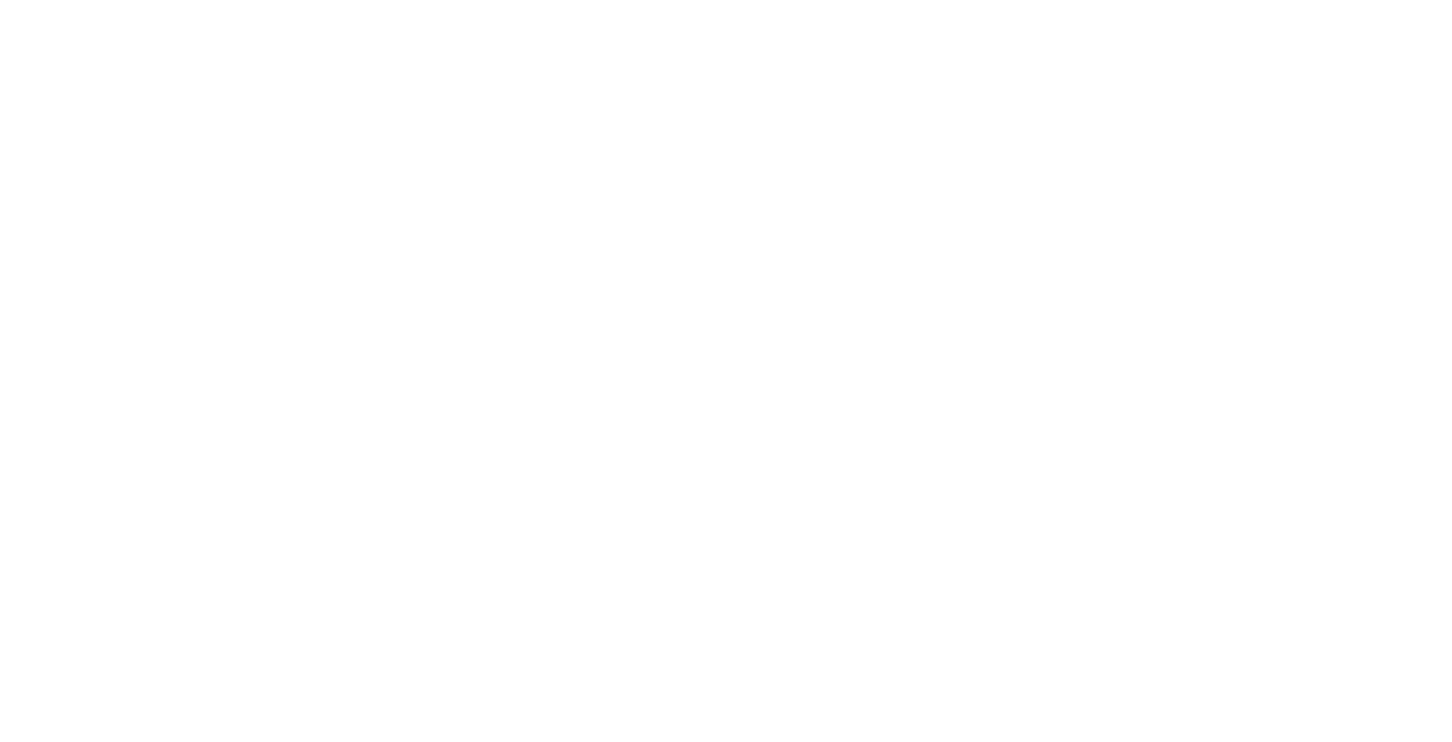 scroll, scrollTop: 0, scrollLeft: 0, axis: both 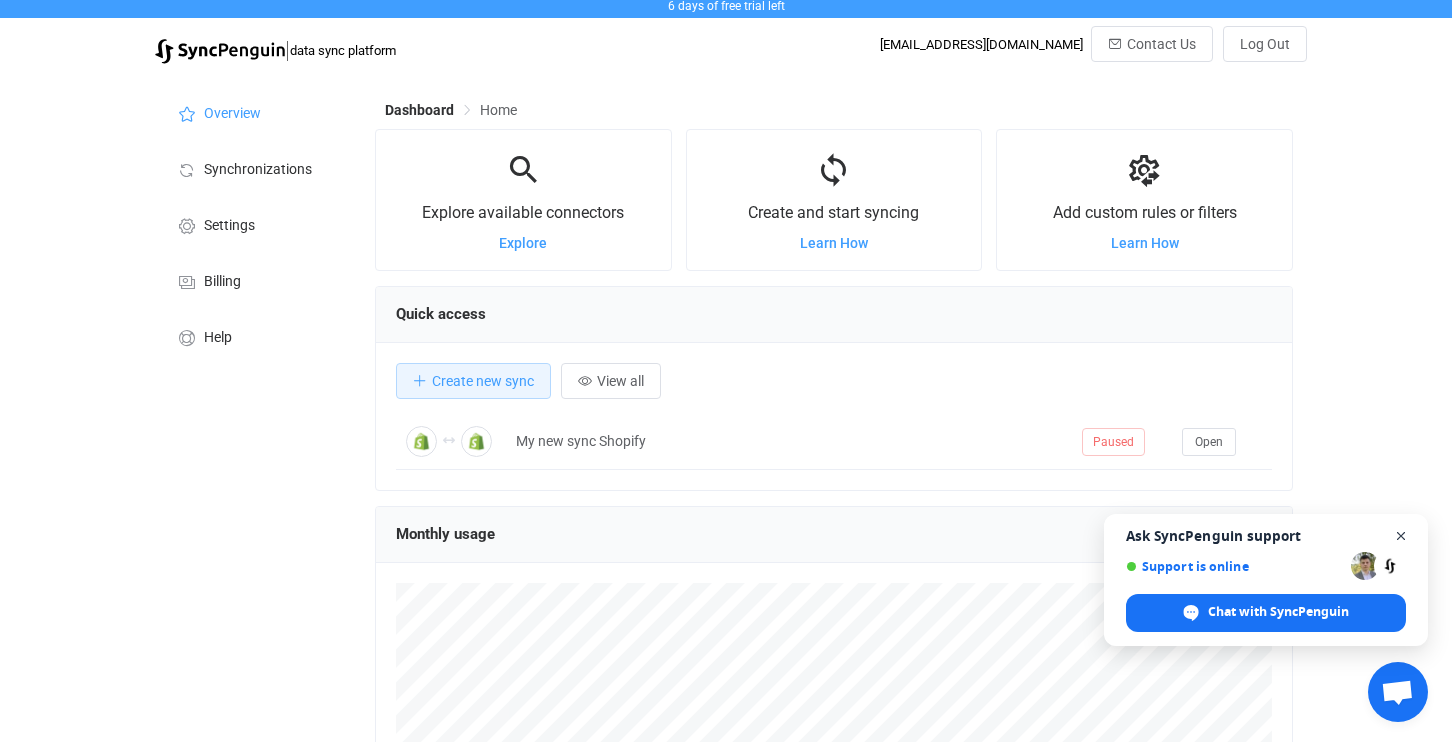 click at bounding box center (1401, 536) 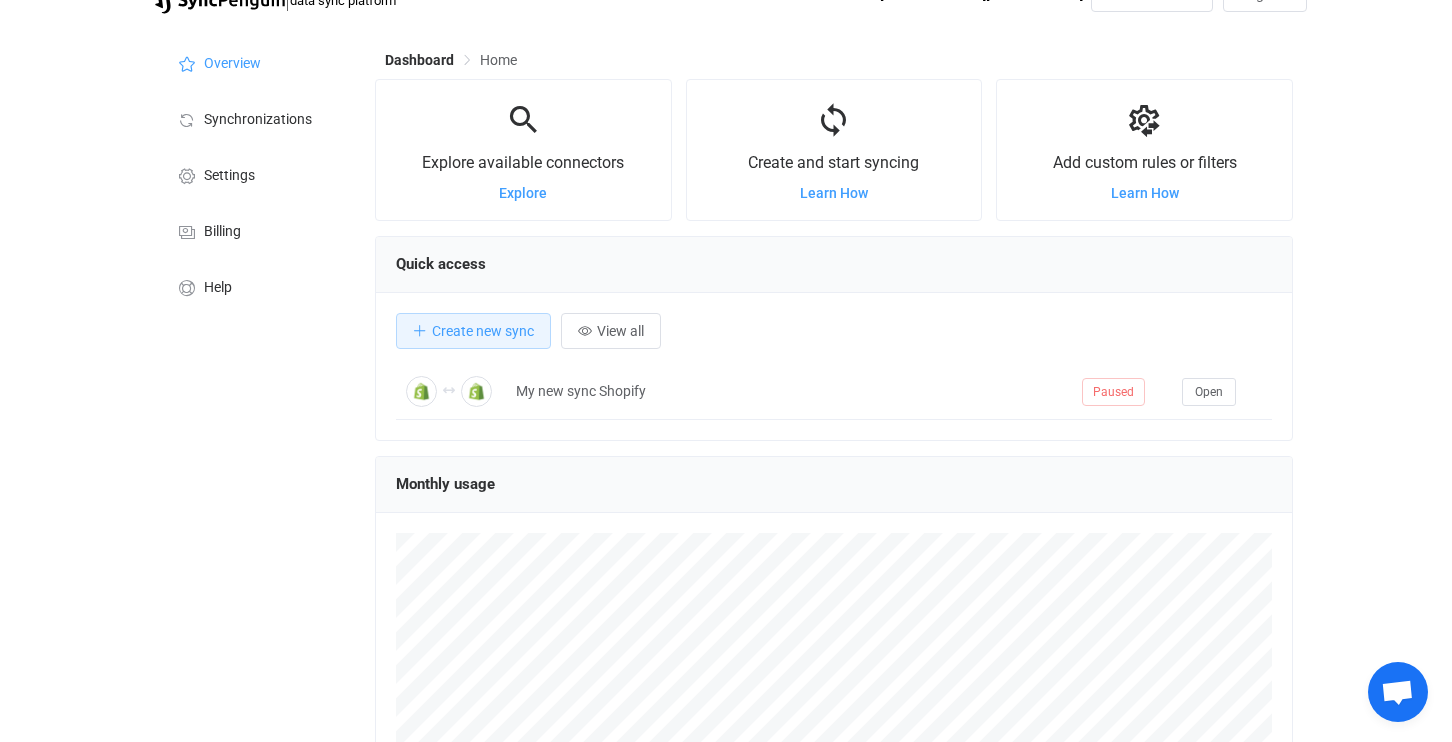 scroll, scrollTop: 0, scrollLeft: 0, axis: both 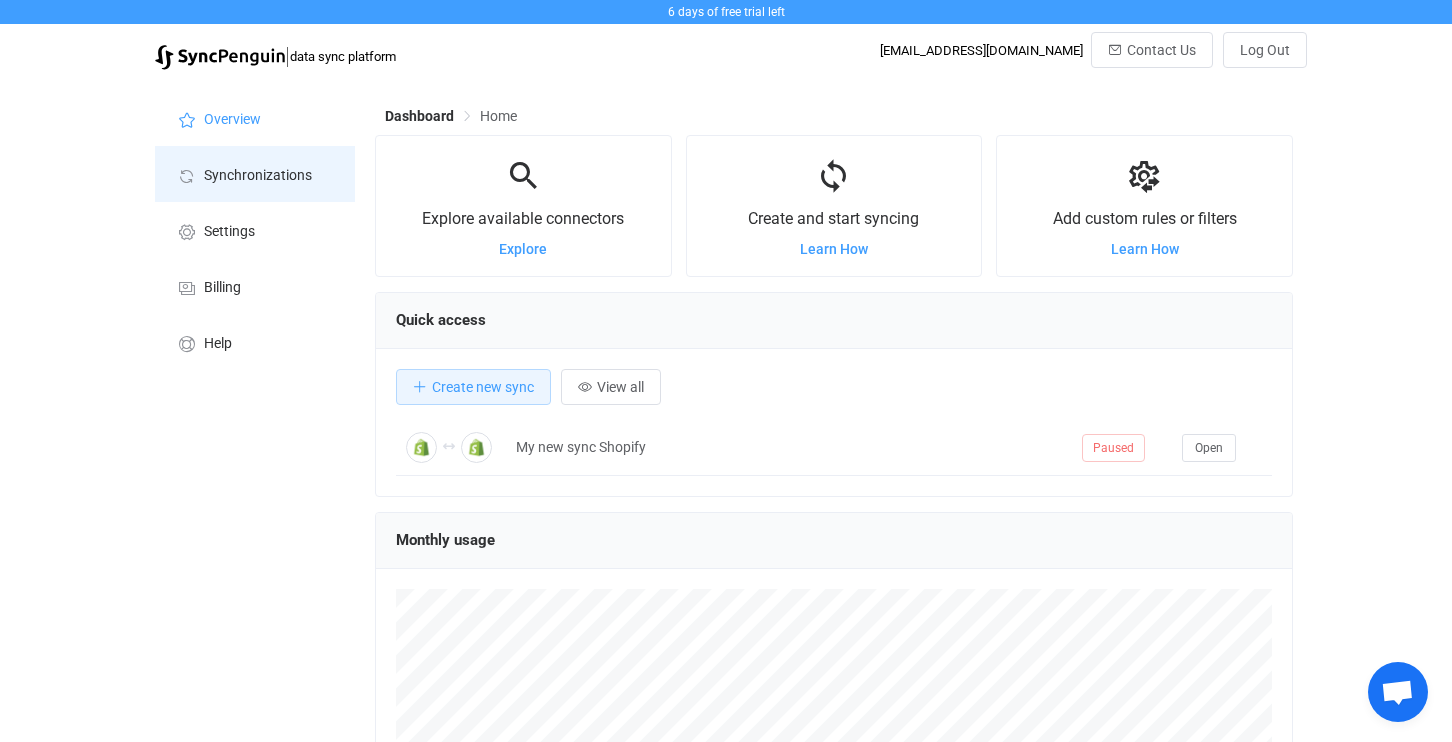click on "Synchronizations" at bounding box center [255, 174] 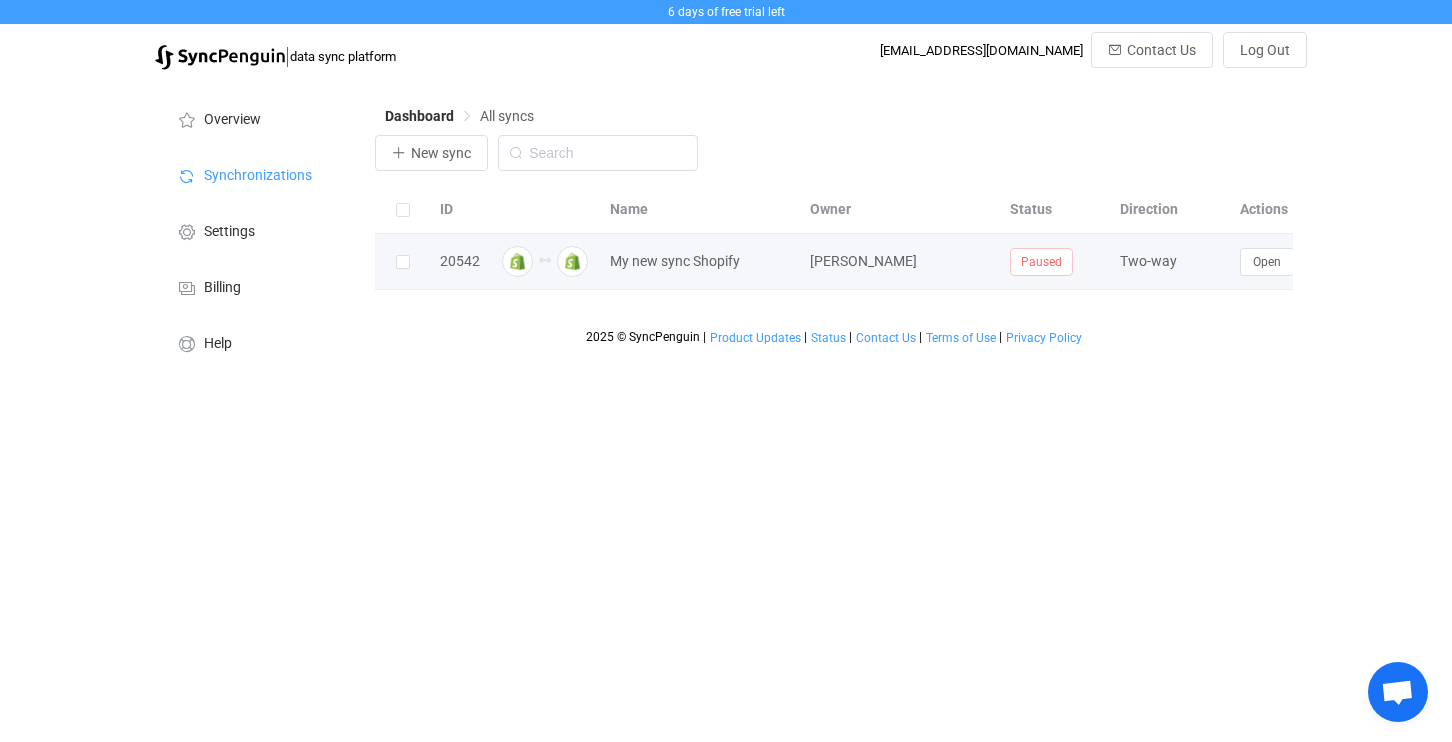 click at bounding box center (517, 261) 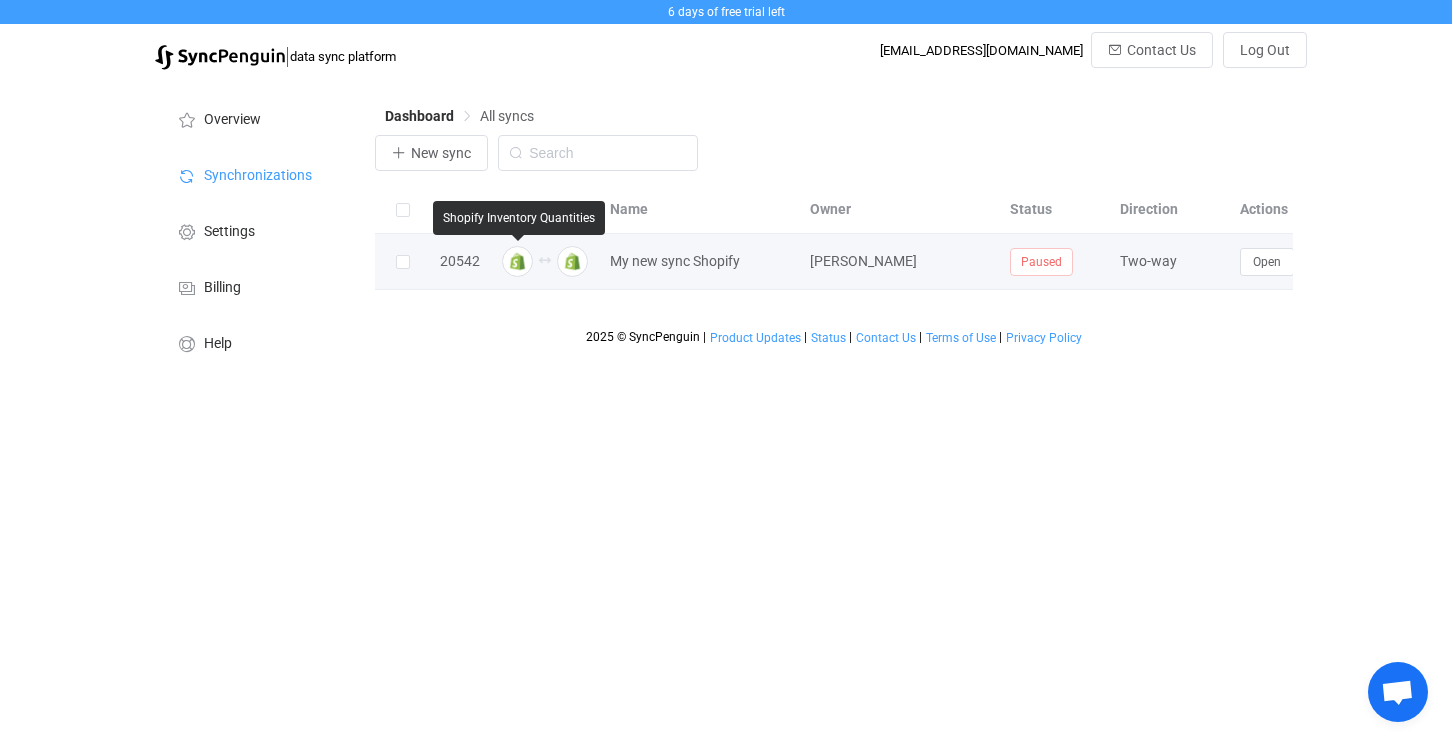 click at bounding box center [517, 261] 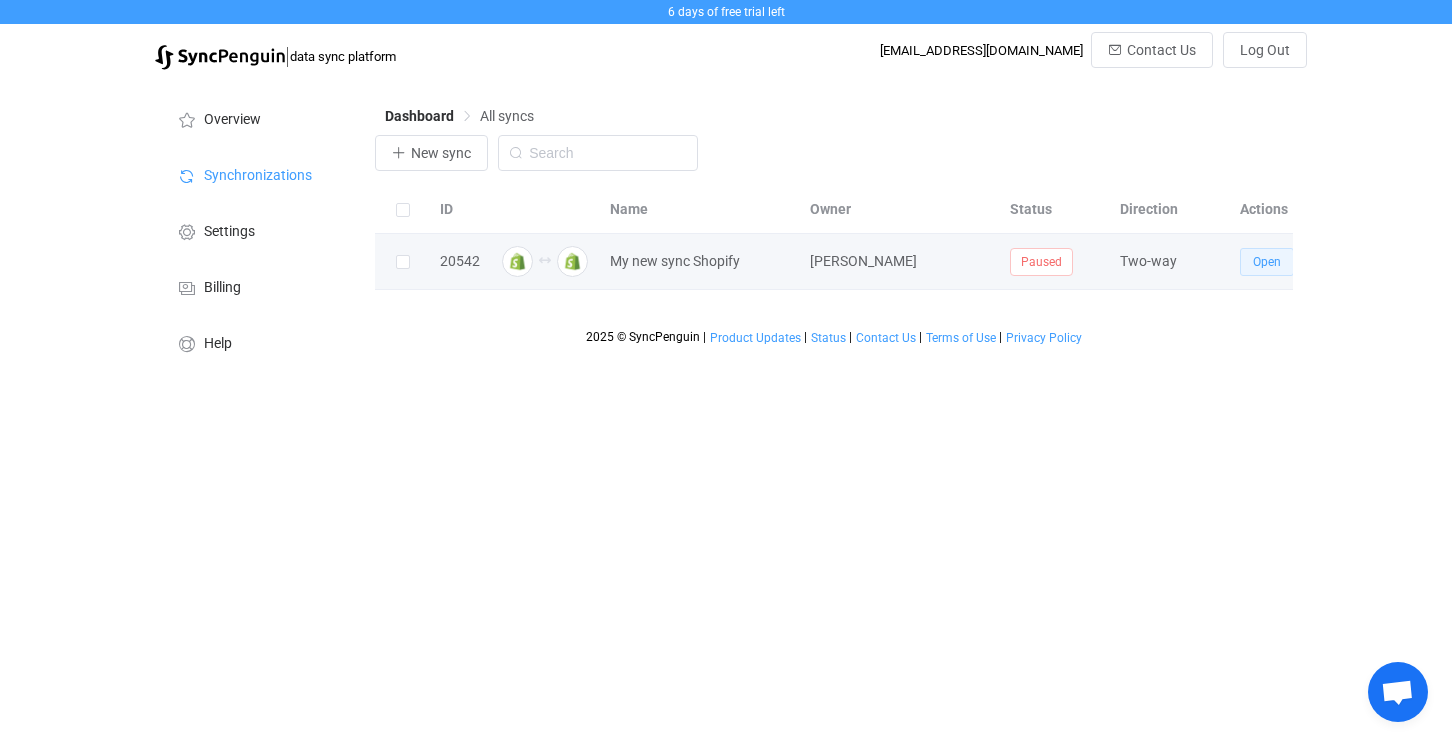 click on "Open" at bounding box center [1267, 262] 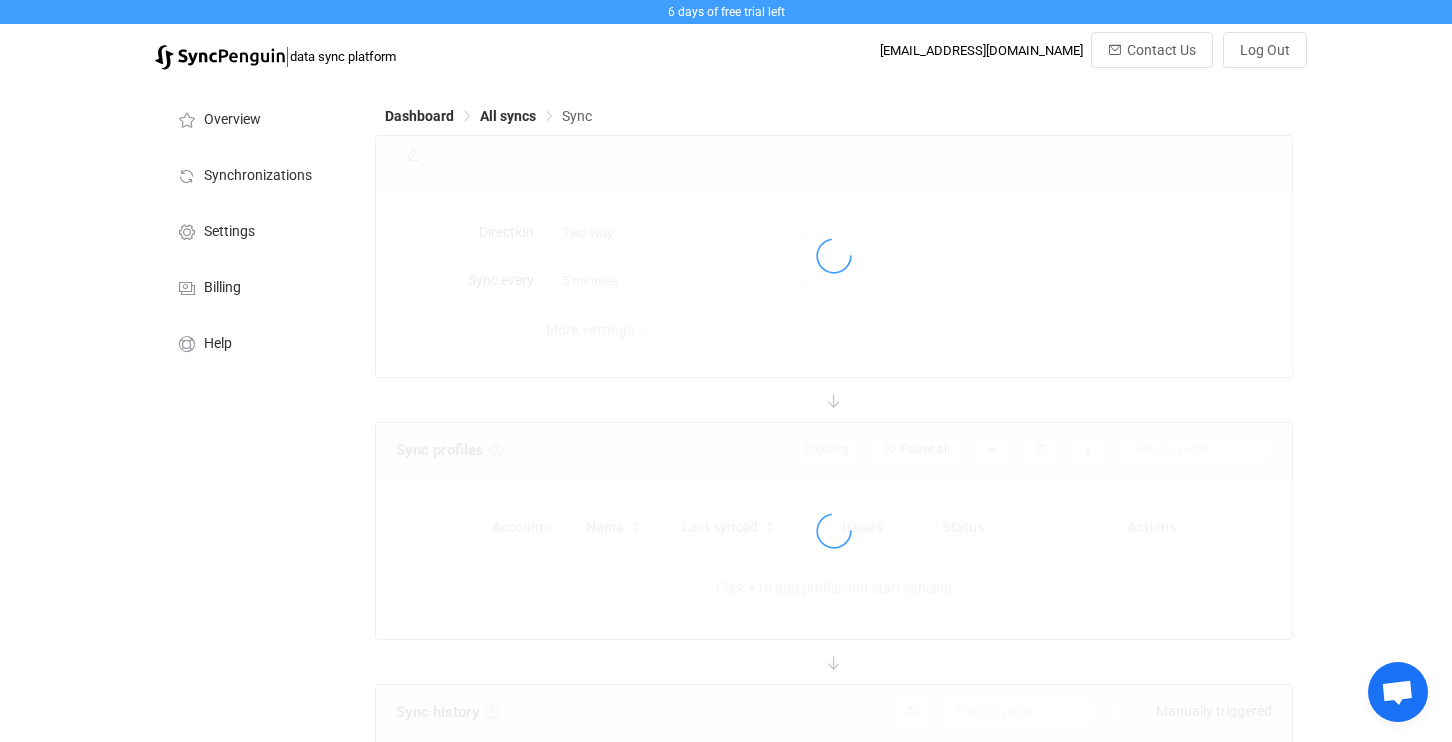 type on "12 hours" 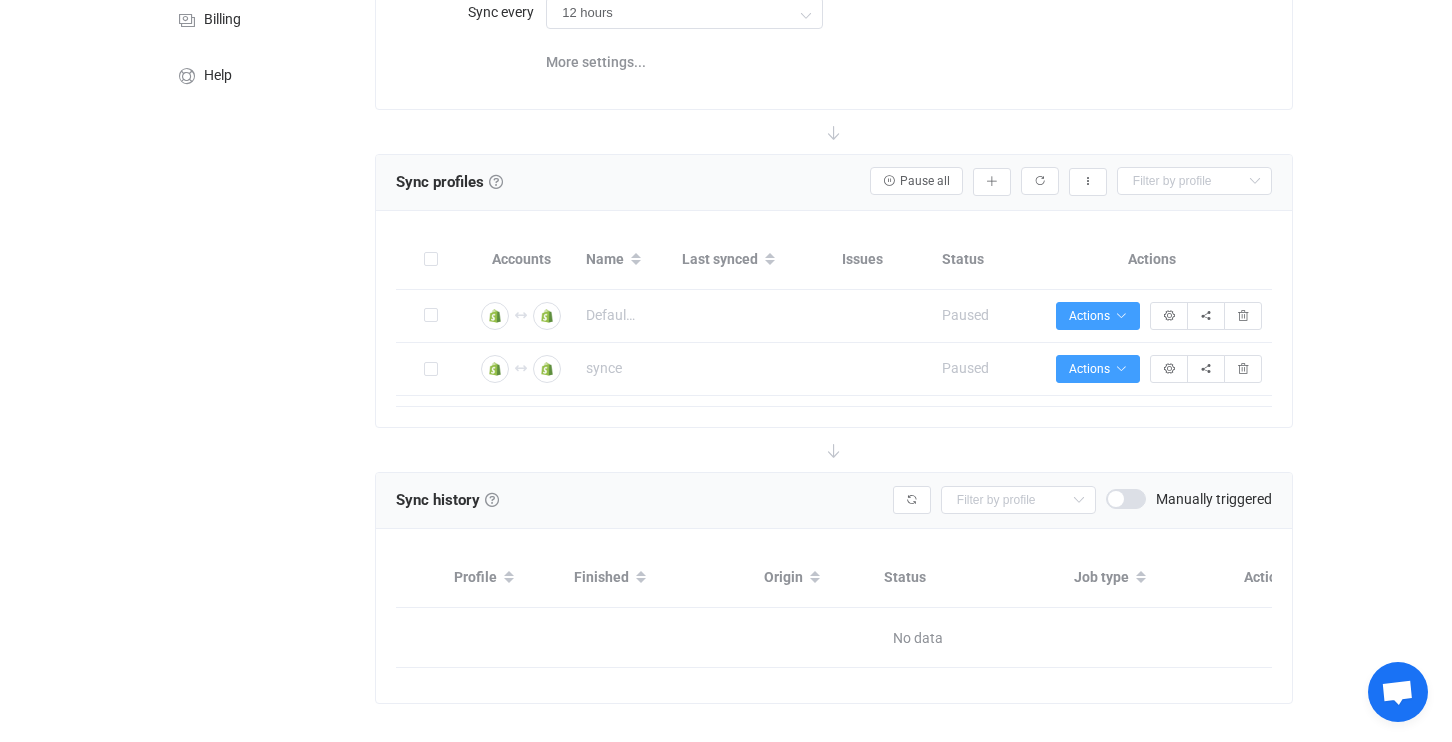 scroll, scrollTop: 307, scrollLeft: 0, axis: vertical 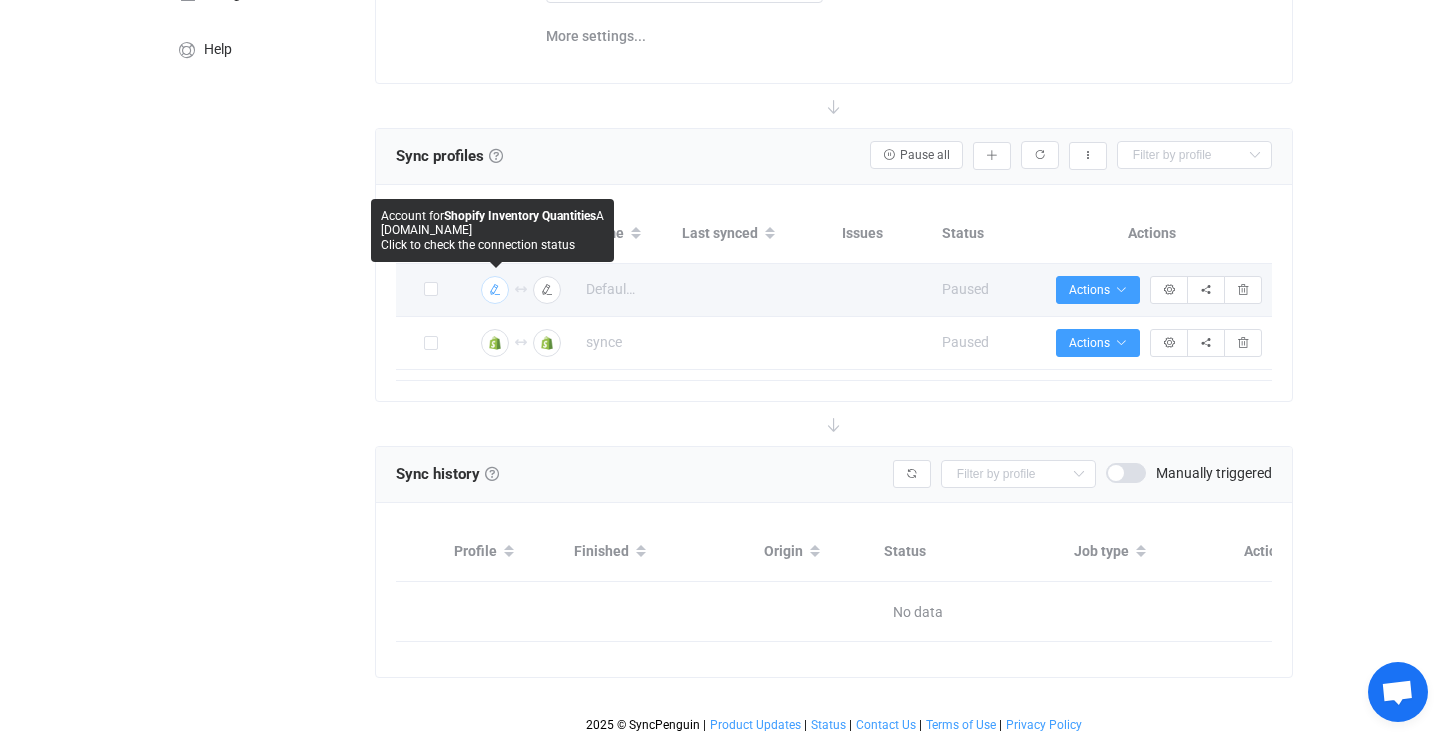 click at bounding box center (495, 290) 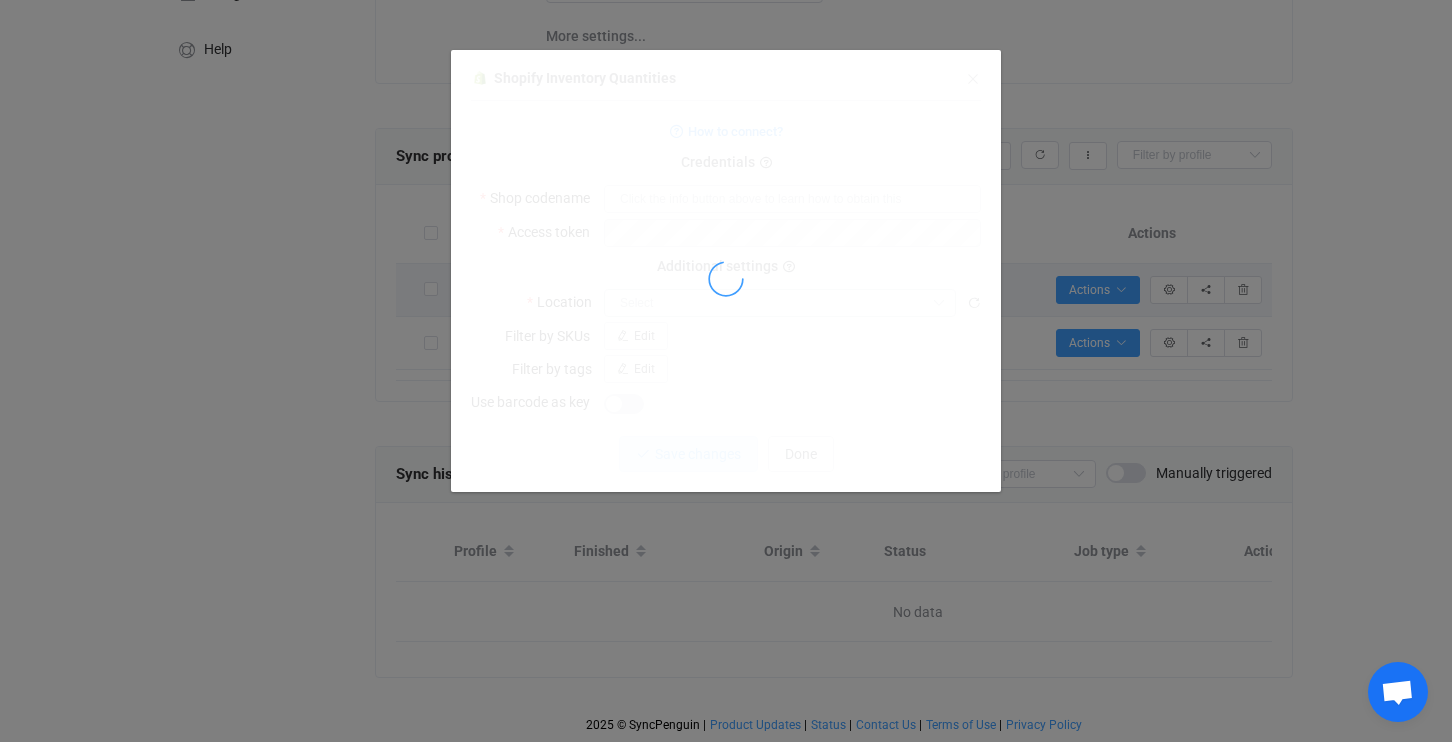 type on "blanket-babies-au.myshopify.com" 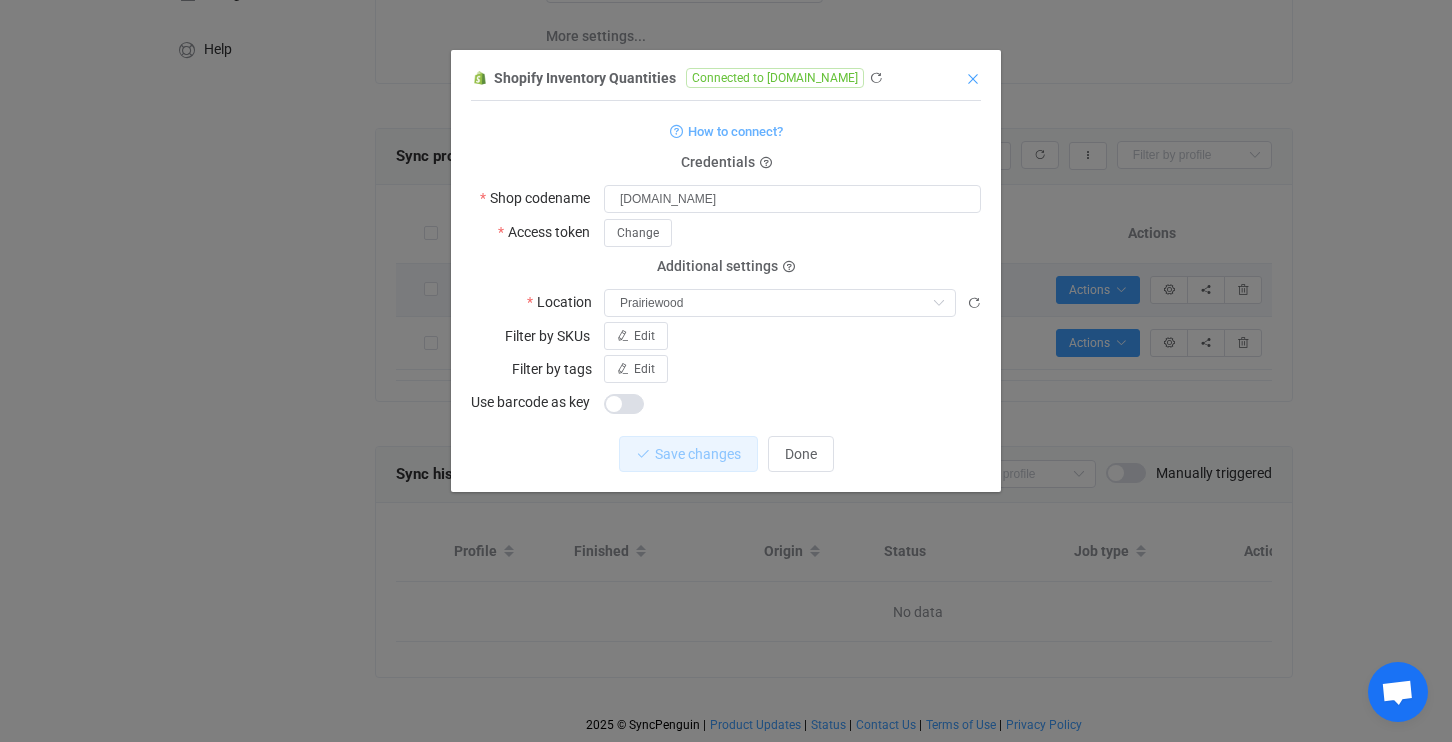 click at bounding box center (973, 79) 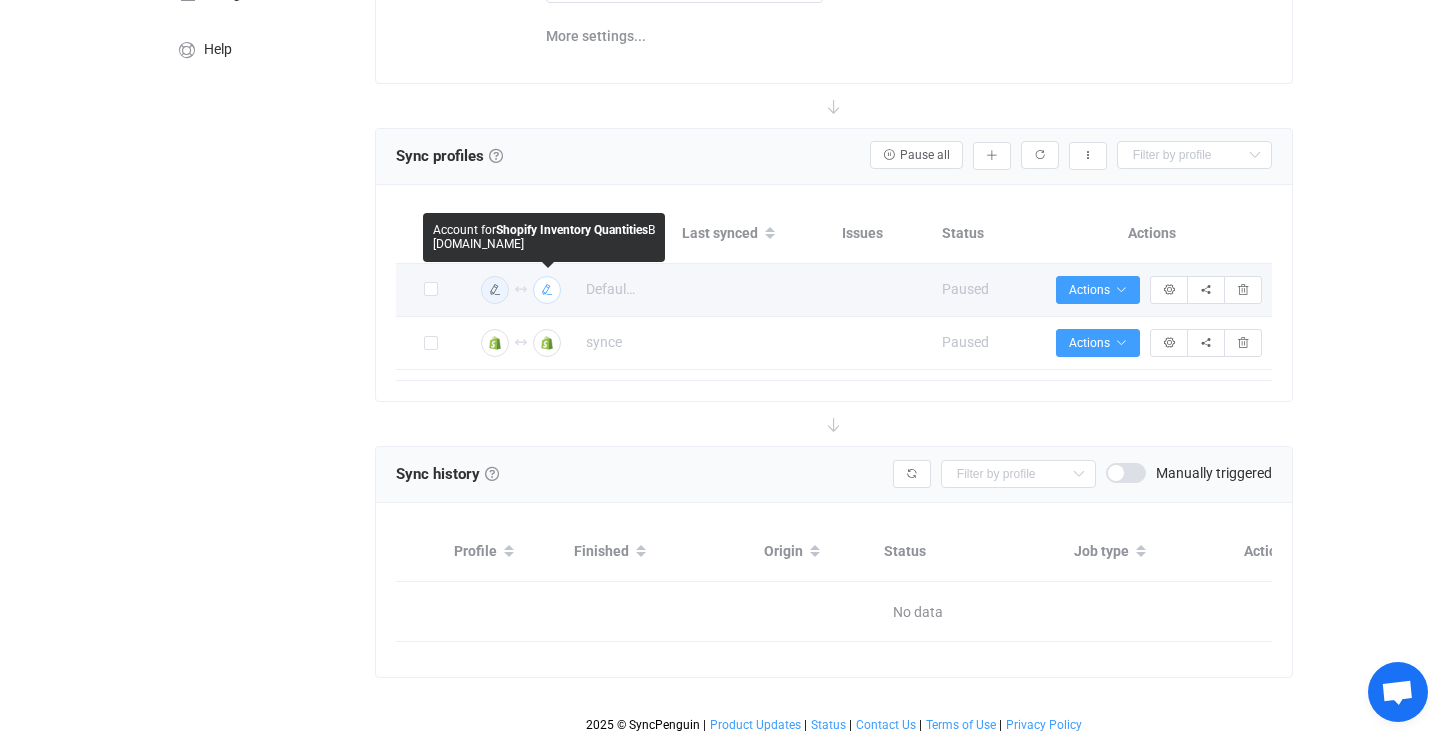 click at bounding box center [547, 290] 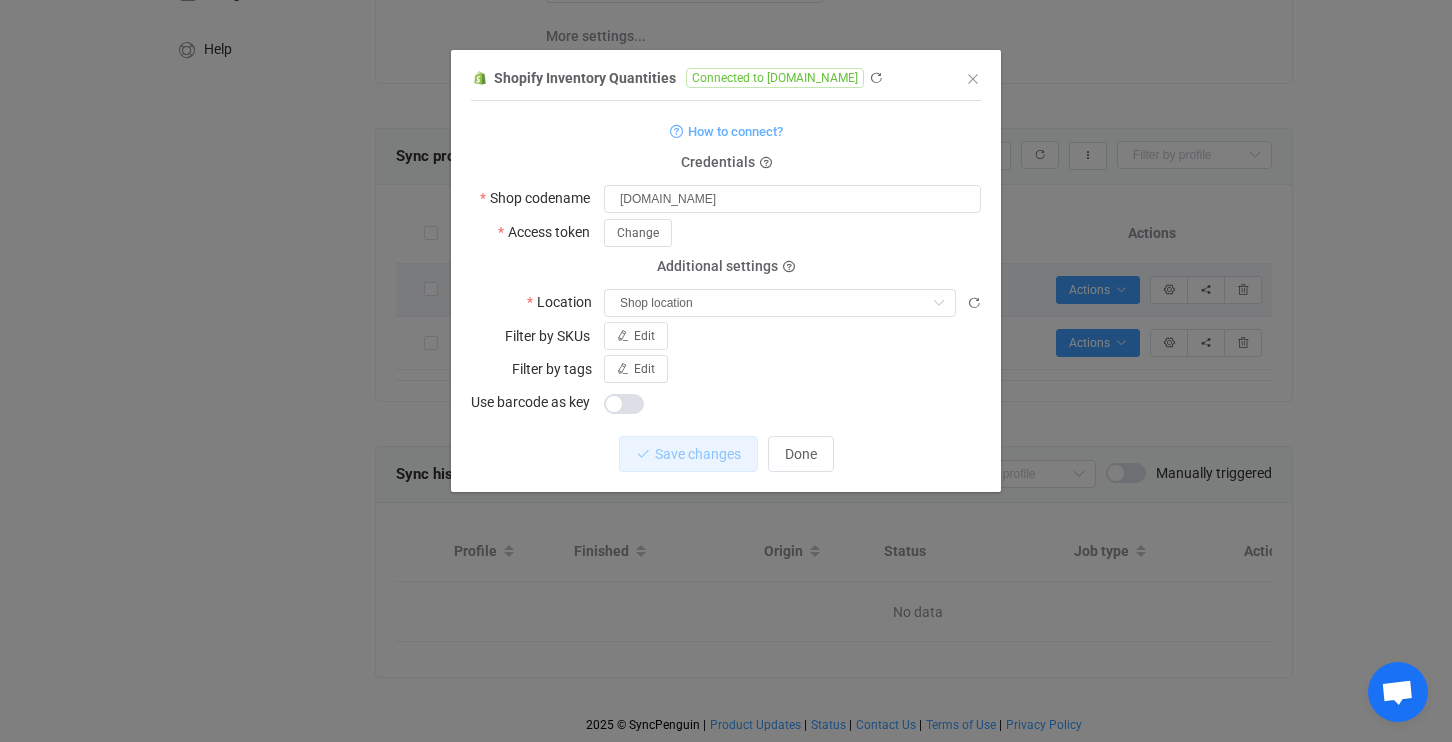 click on "Shopify Inventory Quantities Connected  to bf333a-2.myshopify.com 1 { {
"shopName": "bf333a-2.myshopify.com",
"accessToken": "***",
"locationId": "83350520090",
"skuFilter": null,
"tagFilter": null,
"useBarcodeAsKey": false
} Standard output:
Output saved to the file
How to connect?
Credentials Shop codename bf333a-2.myshopify.com Access token Change Deprecated API Key Deprecated API Password Additional settings Location Shop location Shop location Filter by SKUs Edit Filter by tags Edit Use barcode as key Save changes Done" at bounding box center [726, 278] 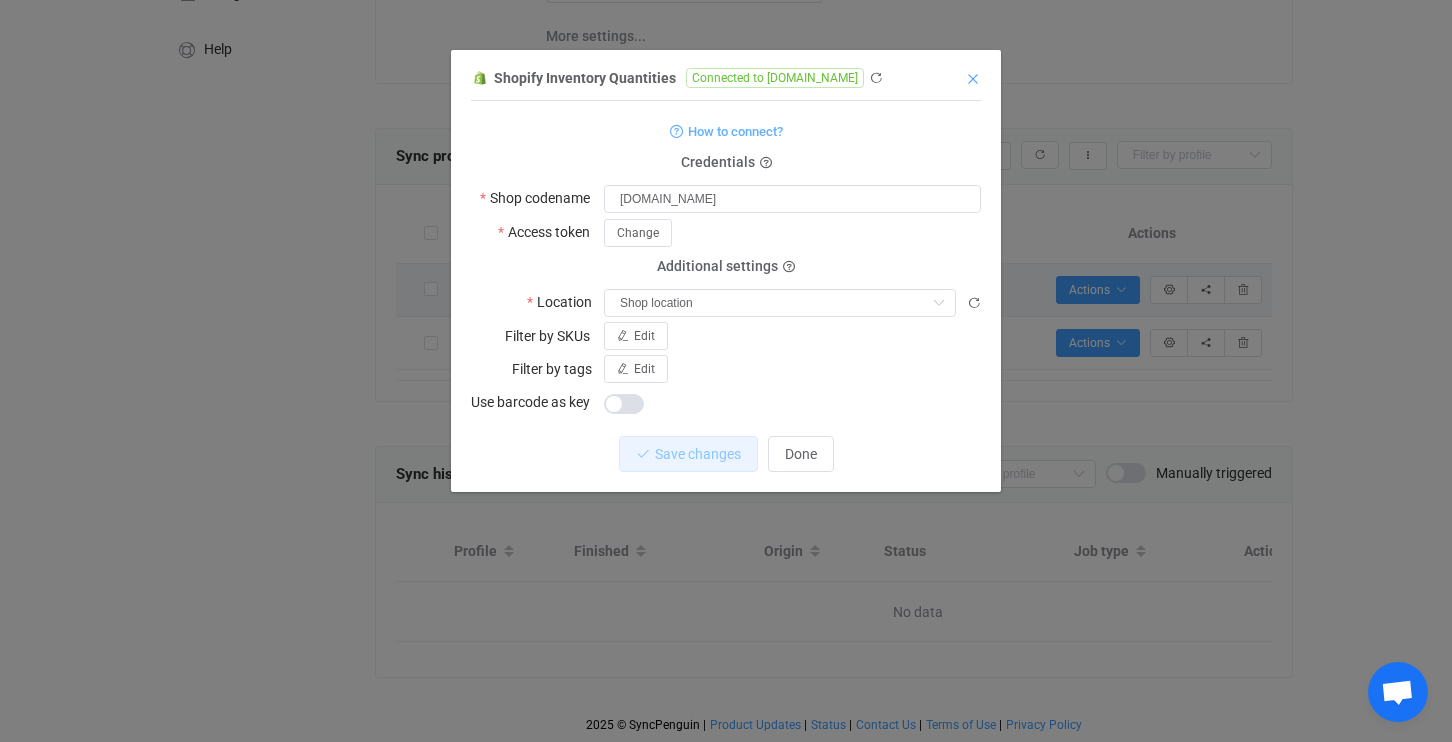click at bounding box center [973, 79] 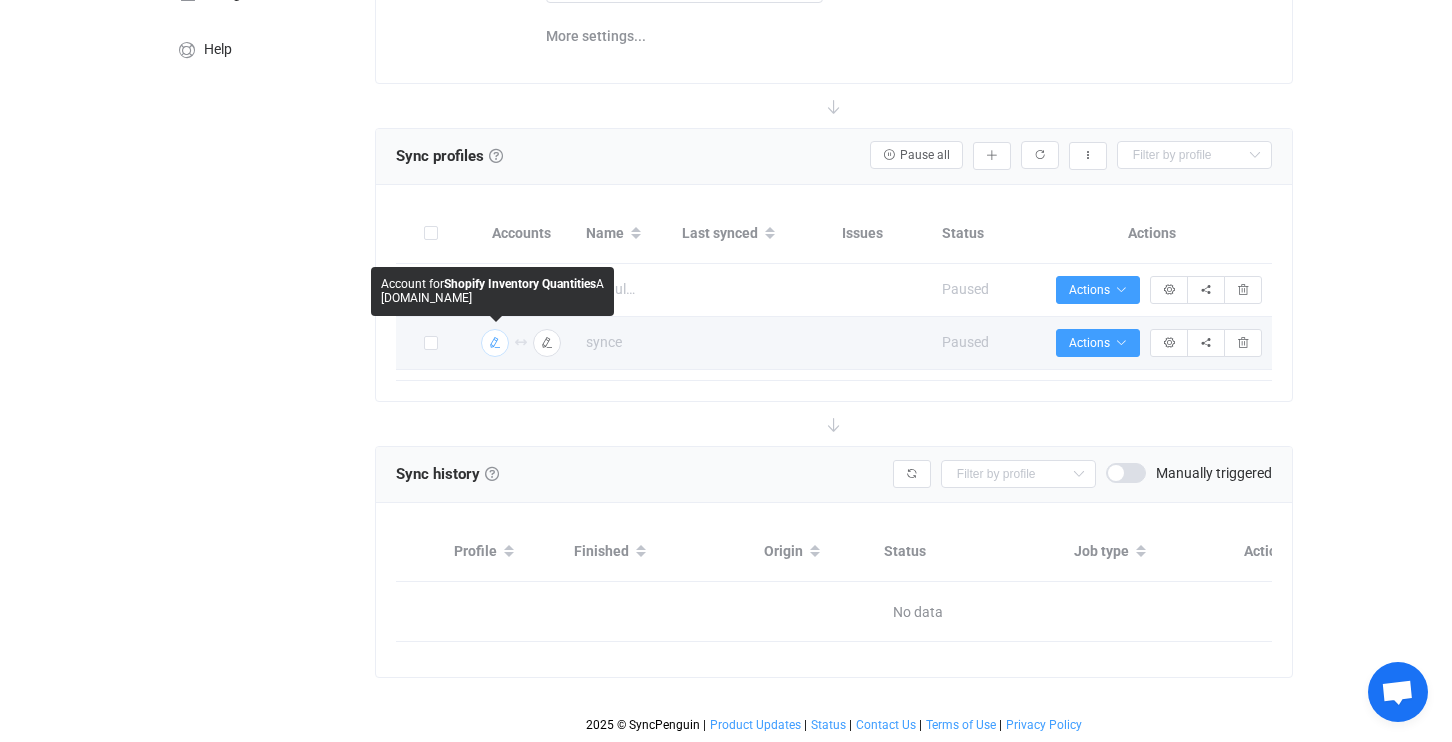 click at bounding box center (495, 343) 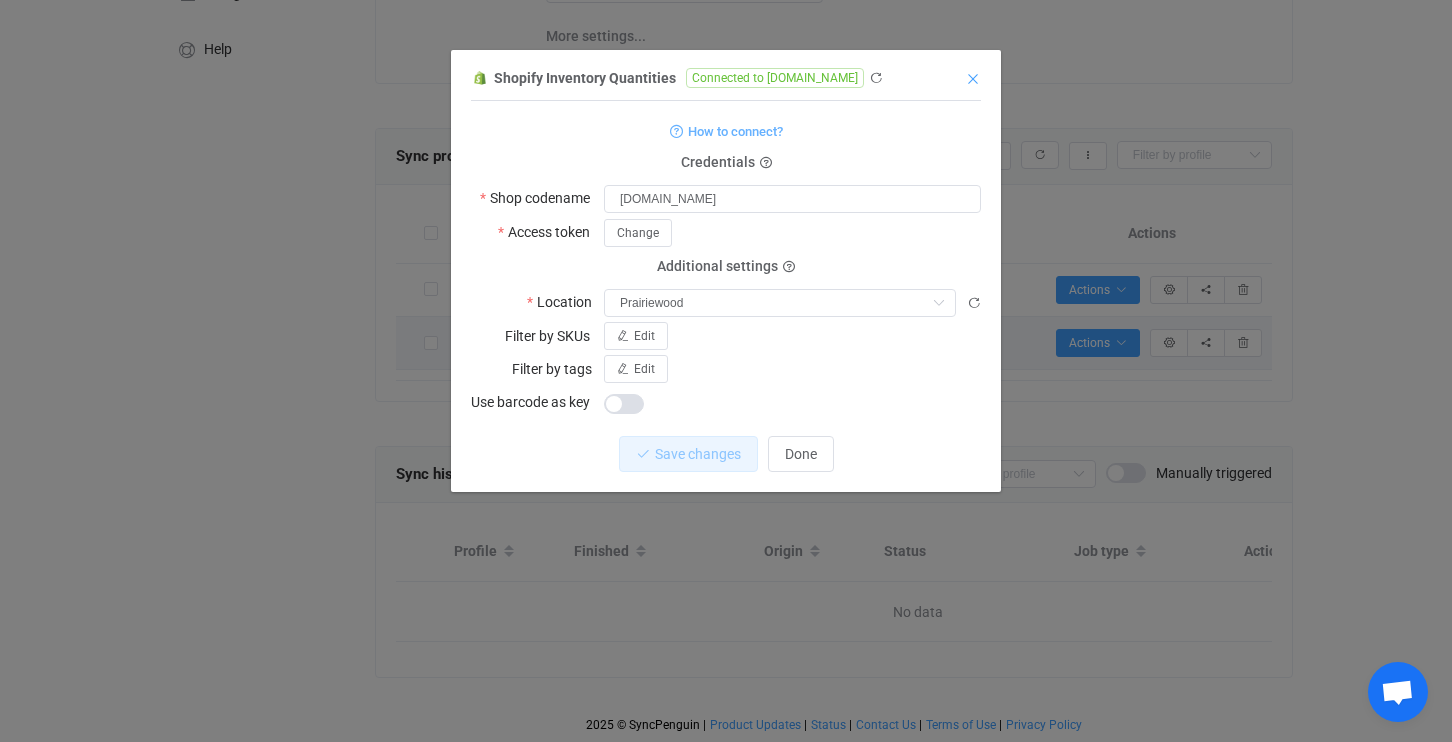 click at bounding box center (973, 79) 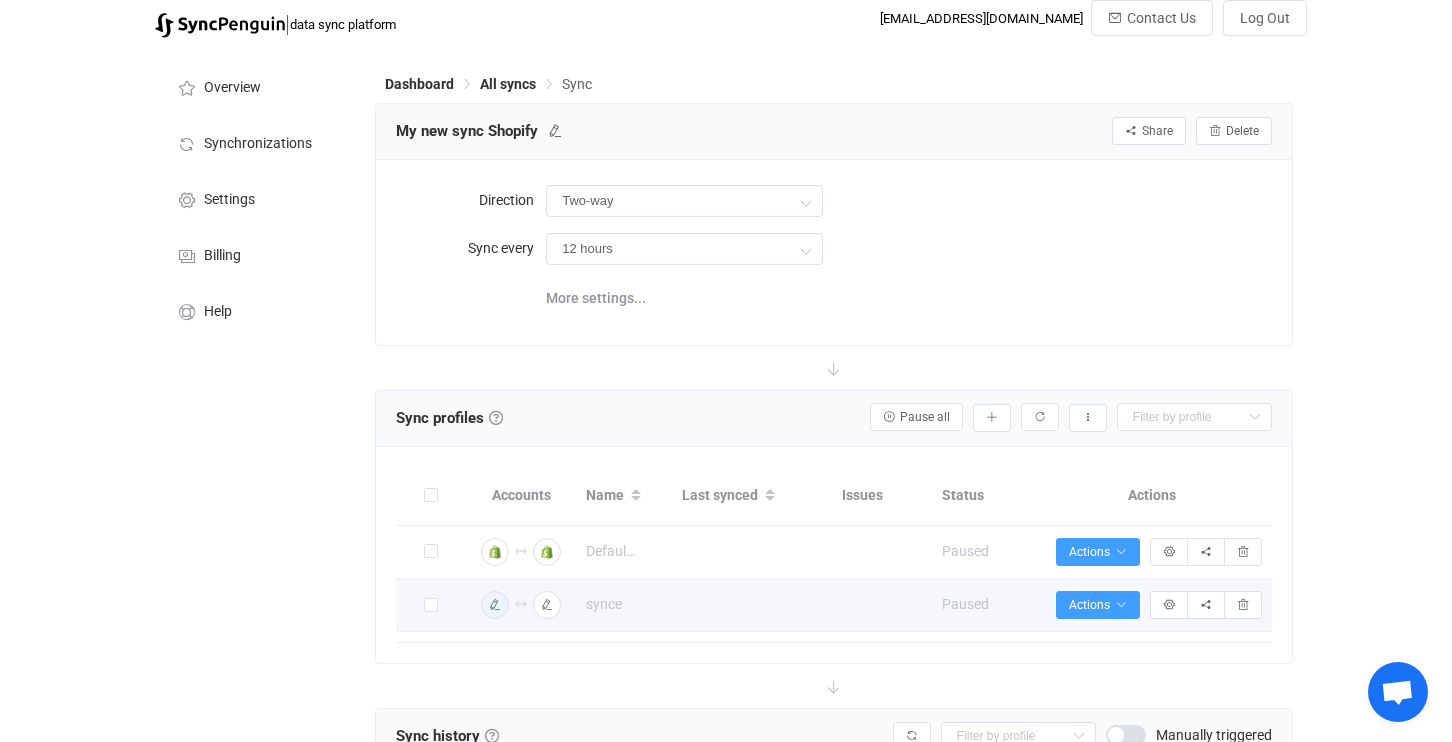 scroll, scrollTop: 0, scrollLeft: 0, axis: both 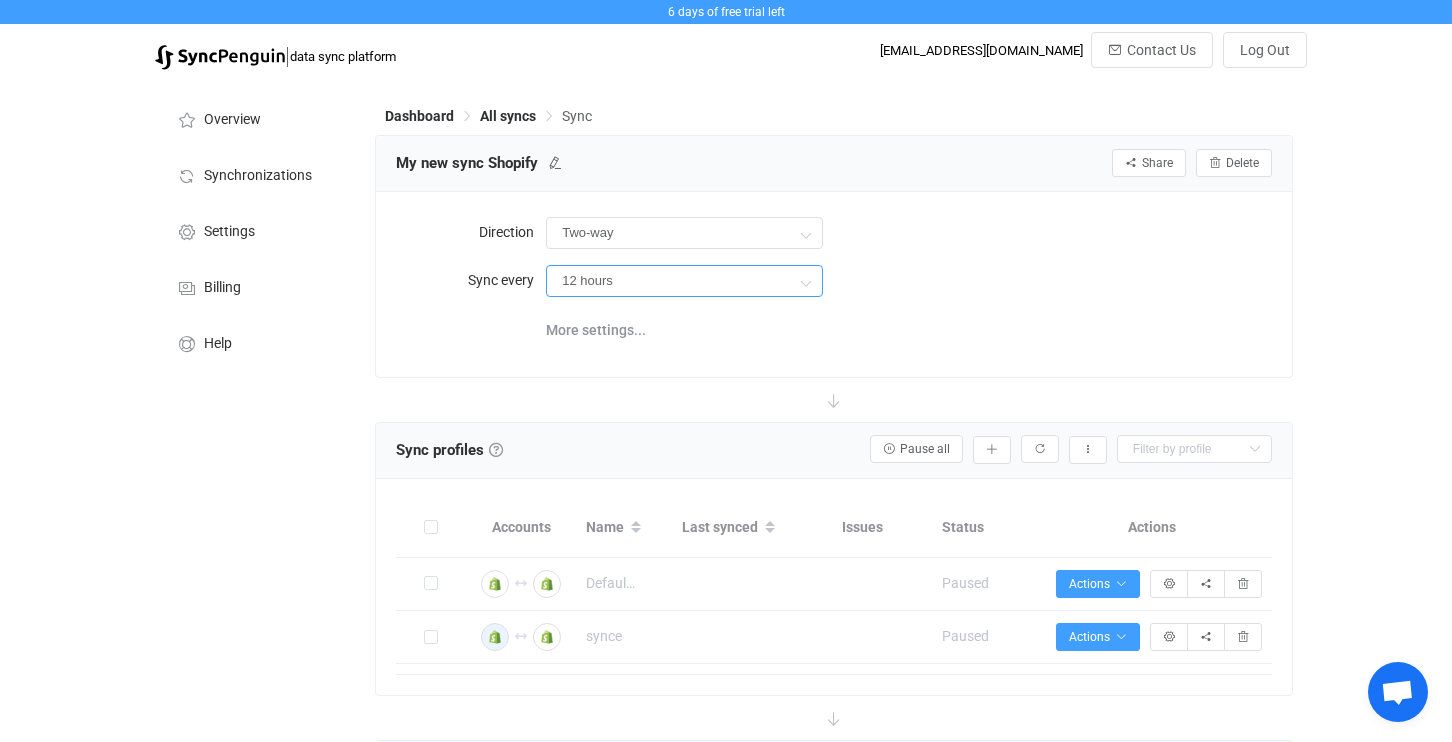 click on "12 hours" at bounding box center (684, 281) 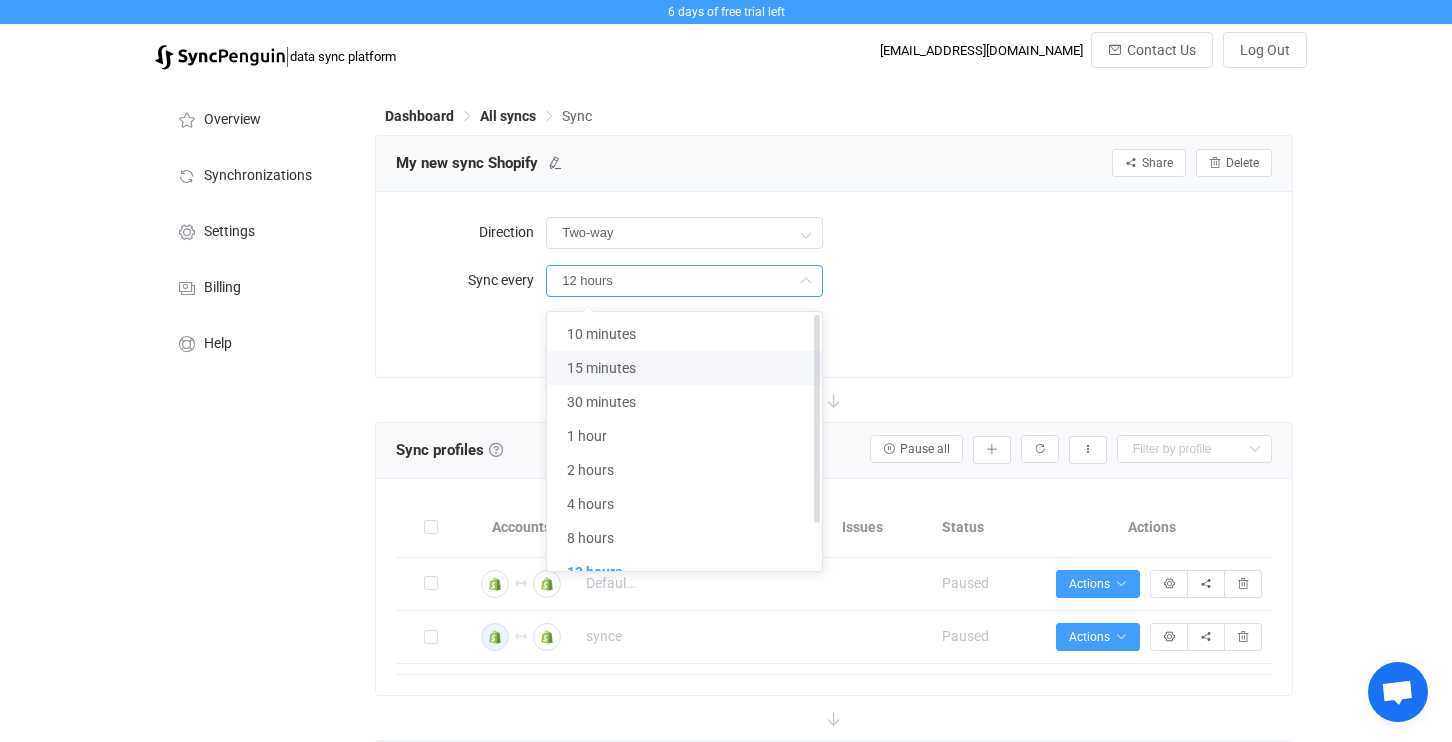 scroll, scrollTop: 0, scrollLeft: 0, axis: both 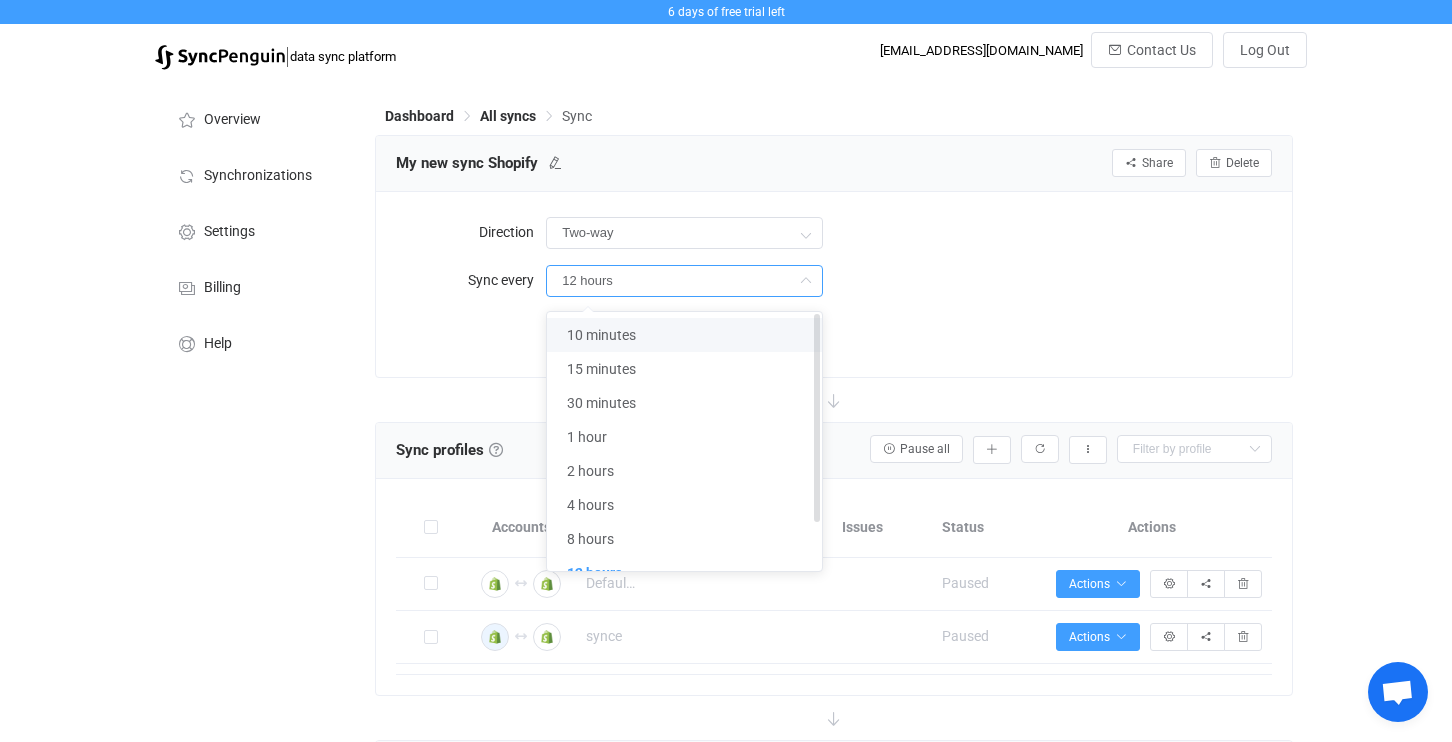click on "10 minutes" at bounding box center [601, 335] 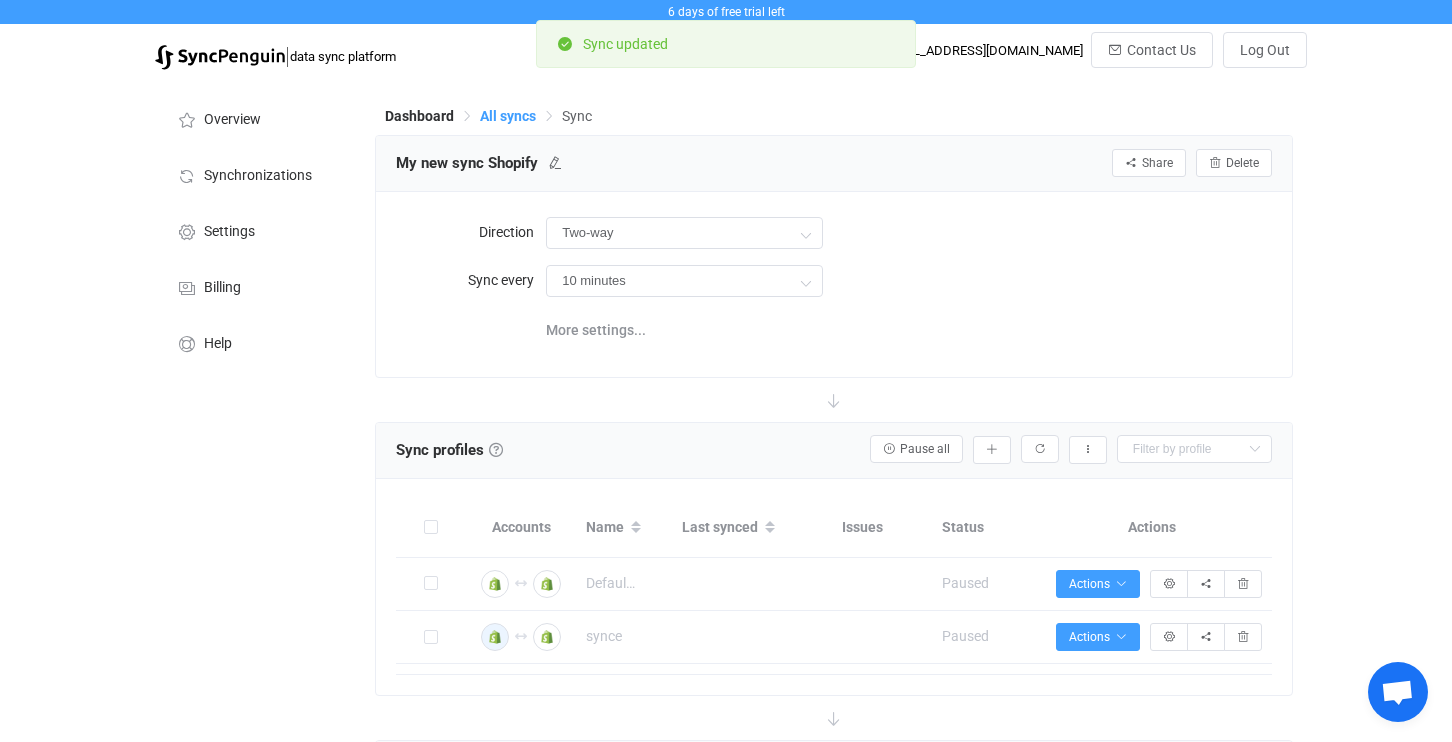 click on "All syncs" at bounding box center (508, 116) 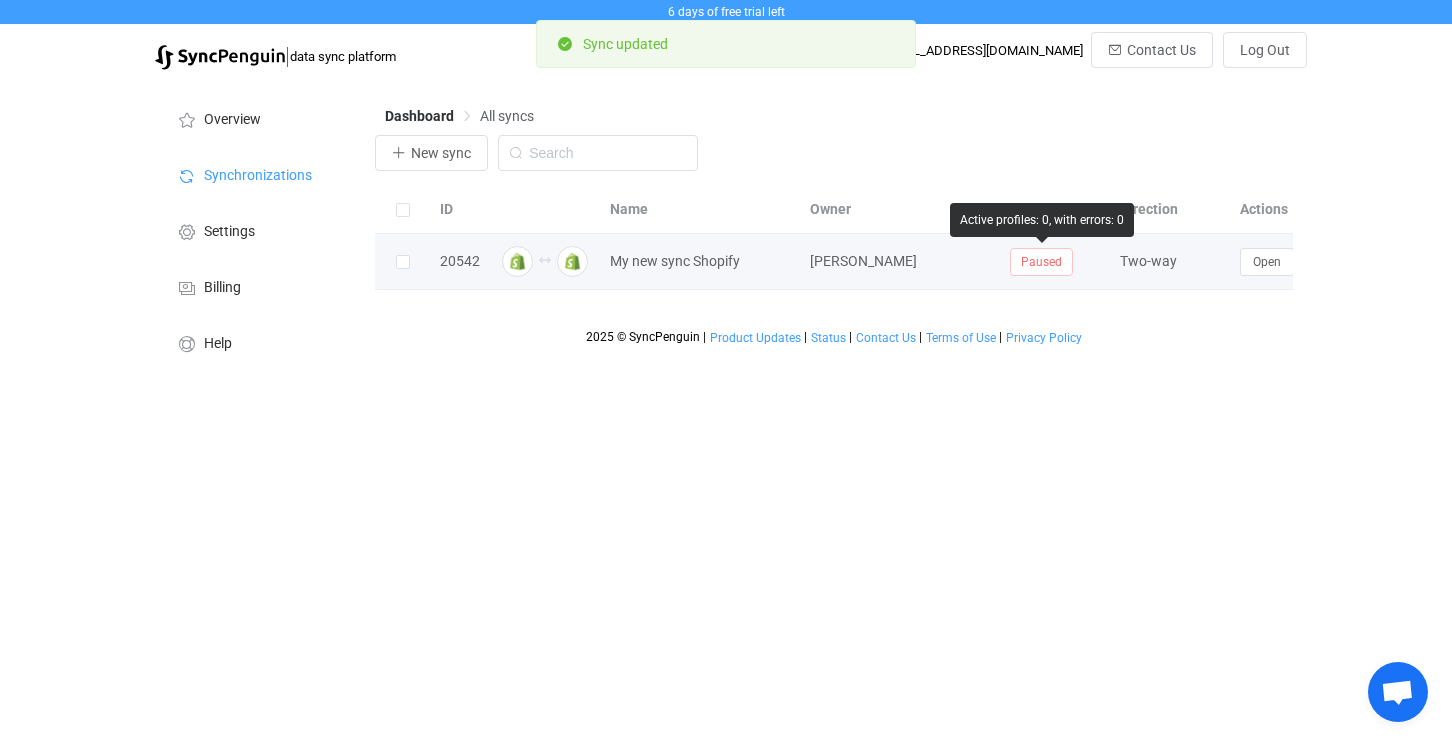 click on "Paused" at bounding box center (1041, 262) 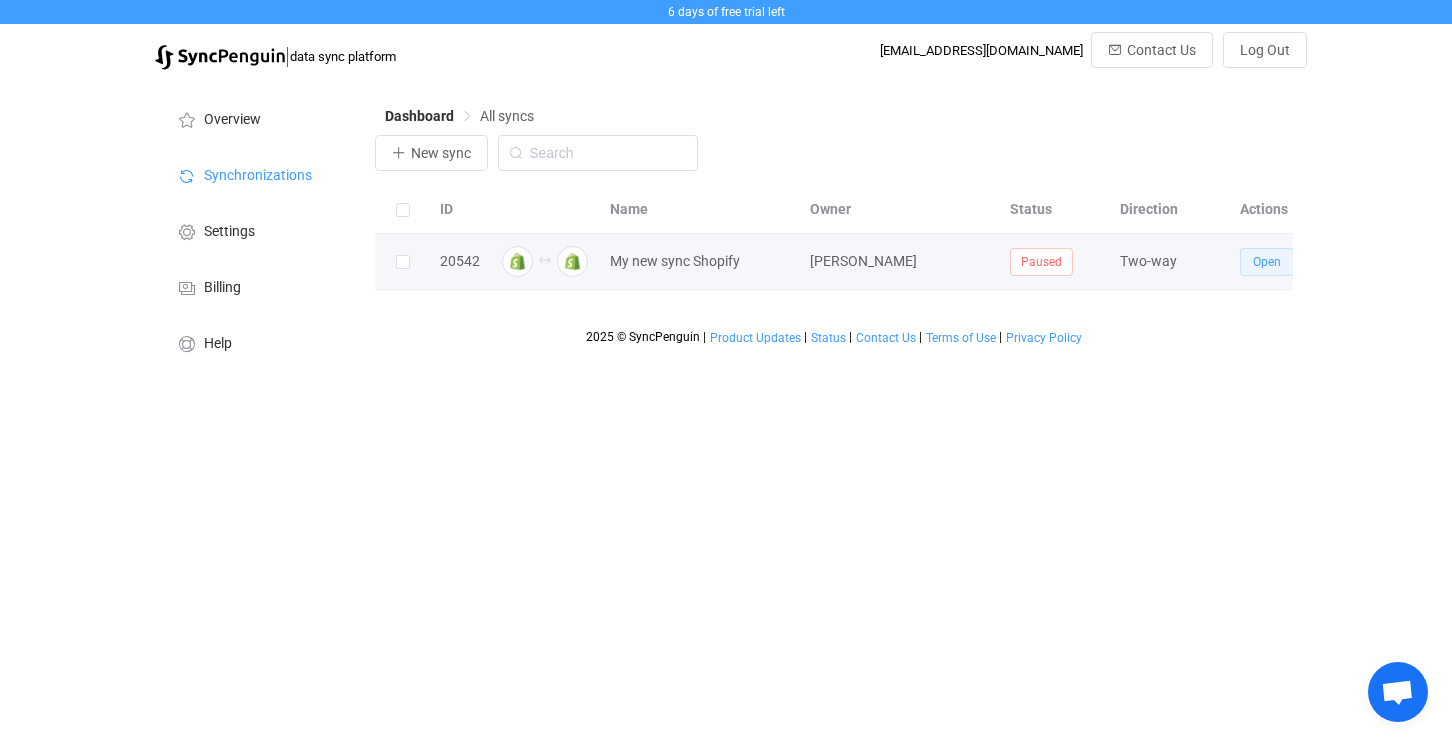 click on "Open" at bounding box center [1267, 262] 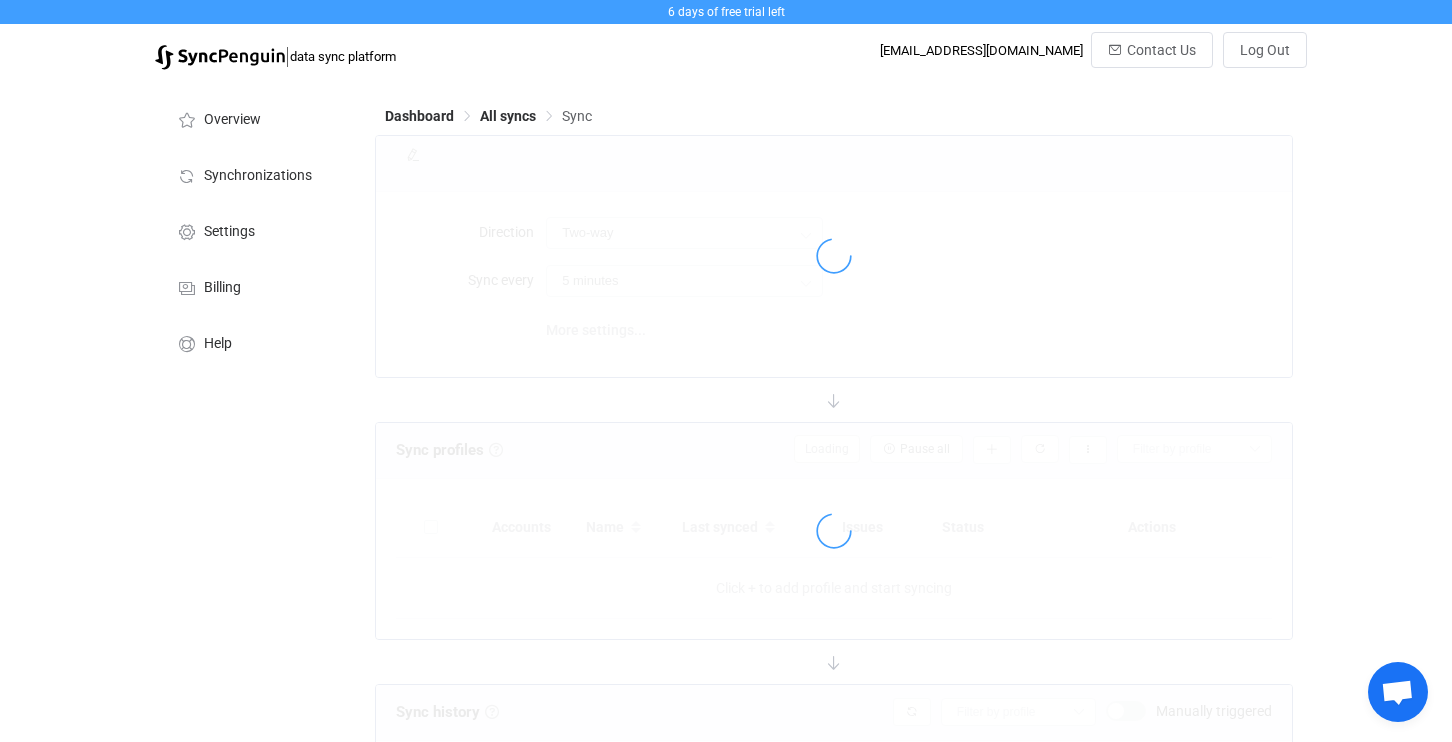 type on "10 minutes" 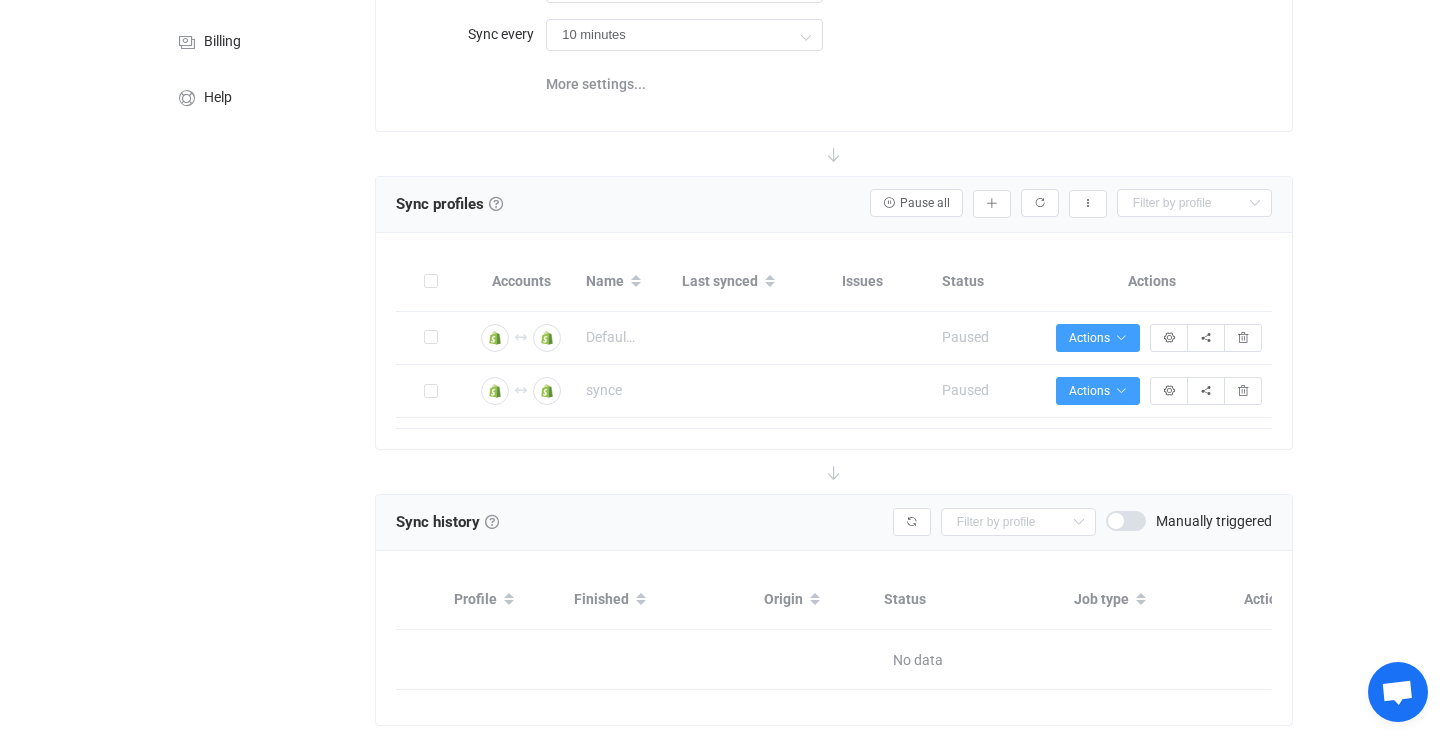 scroll, scrollTop: 307, scrollLeft: 0, axis: vertical 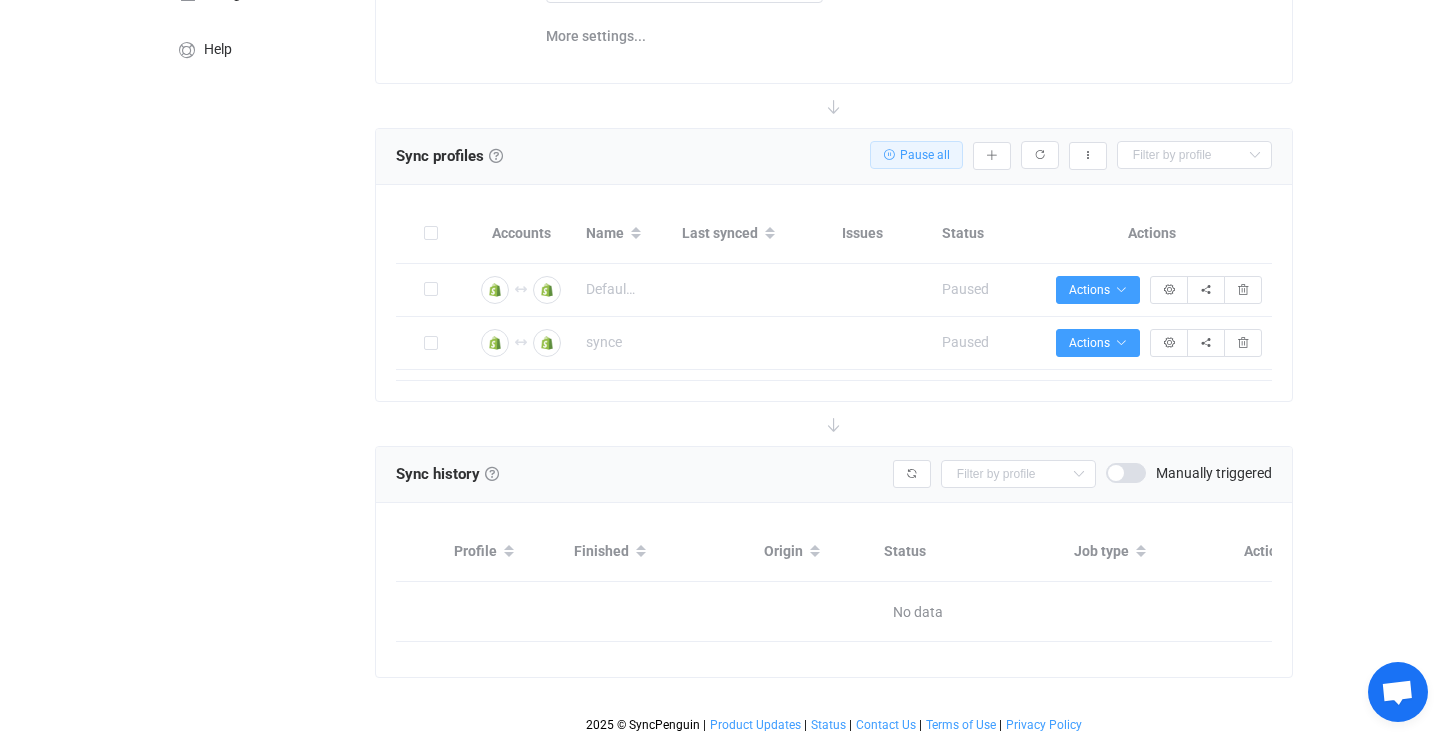 click on "Pause all" at bounding box center [916, 155] 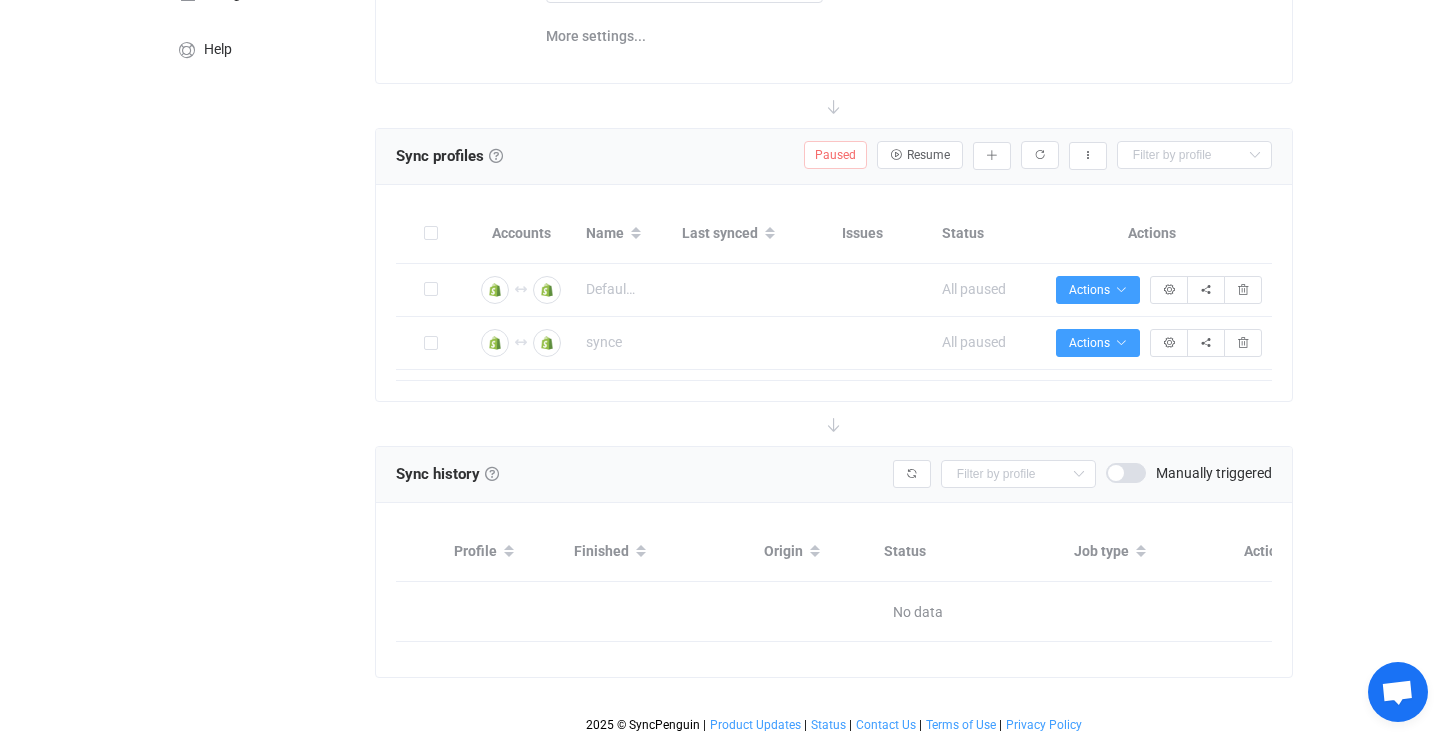 click on "Sync profiles  Sync profiles  Sync profiles A sync profile represents a single pair of shops to sync. You need to make sure both accounts are properly connected before starting sync. To check the current connection status, click on one of the two icons in the Accounts column. Paused Paused Resume  Add manually…  Import from CSV…  Export sync profiles to CSV Default sync profile synce" at bounding box center [834, 156] 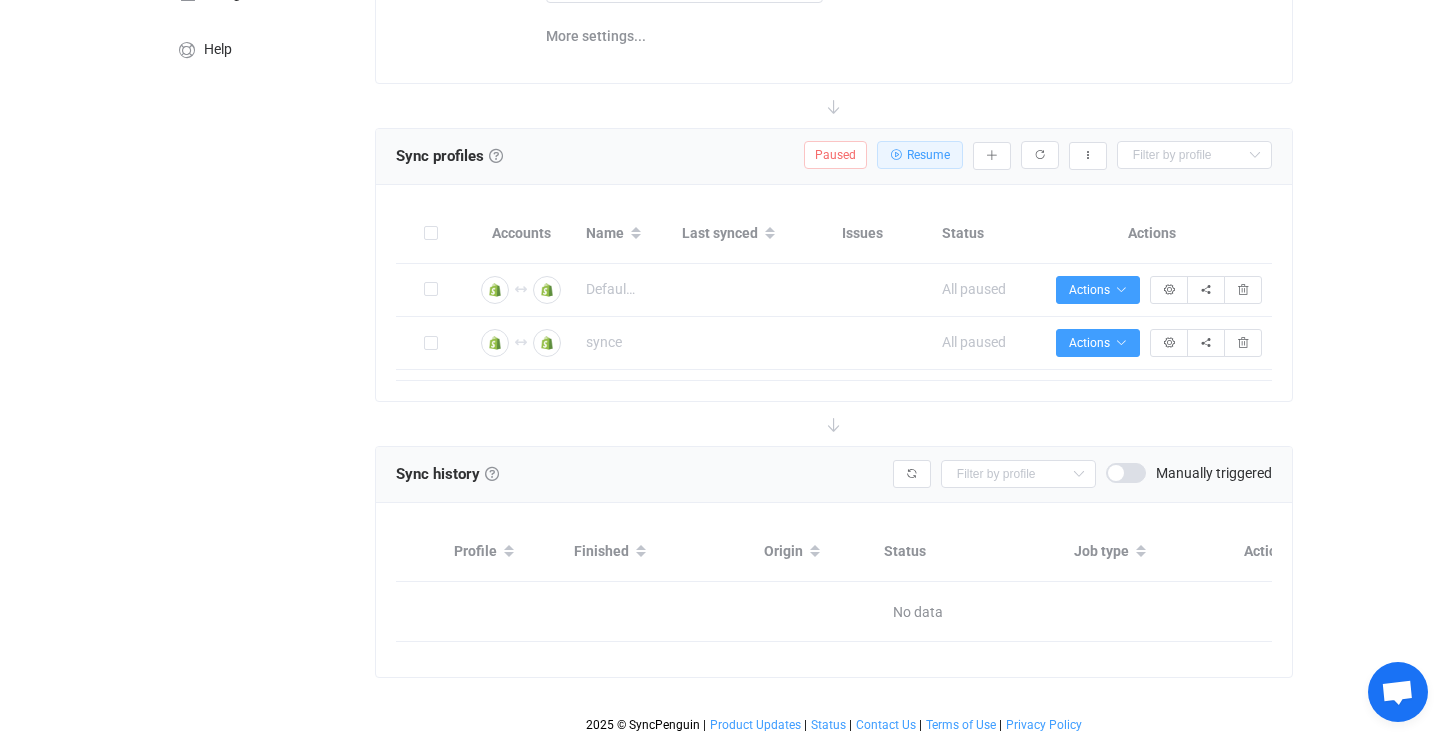 click on "Resume" at bounding box center (920, 155) 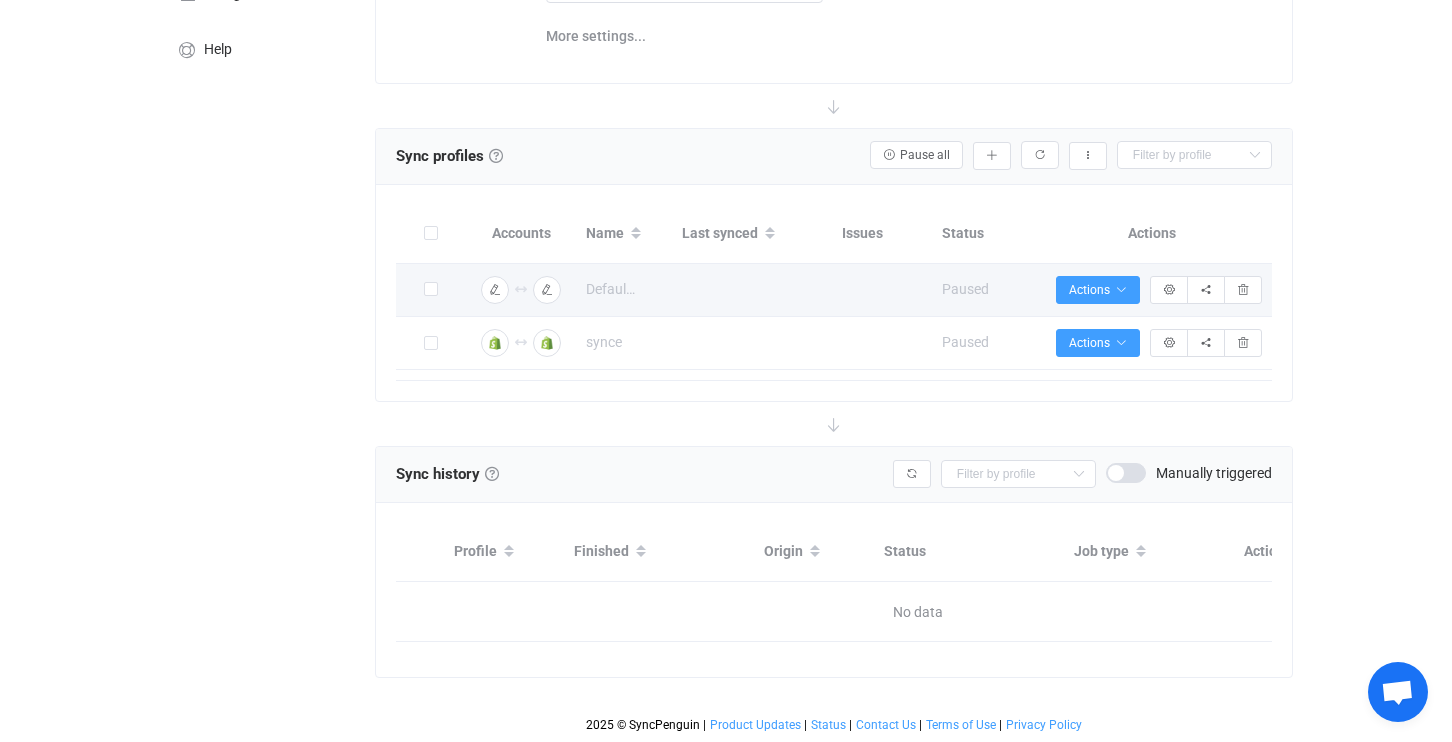 click on "Actions  Start syncing…  Sync latest changes  Migrate inventory quantities… Sync profile details Sync profile sharing" at bounding box center [1152, 290] 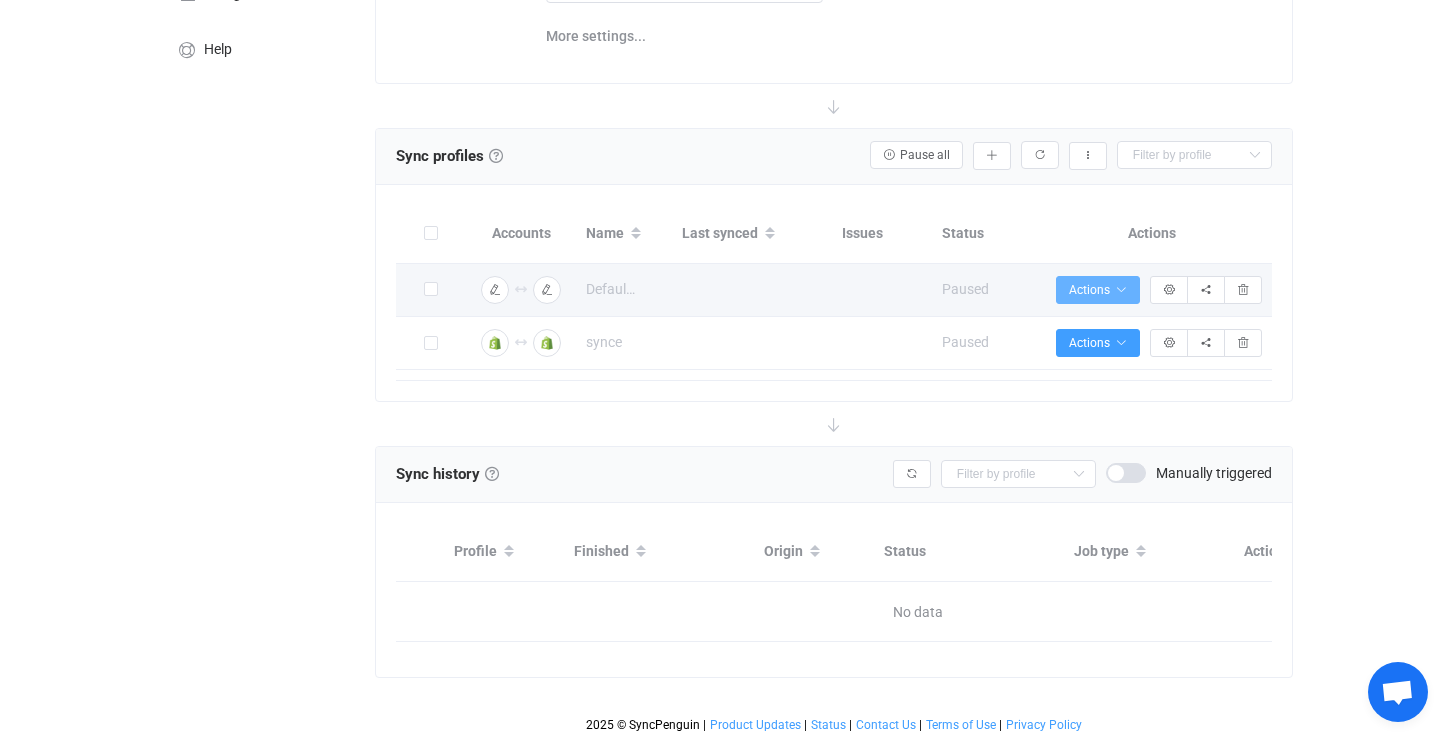 click at bounding box center (1121, 290) 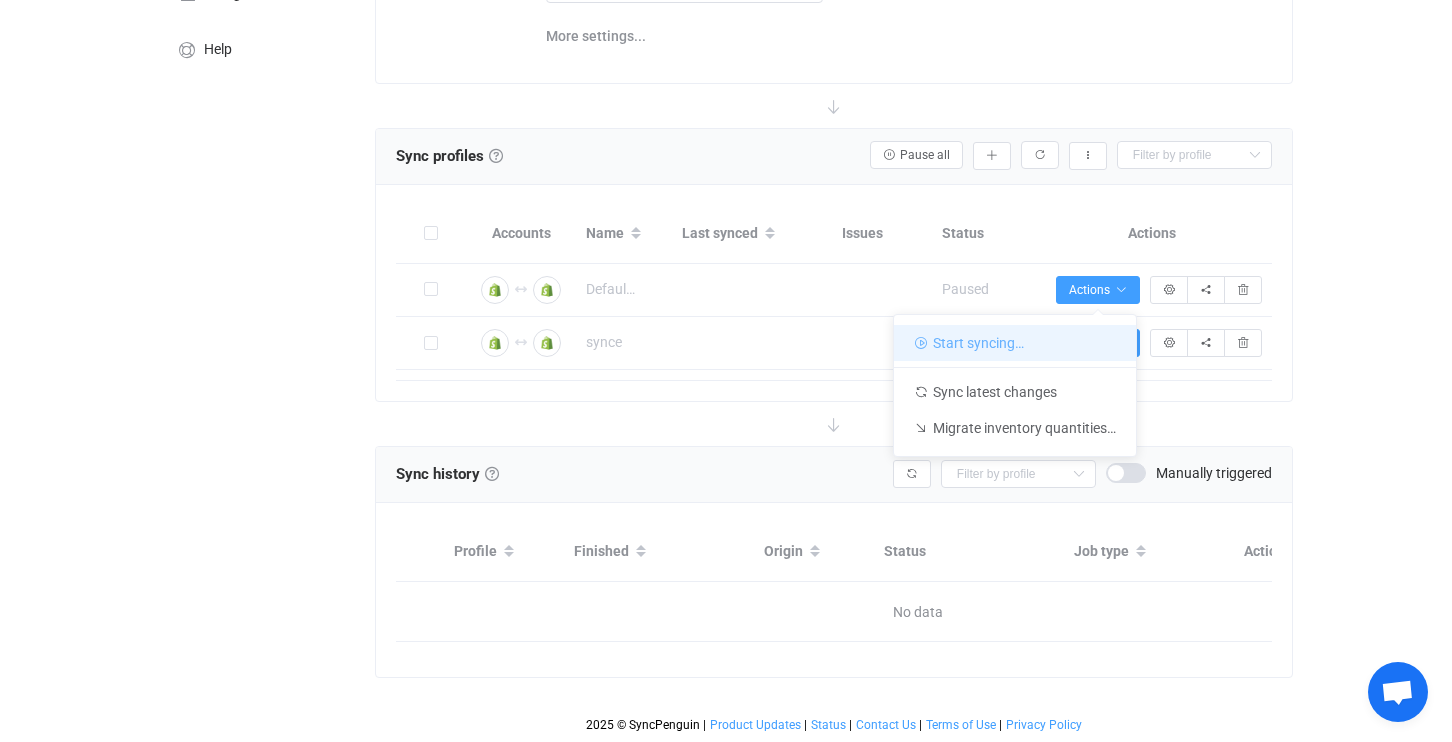 click on "Start syncing…" at bounding box center [1015, 343] 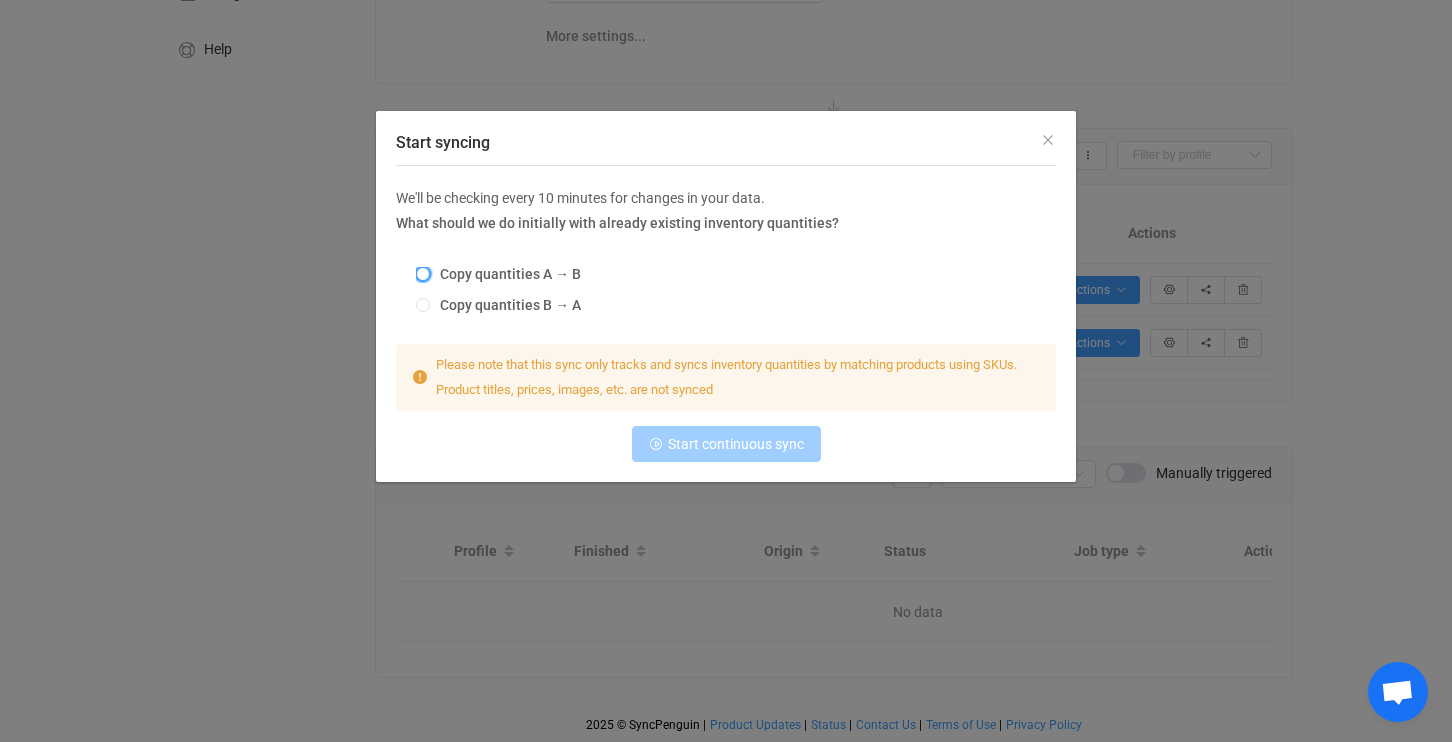click at bounding box center [423, 274] 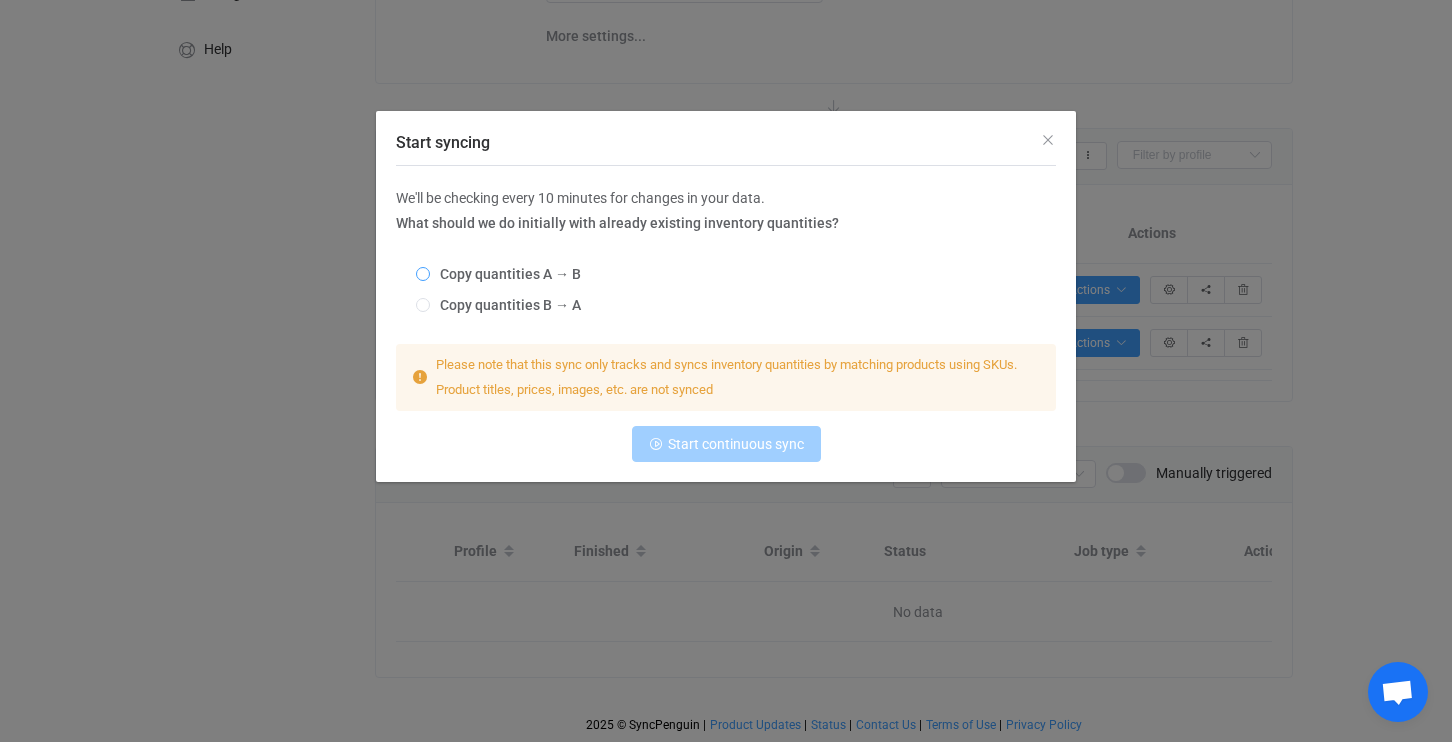 click on "Copy quantities A → B" at bounding box center [423, 275] 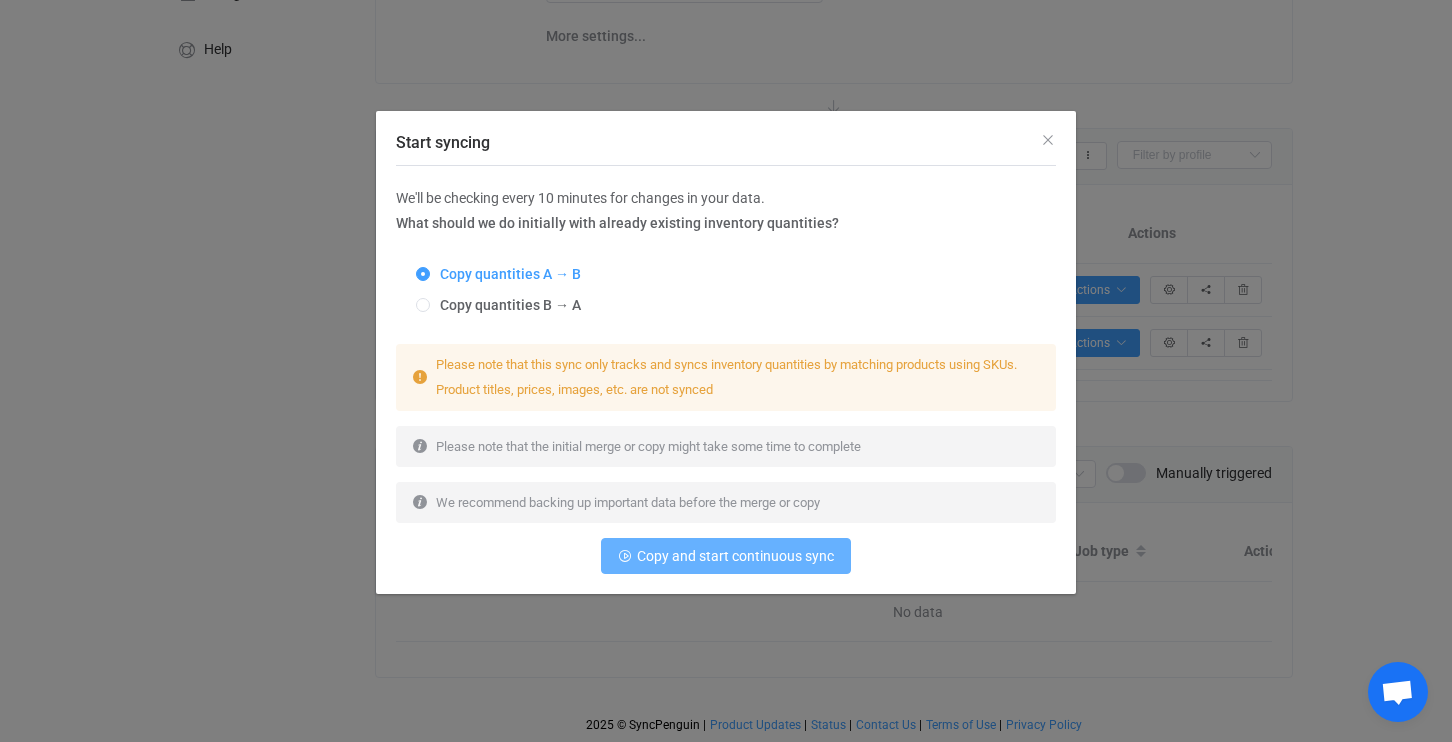 click on "Copy and start continuous sync" at bounding box center (735, 556) 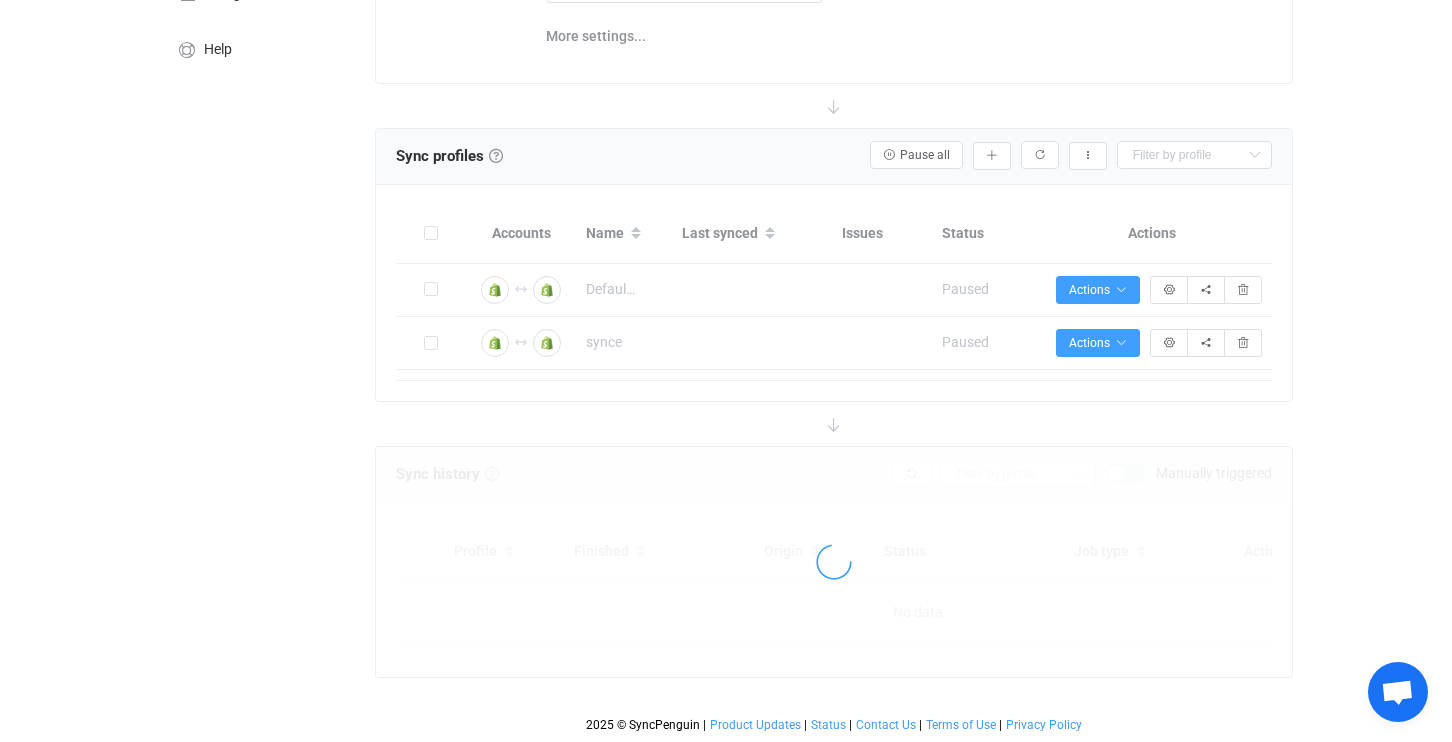 scroll, scrollTop: 300, scrollLeft: 0, axis: vertical 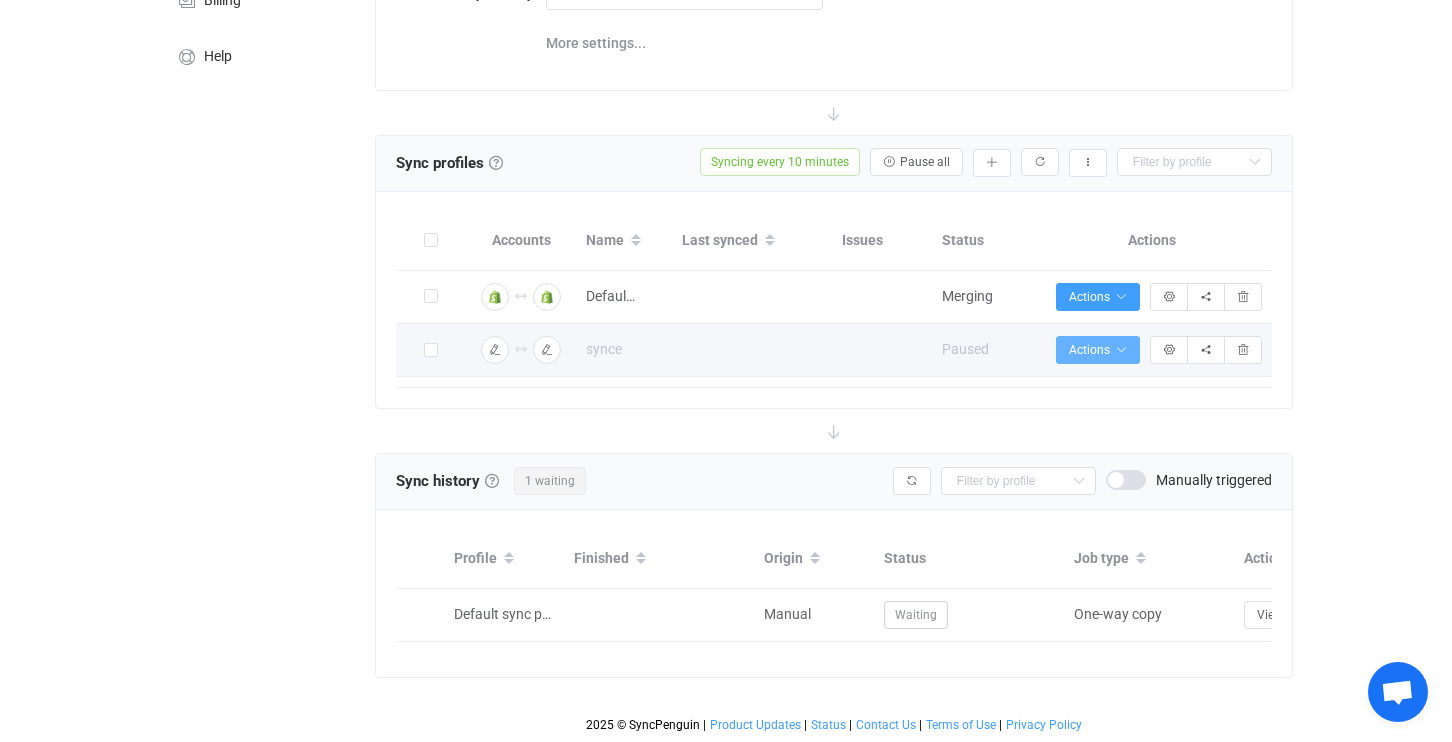 click on "Actions" at bounding box center [1098, 350] 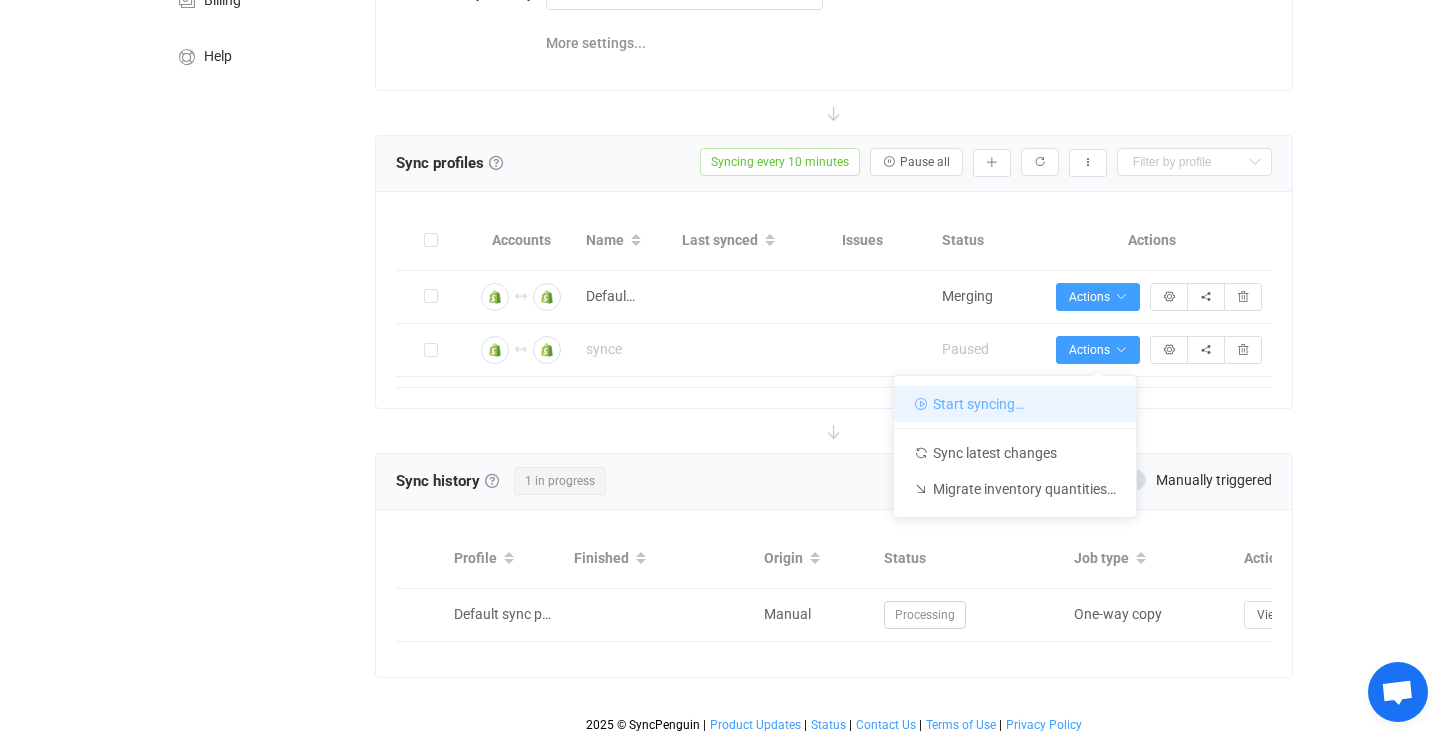 click on "Start syncing…" at bounding box center [1015, 404] 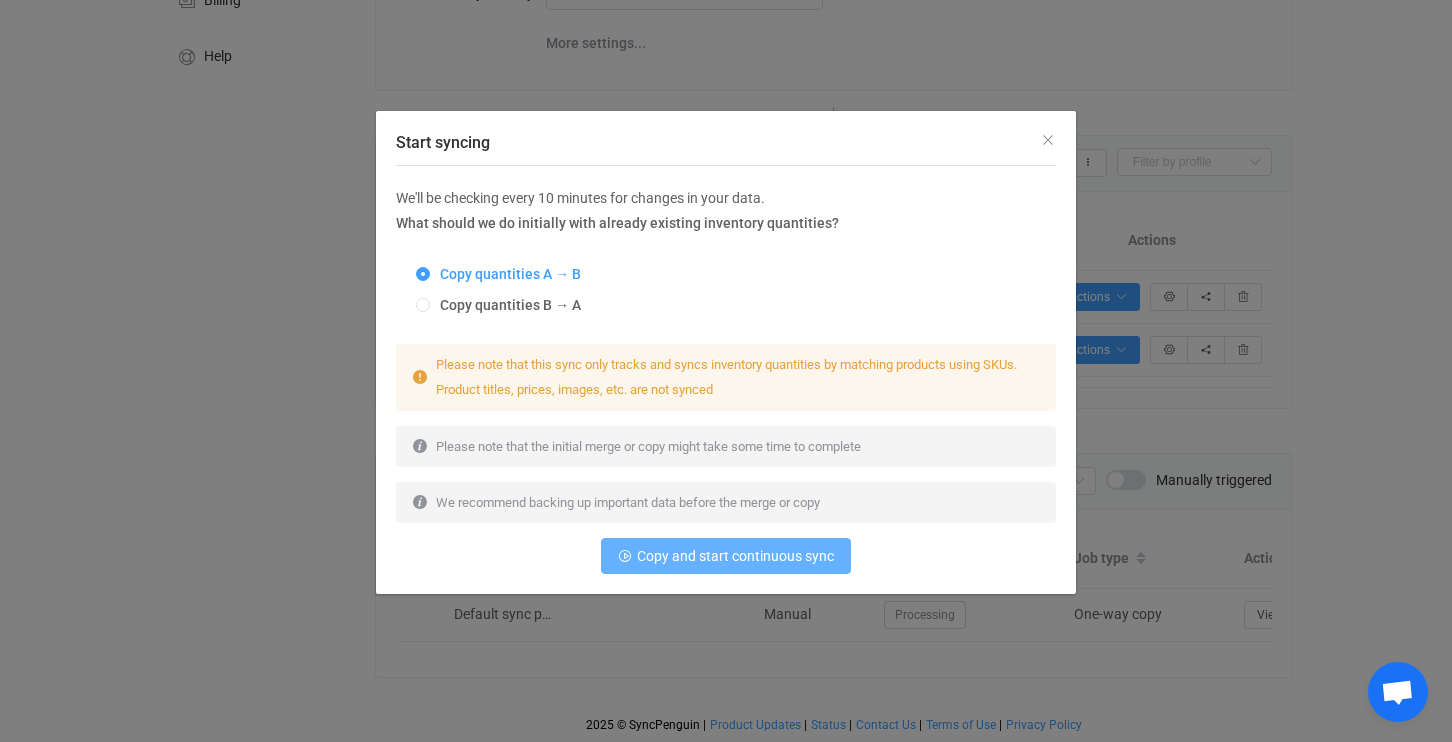 click on "Copy and start continuous sync" at bounding box center (735, 556) 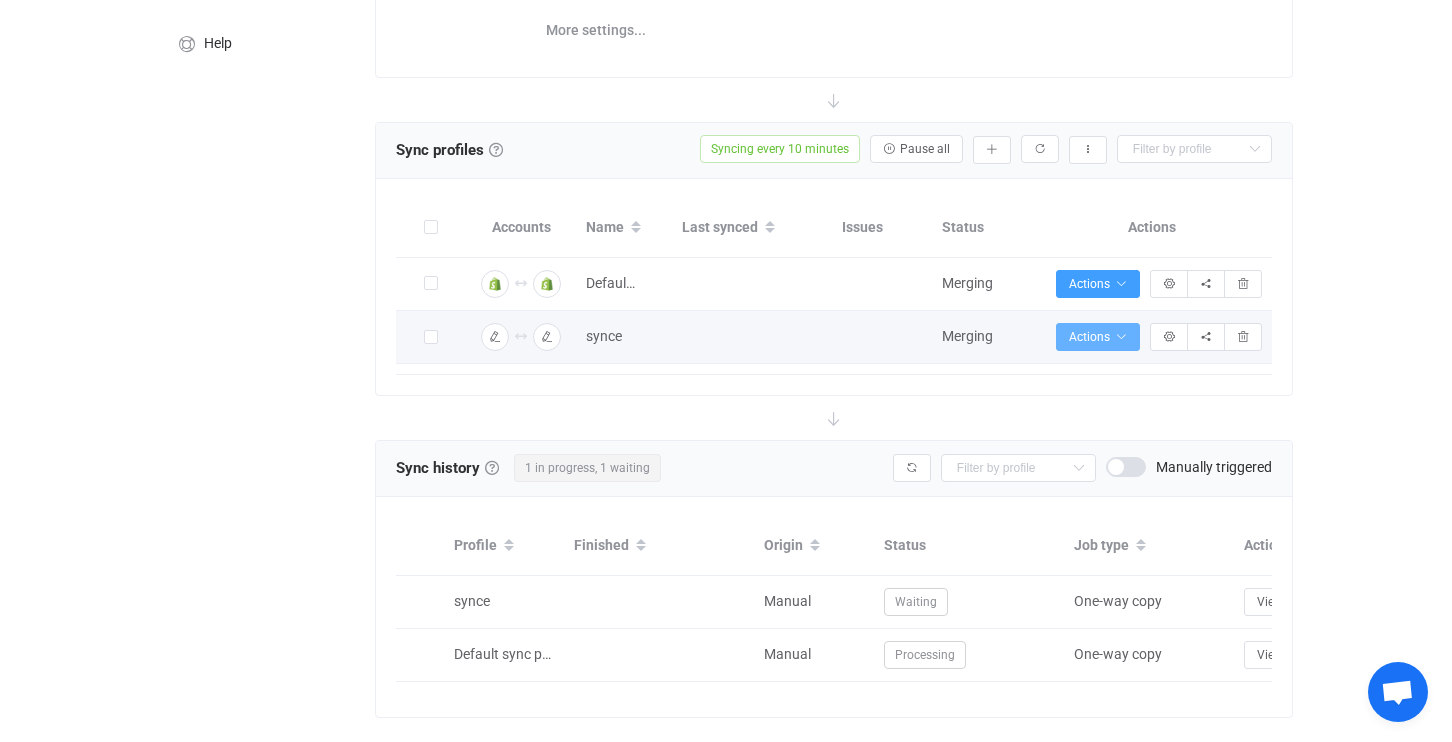 click at bounding box center [1121, 337] 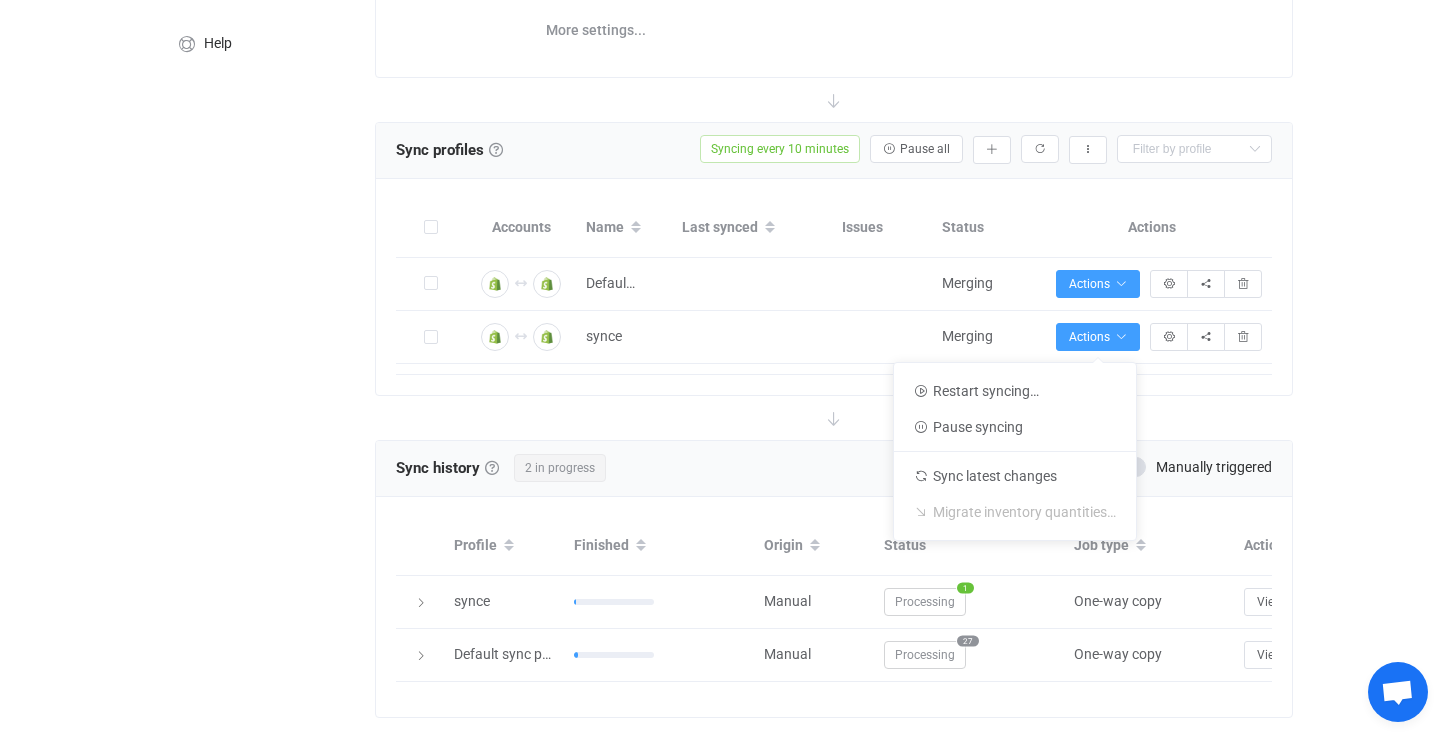 click on "6 days of free trial left  |   data sync platform rahatdinajpu828@gmail.com Contact Us Log Out Overview Synchronizations Settings Billing Help Dashboard All syncs Sync My new sync Shopify Share Sync sharing Delete Direction Two-way Two-way A B B A Sync every 10 minutes 10 minutes 15 minutes 30 minutes 1 hour 2 hours 4 hours 8 hours 12 hours 24 hours More settings... Sync profiles  Sync profiles  Sync profiles A sync profile represents a single pair of shops to sync. You need to make sure both accounts are properly connected before starting sync. To check the current connection status, click on one of the two icons in the Accounts column. Syncing every 10 minutes Active Pause all  Add manually…  Import from CSV…  Export sync profiles to CSV Default sync profile synce Accounts Name Last synced Issues Status Actions Connection results Connection results Default sync profile Syncing issues Merging
Actions Sync profile details Sync profile sharing Connection results Connection results synce Merging View" at bounding box center [726, 241] 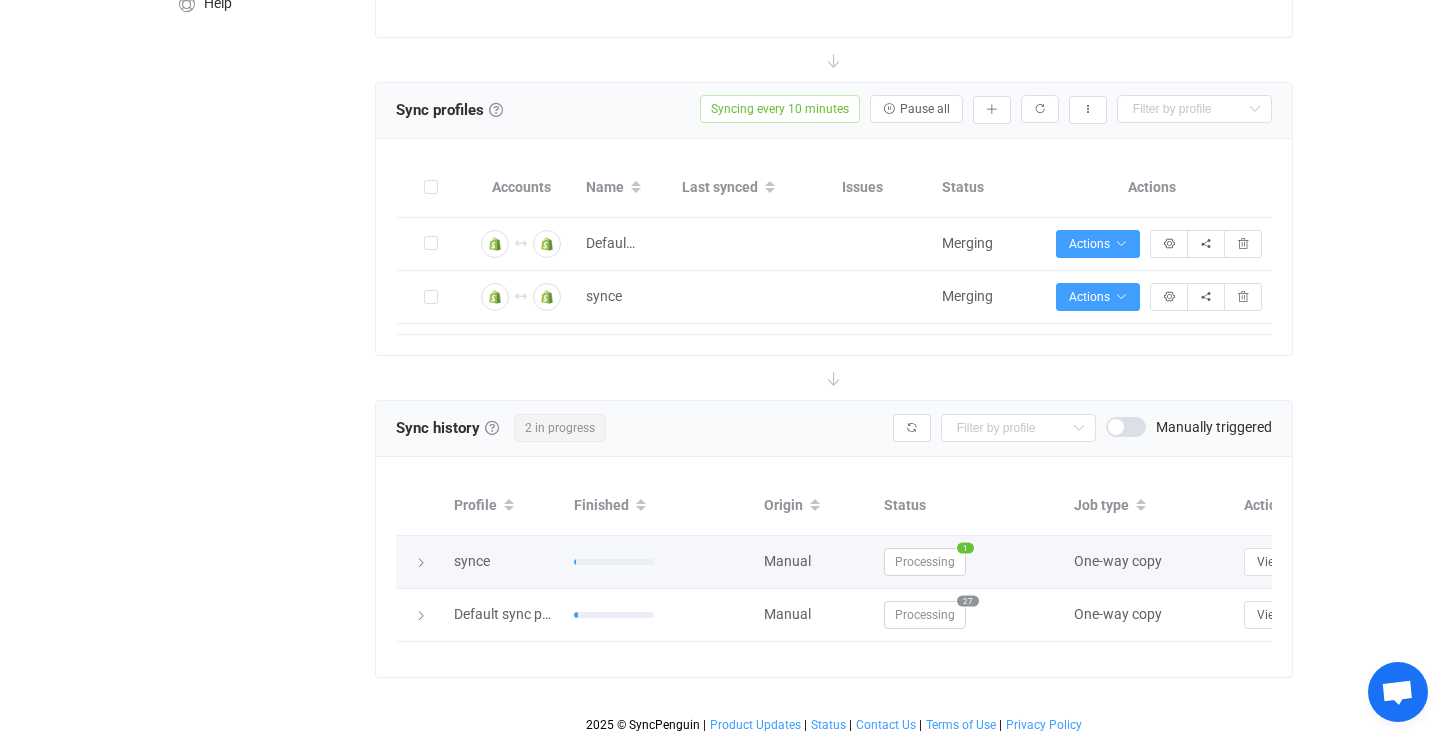 scroll, scrollTop: 353, scrollLeft: 0, axis: vertical 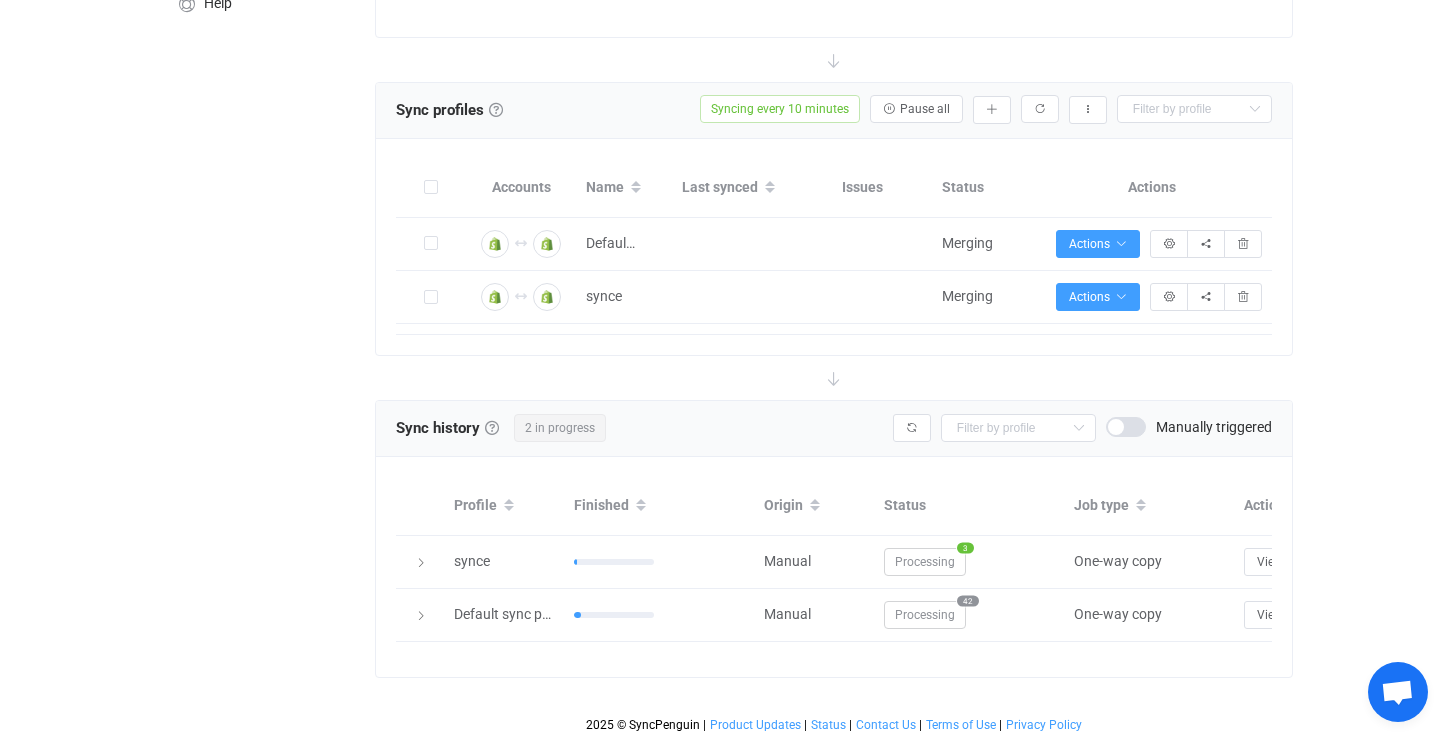 click on "6 days of free trial left  |   data sync platform rahatdinajpu828@gmail.com Contact Us Log Out Overview Synchronizations Settings Billing Help Dashboard All syncs Sync My new sync Shopify Share Sync sharing Delete Direction Two-way Two-way A B B A Sync every 10 minutes 10 minutes 15 minutes 30 minutes 1 hour 2 hours 4 hours 8 hours 12 hours 24 hours More settings... Sync profiles  Sync profiles  Sync profiles A sync profile represents a single pair of shops to sync. You need to make sure both accounts are properly connected before starting sync. To check the current connection status, click on one of the two icons in the Accounts column. Syncing every 10 minutes Active Pause all  Add manually…  Import from CSV…  Export sync profiles to CSV Default sync profile synce Accounts Name Last synced Issues Status Actions Connection results Connection results Default sync profile Syncing issues Merging
Actions Sync profile details Sync profile sharing Connection results Connection results synce Merging View" at bounding box center (726, 201) 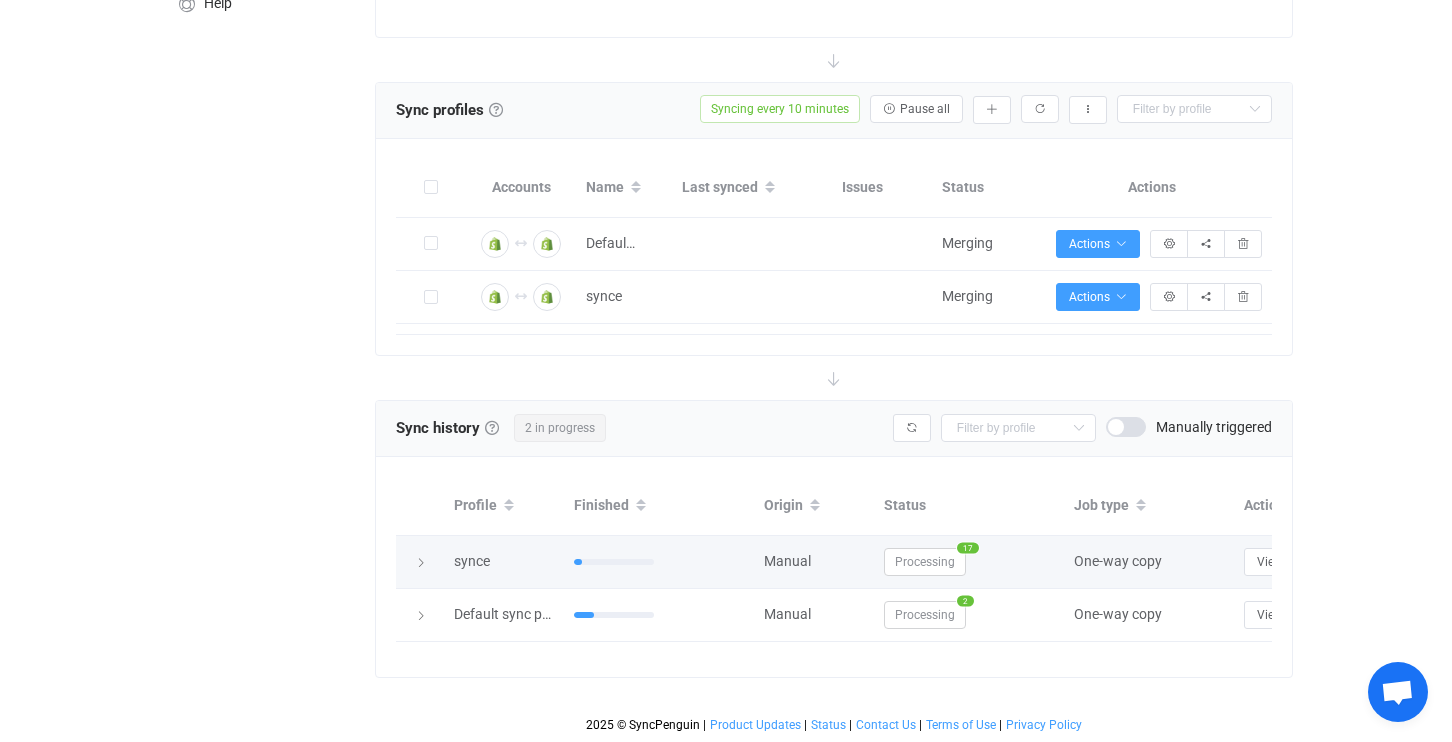 click on "Processing" at bounding box center [925, 562] 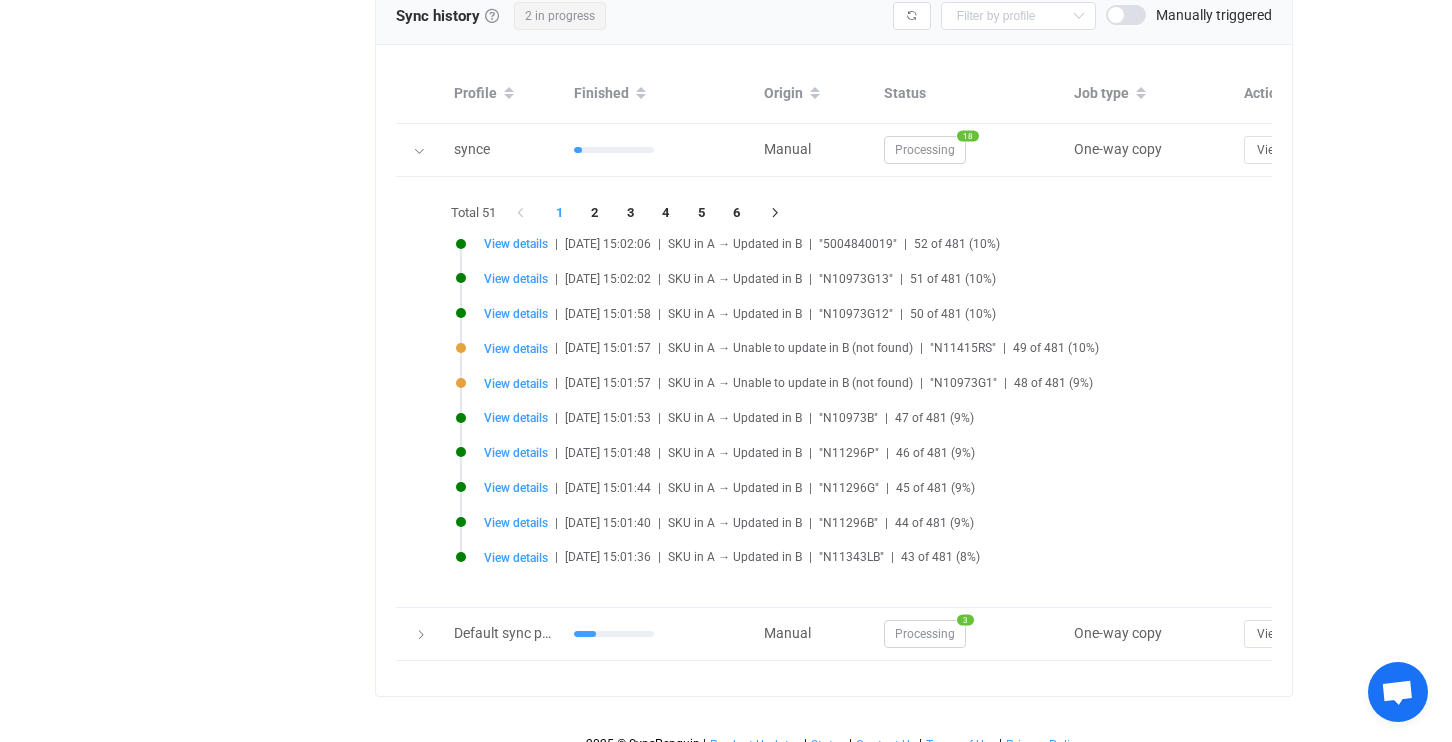 scroll, scrollTop: 799, scrollLeft: 0, axis: vertical 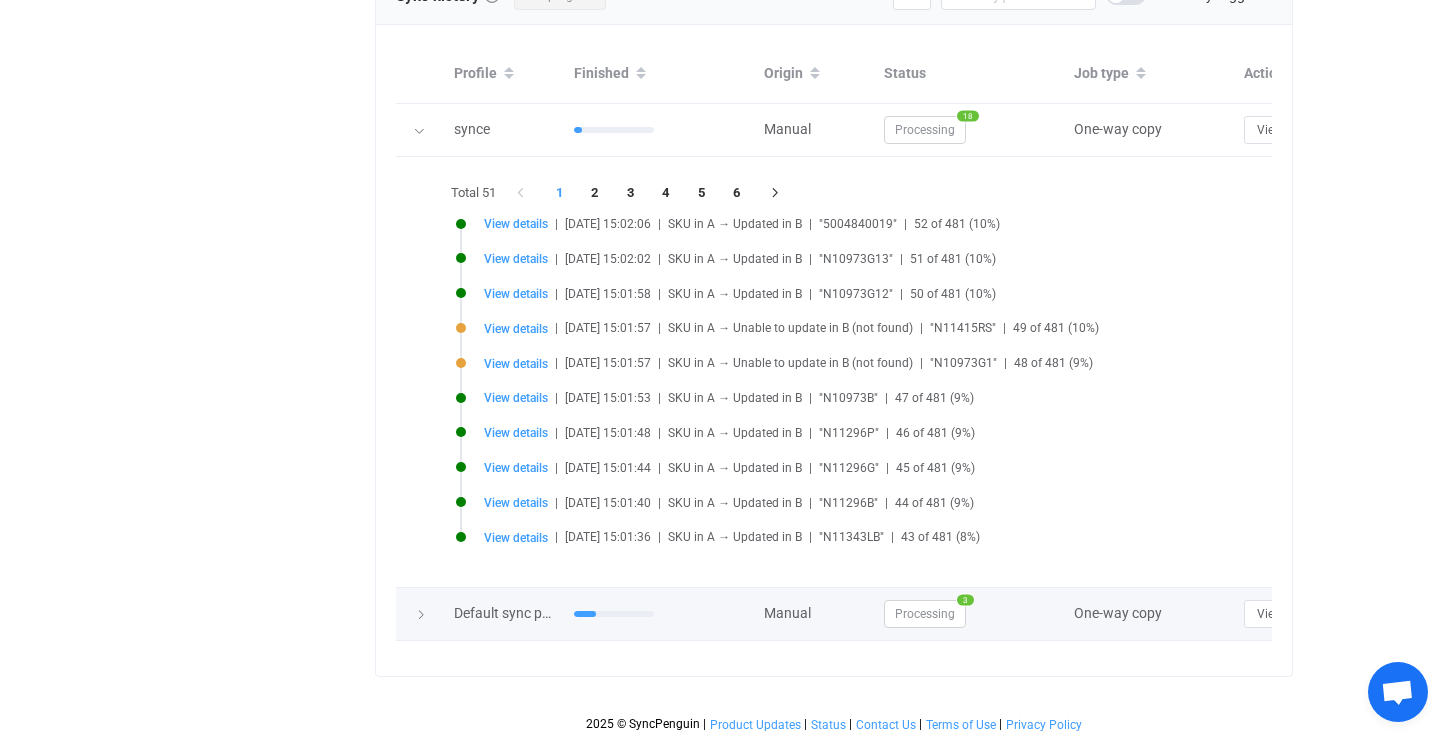 click on "Processing" at bounding box center [925, 614] 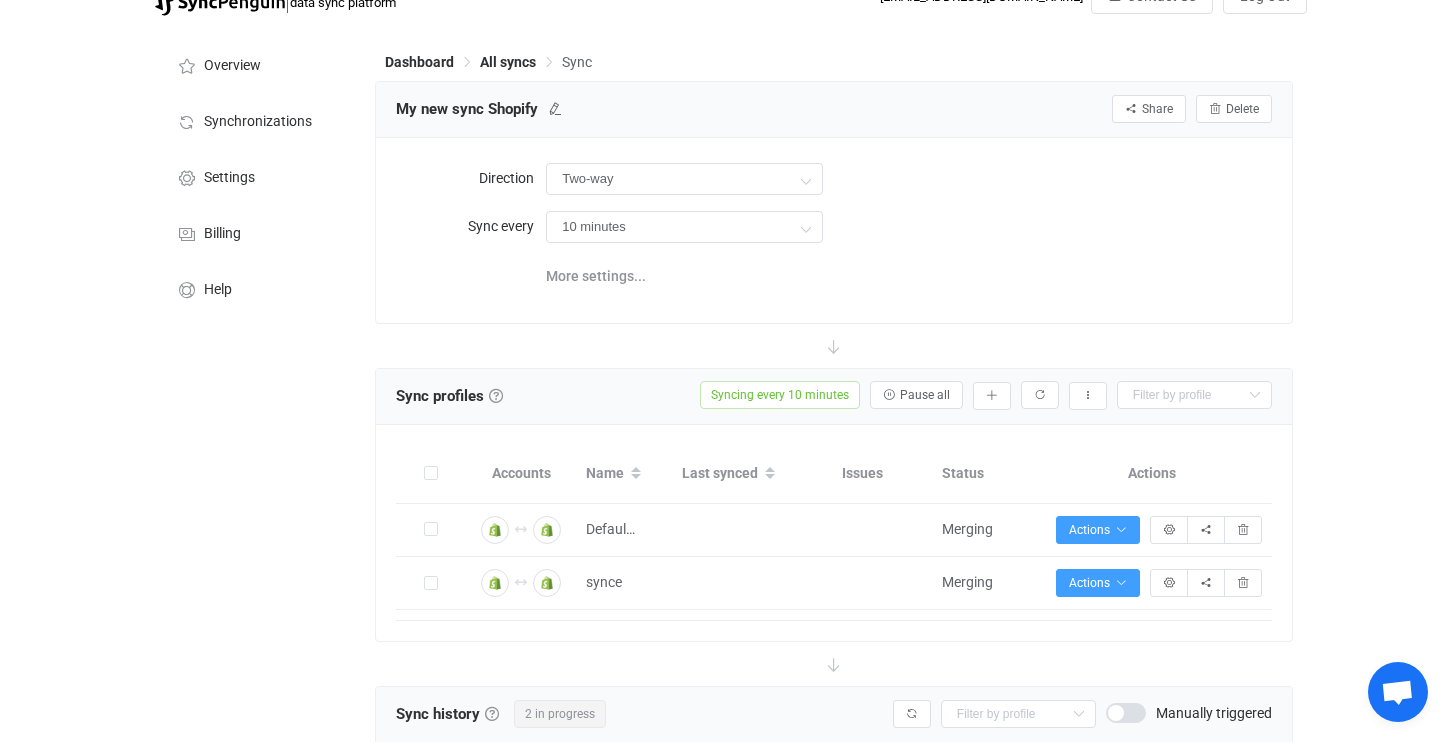 scroll, scrollTop: 0, scrollLeft: 0, axis: both 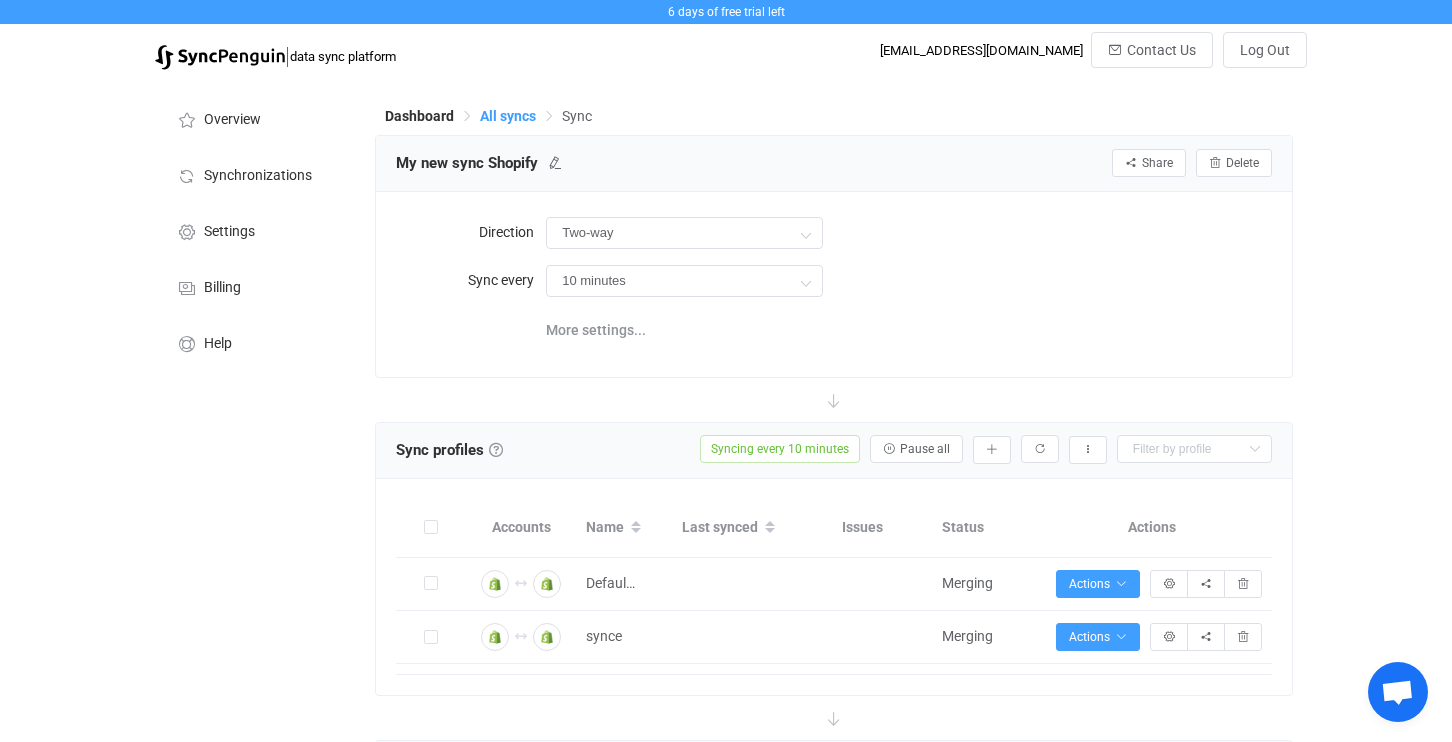 click on "All syncs" at bounding box center [508, 116] 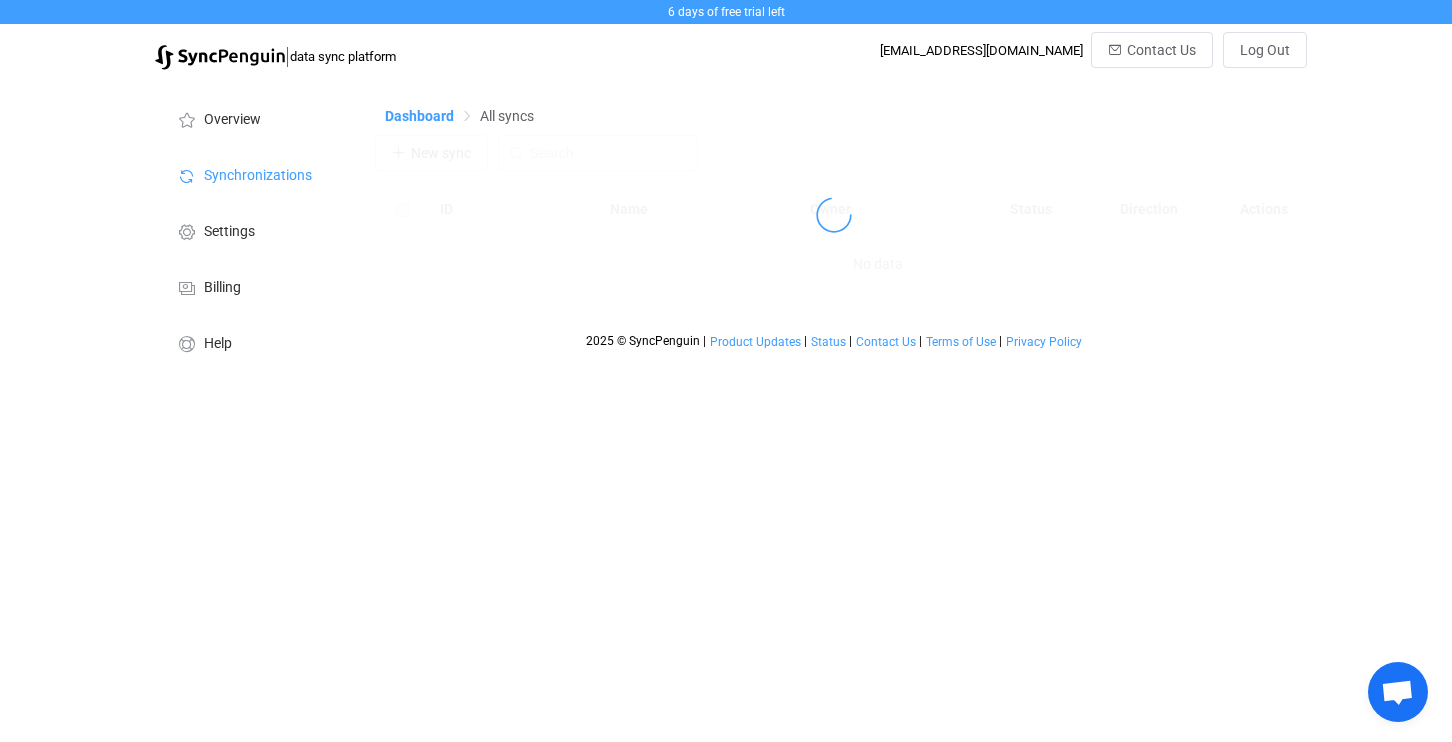 click on "Dashboard" at bounding box center [419, 116] 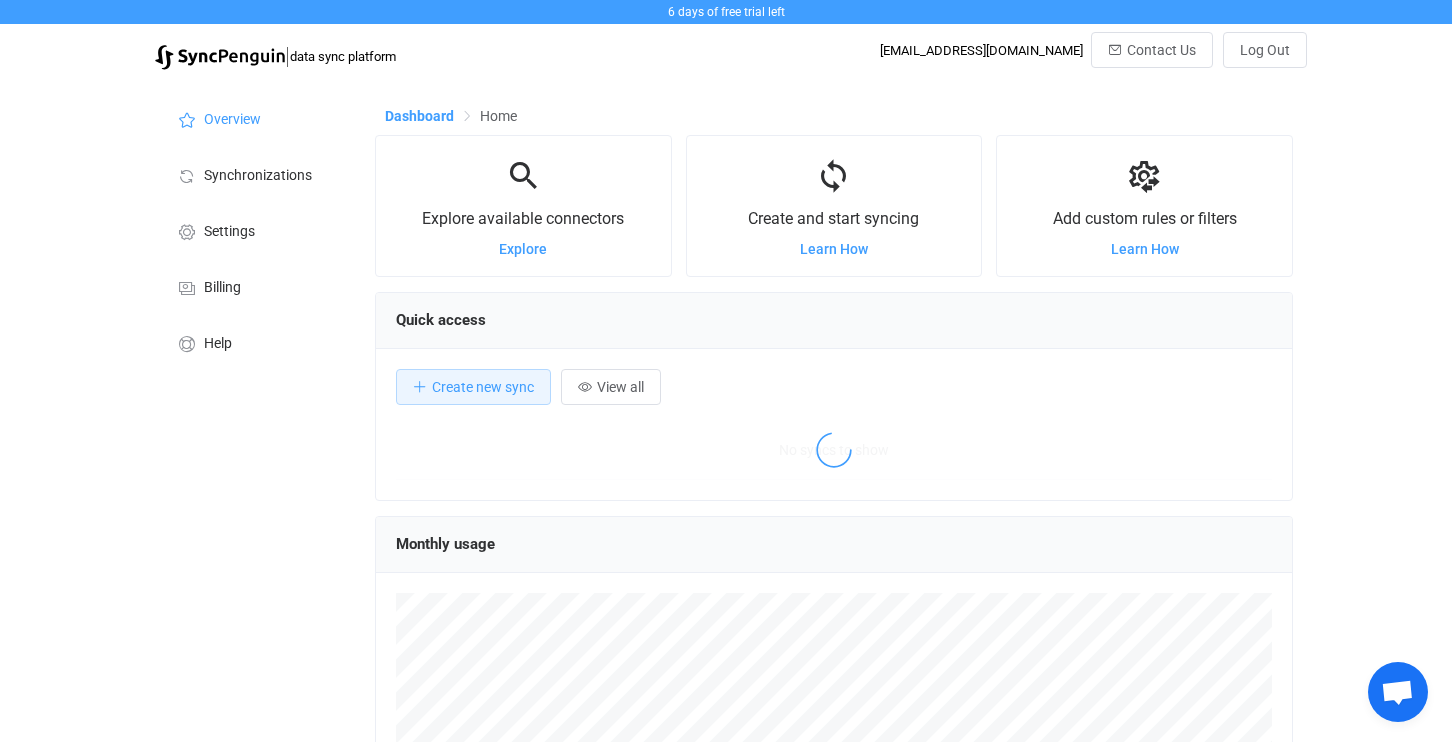 scroll, scrollTop: 999612, scrollLeft: 999082, axis: both 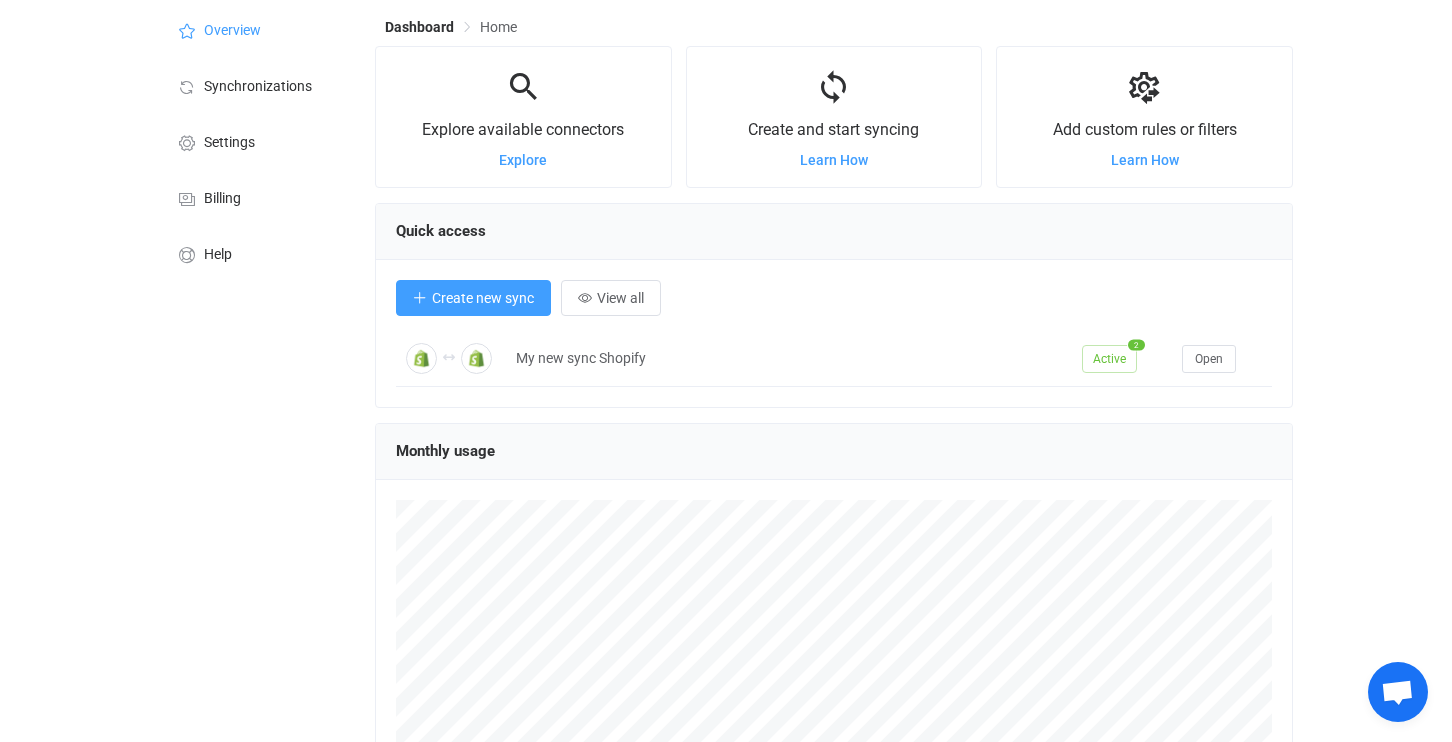 click on "Create new sync" at bounding box center [483, 298] 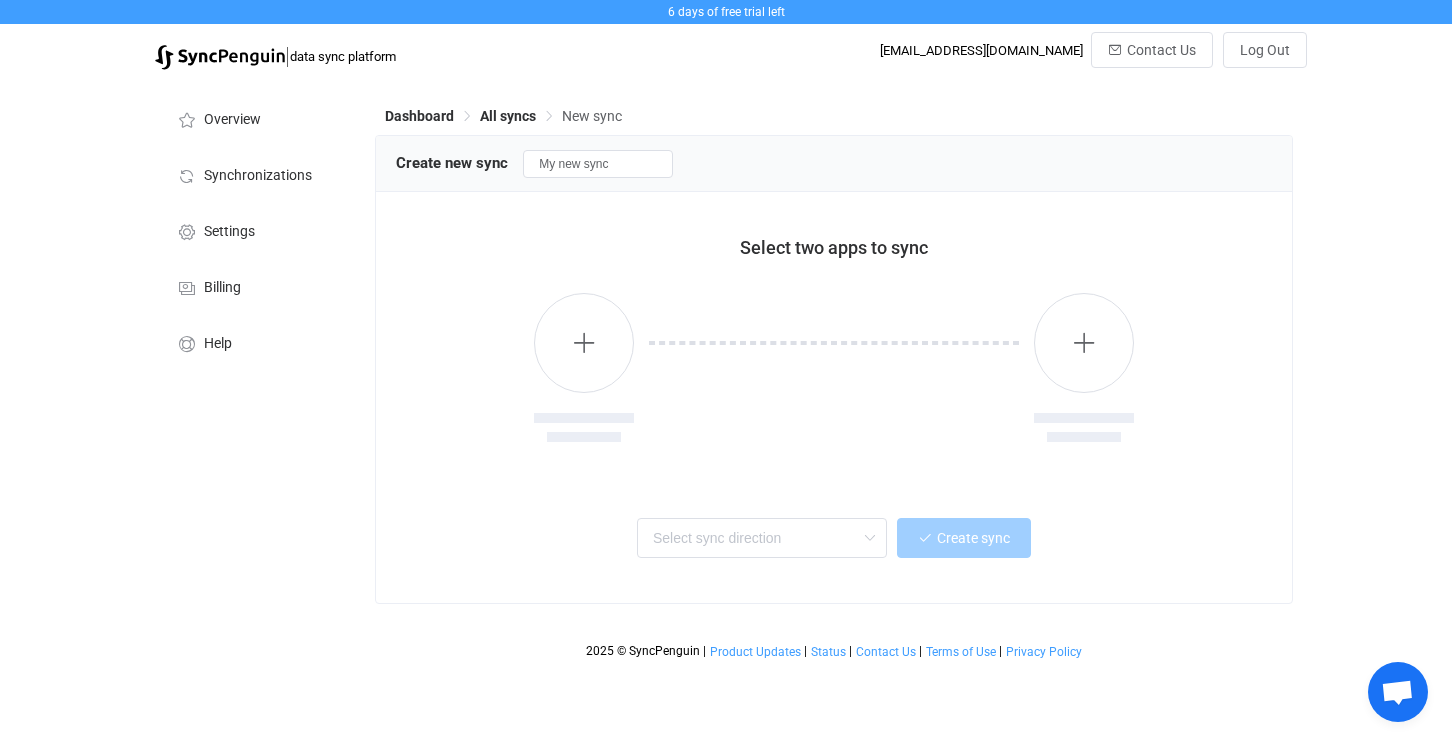 scroll, scrollTop: 0, scrollLeft: 0, axis: both 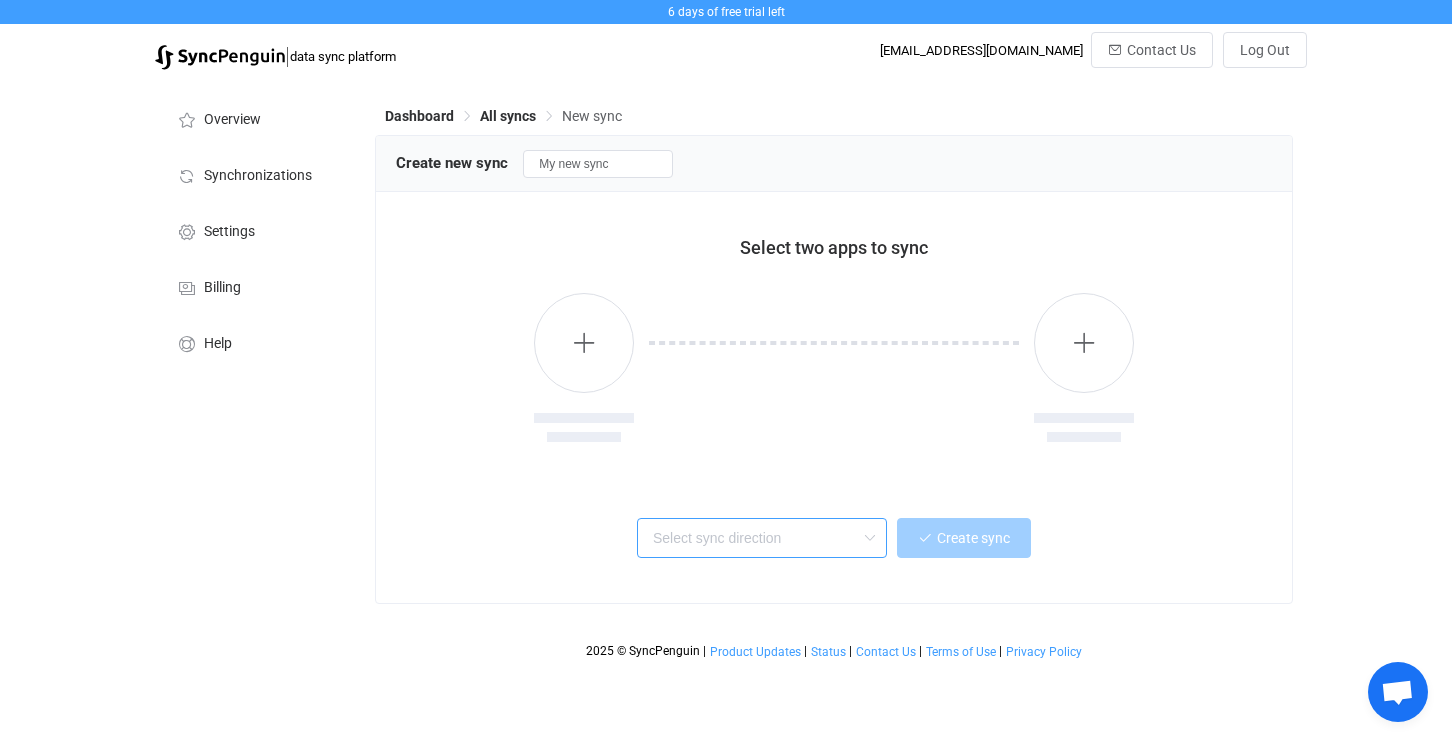 click at bounding box center (762, 538) 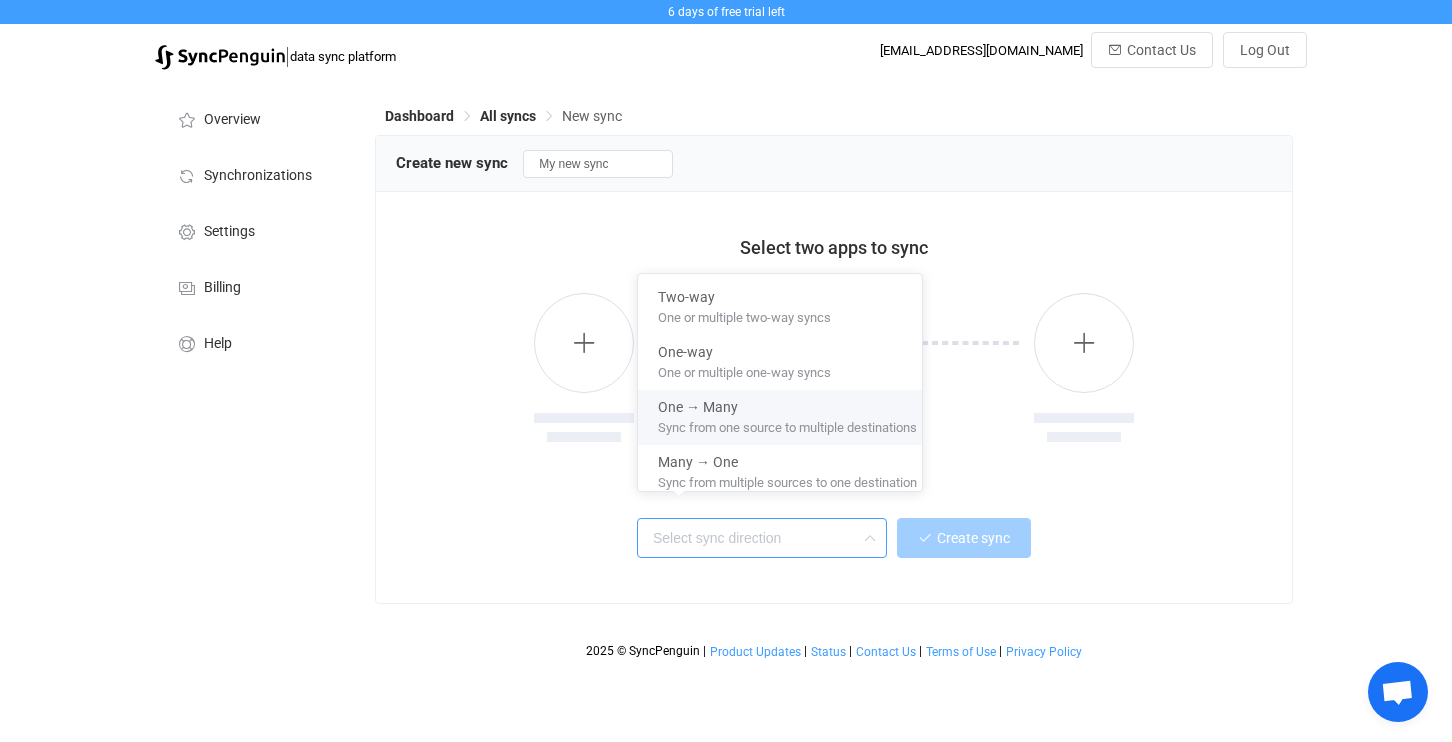 click on "One → Many" at bounding box center (698, 403) 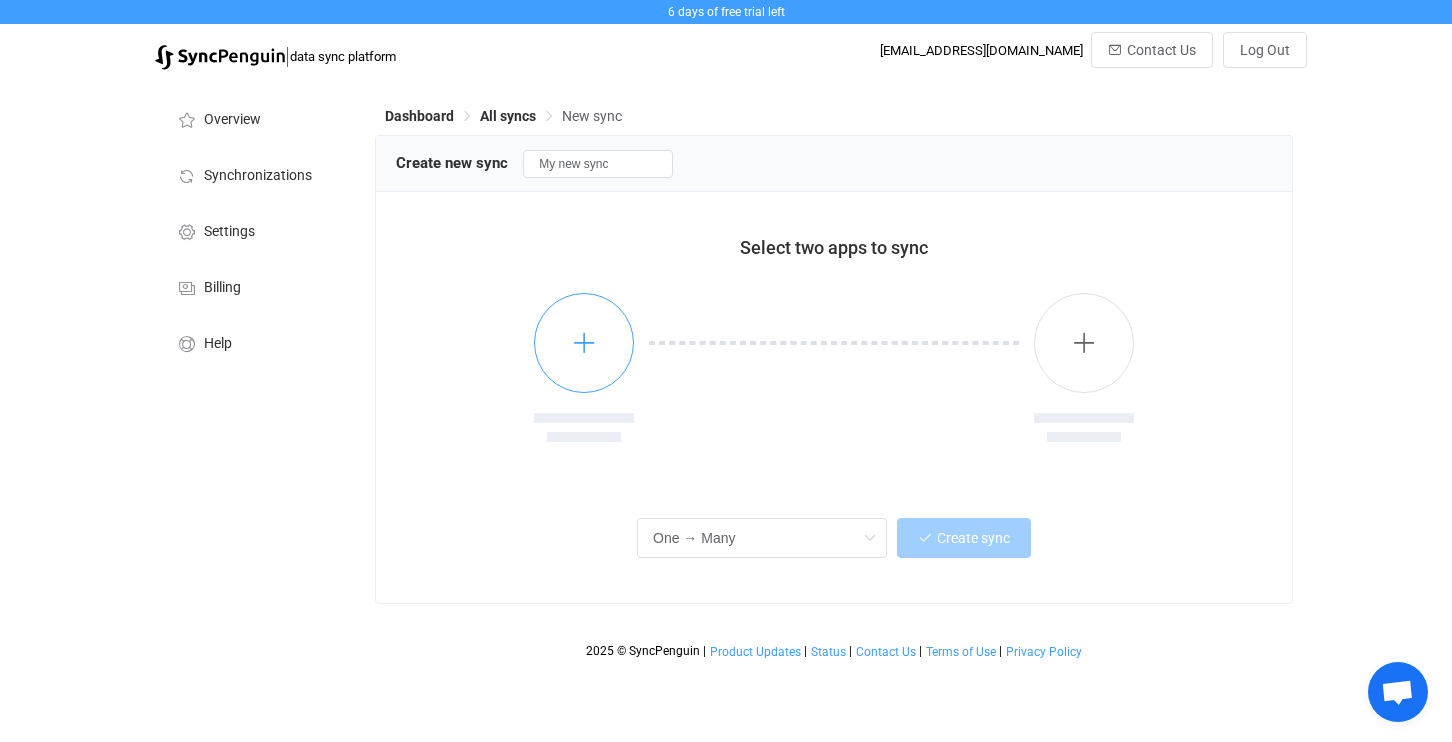 click at bounding box center (584, 343) 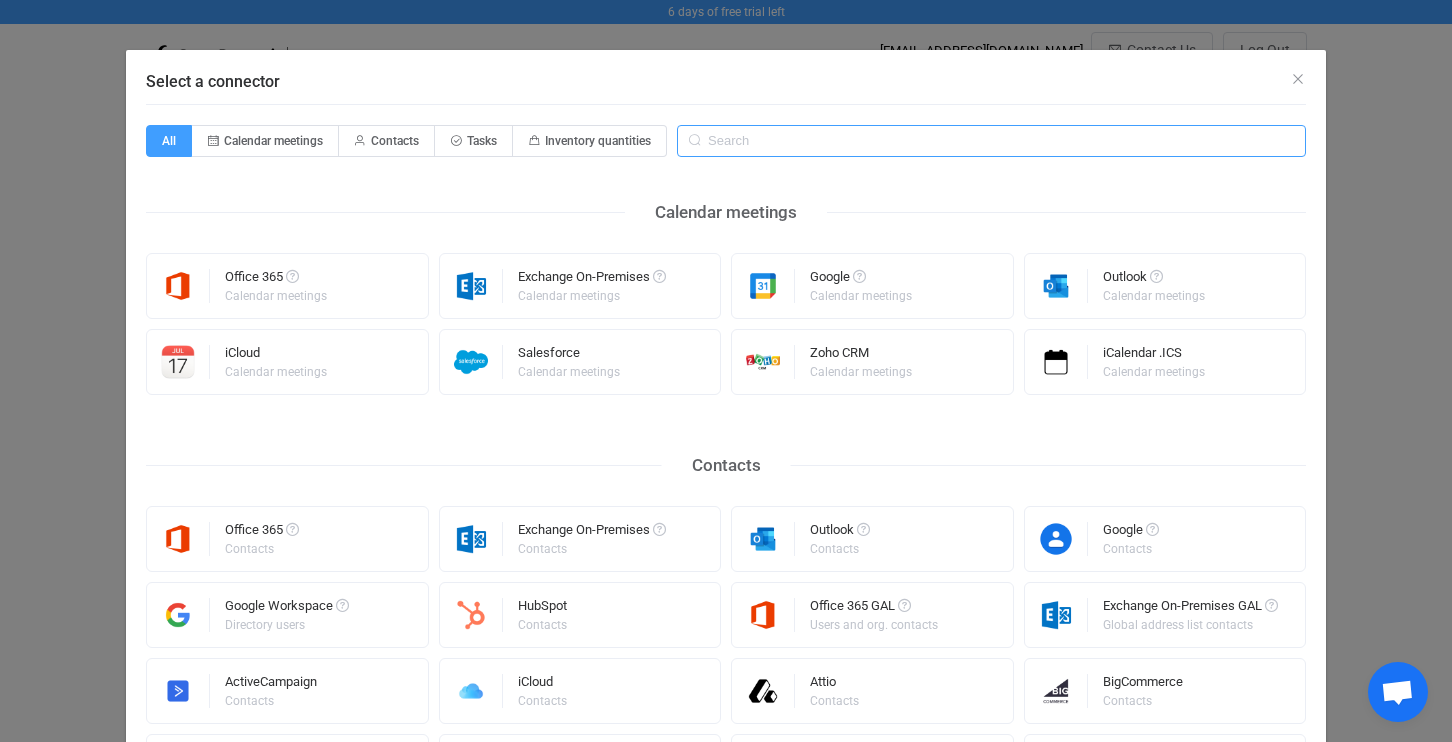 click at bounding box center (991, 141) 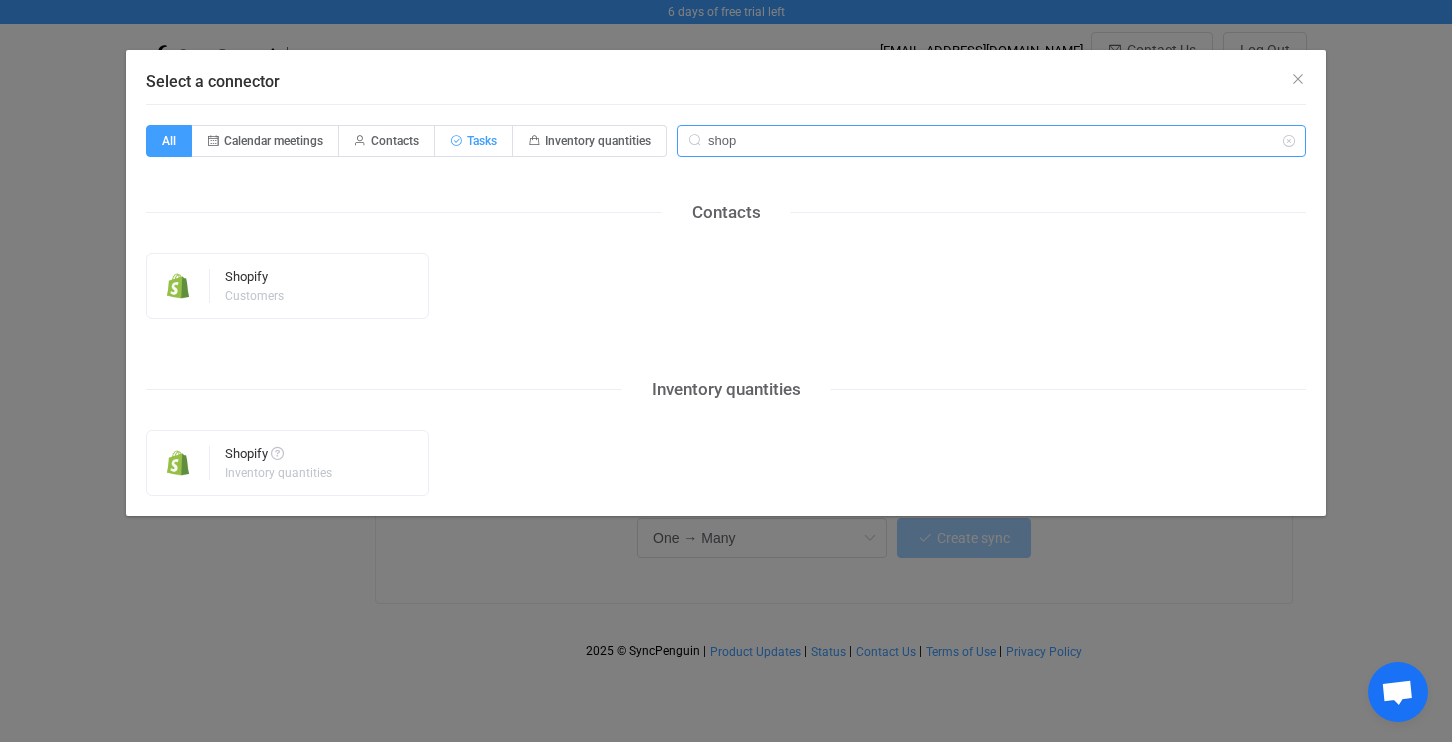 type on "shop" 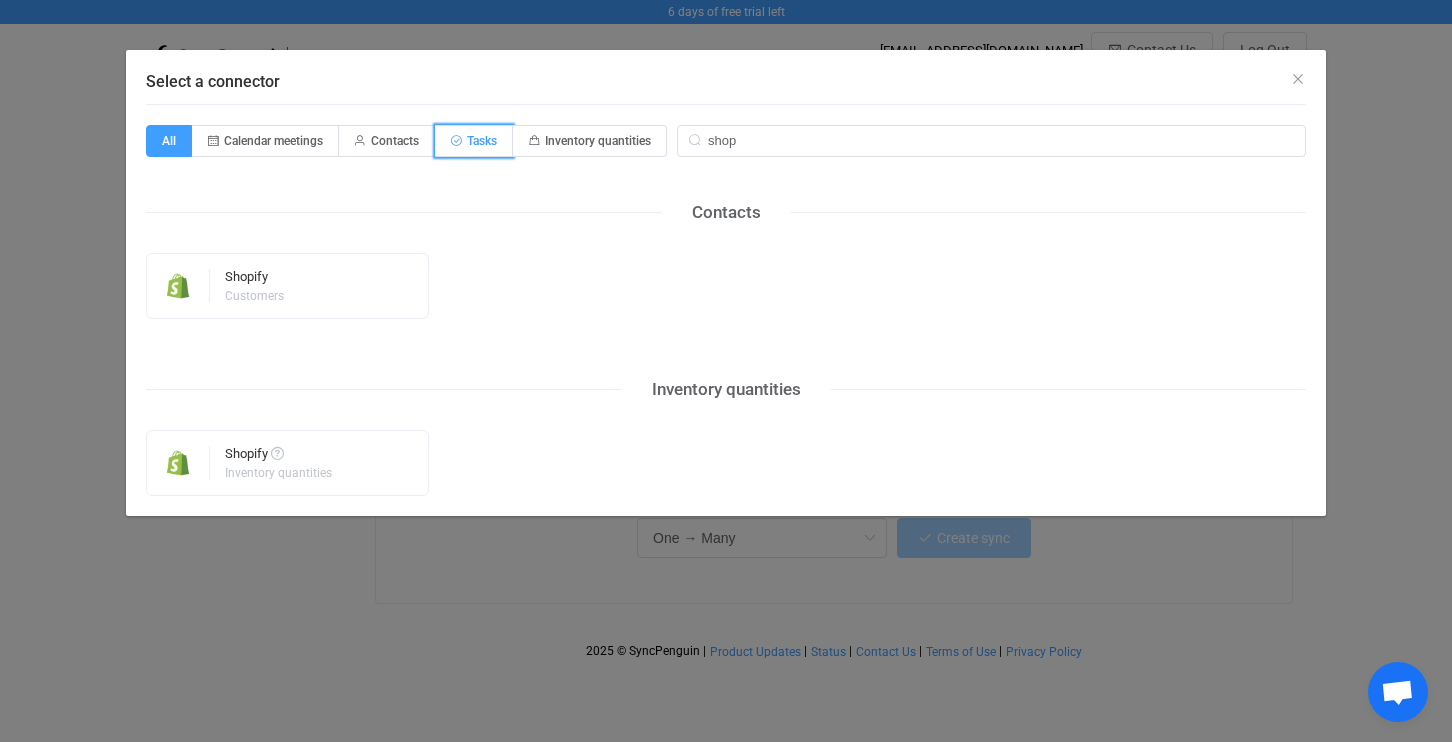 click on "Tasks" at bounding box center [474, 141] 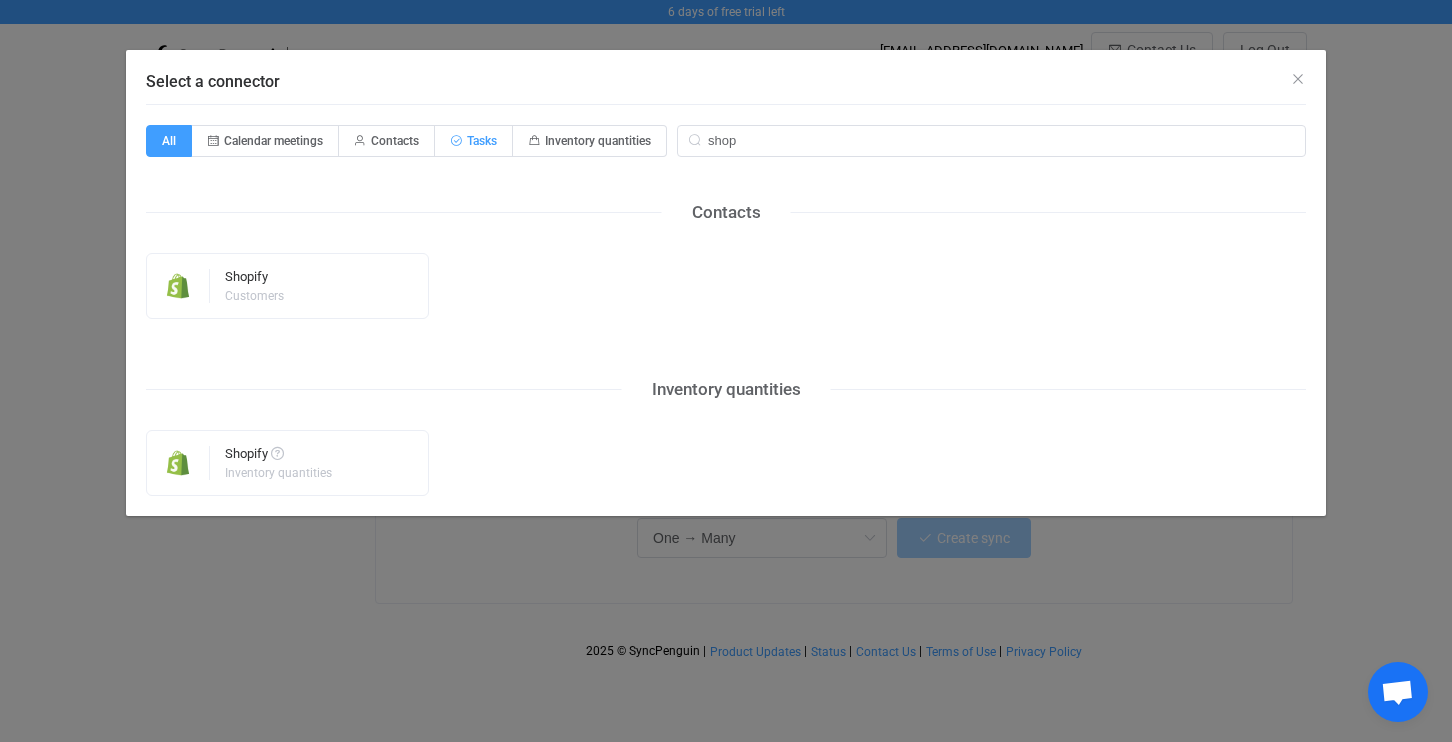 click on "Tasks" at bounding box center (446, 134) 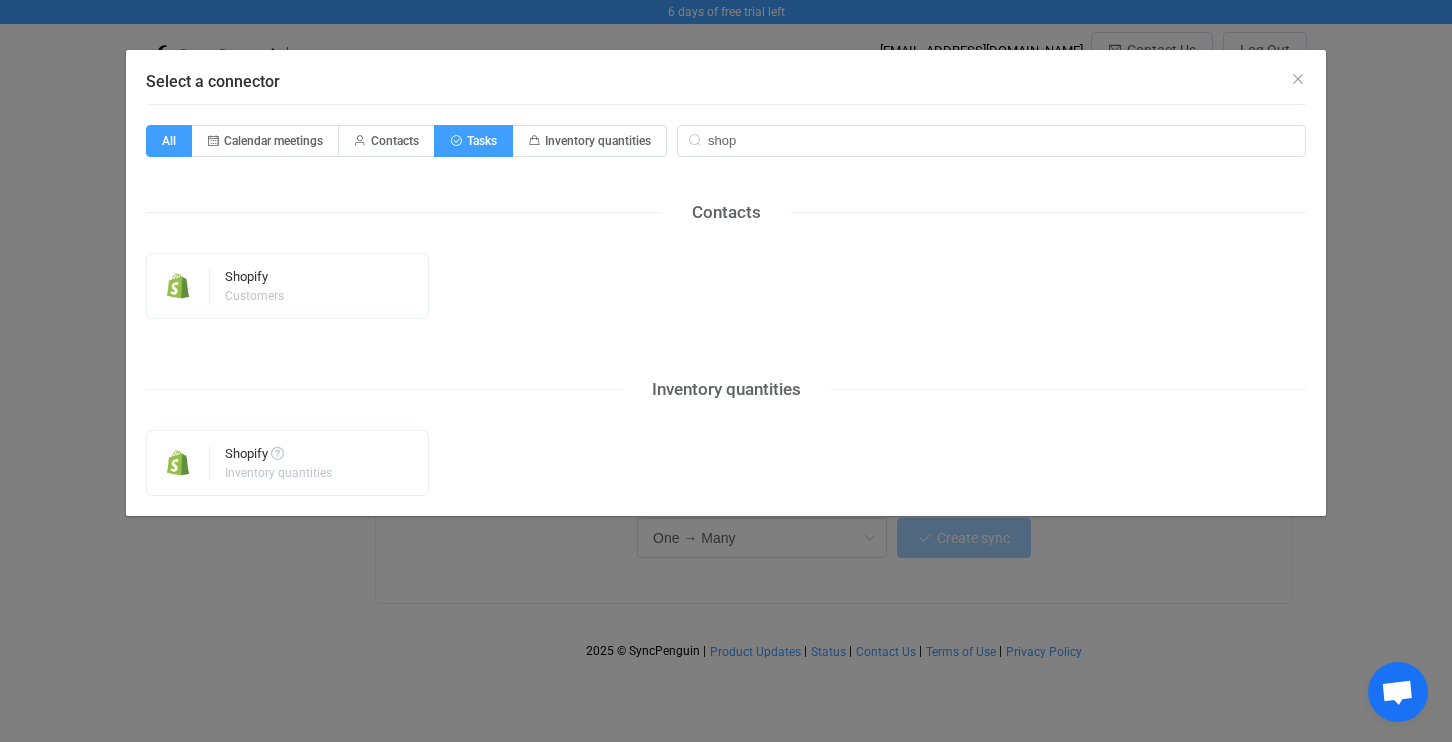 radio on "false" 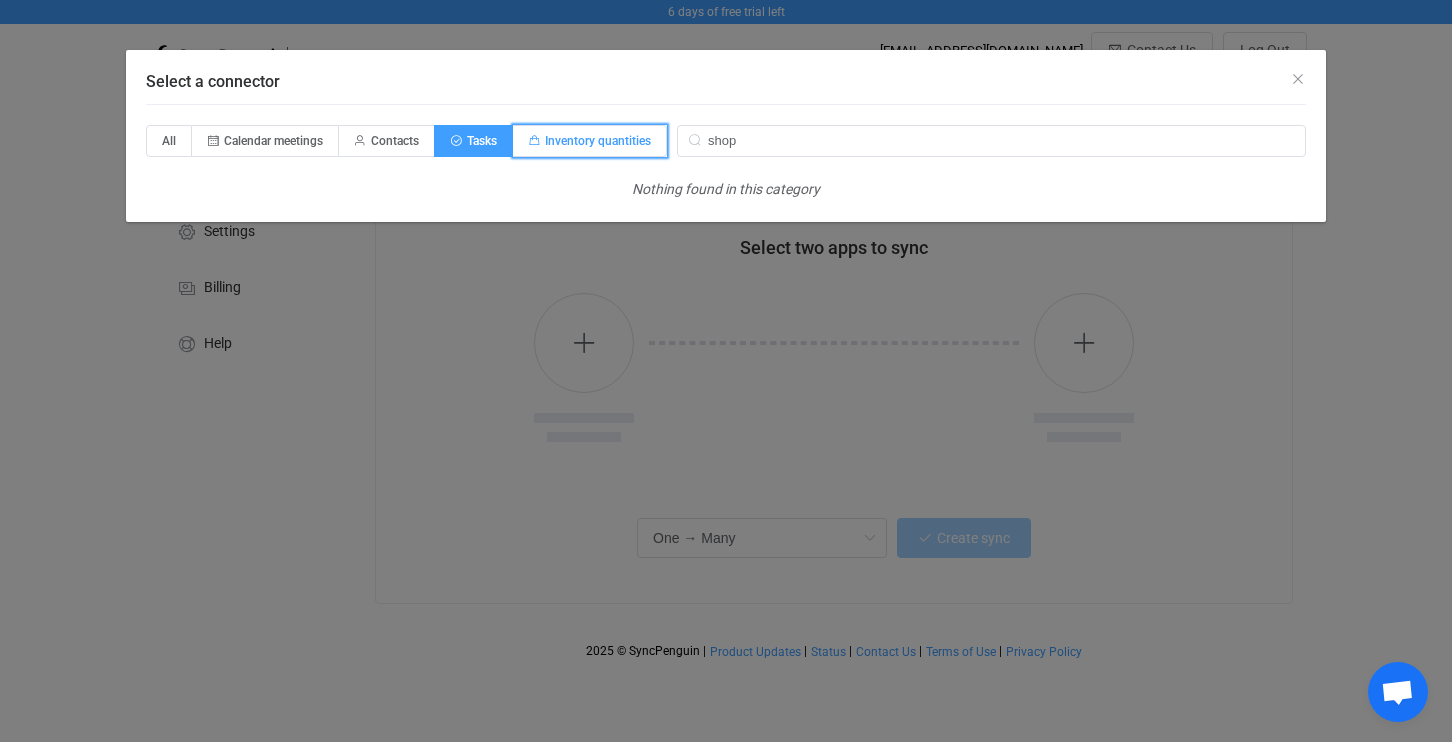 click on "Inventory quantities" at bounding box center [598, 141] 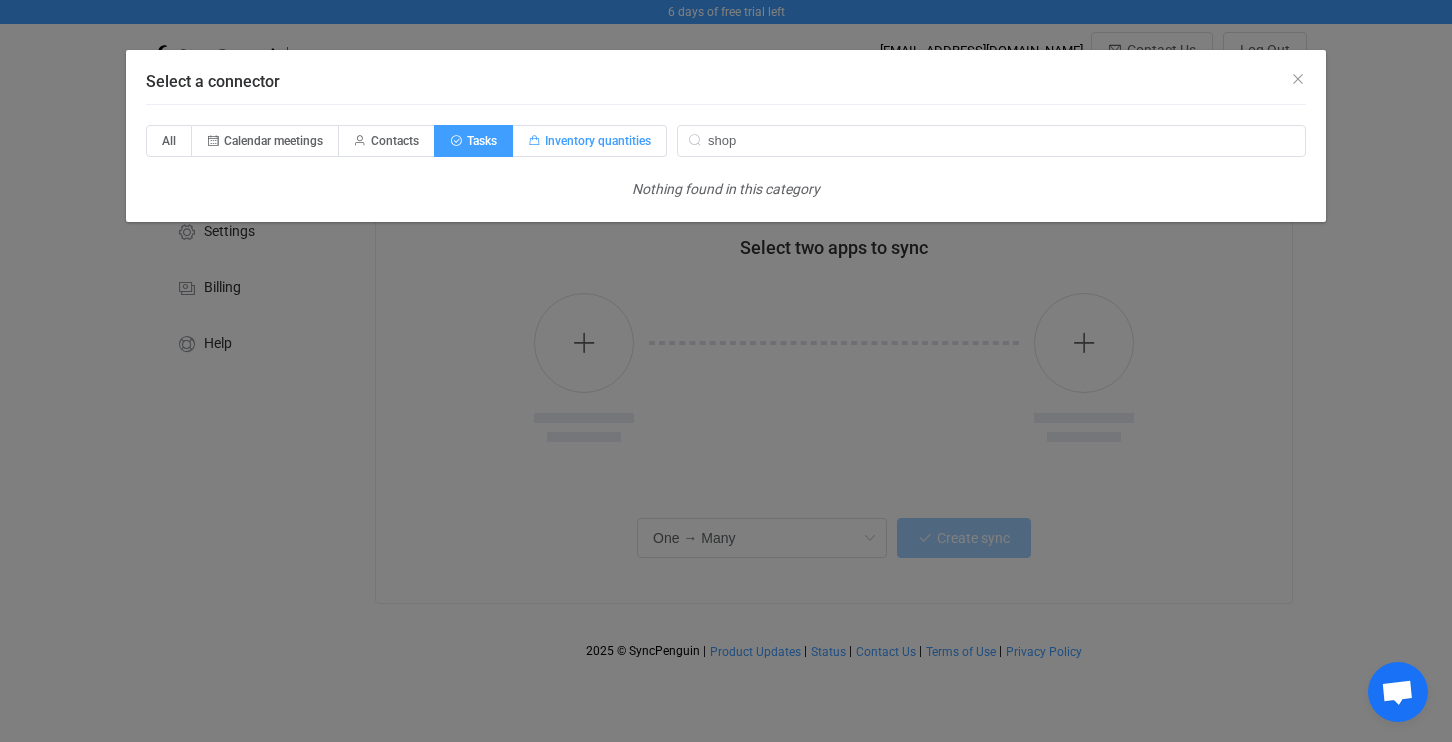 click on "Inventory quantities" at bounding box center [524, 134] 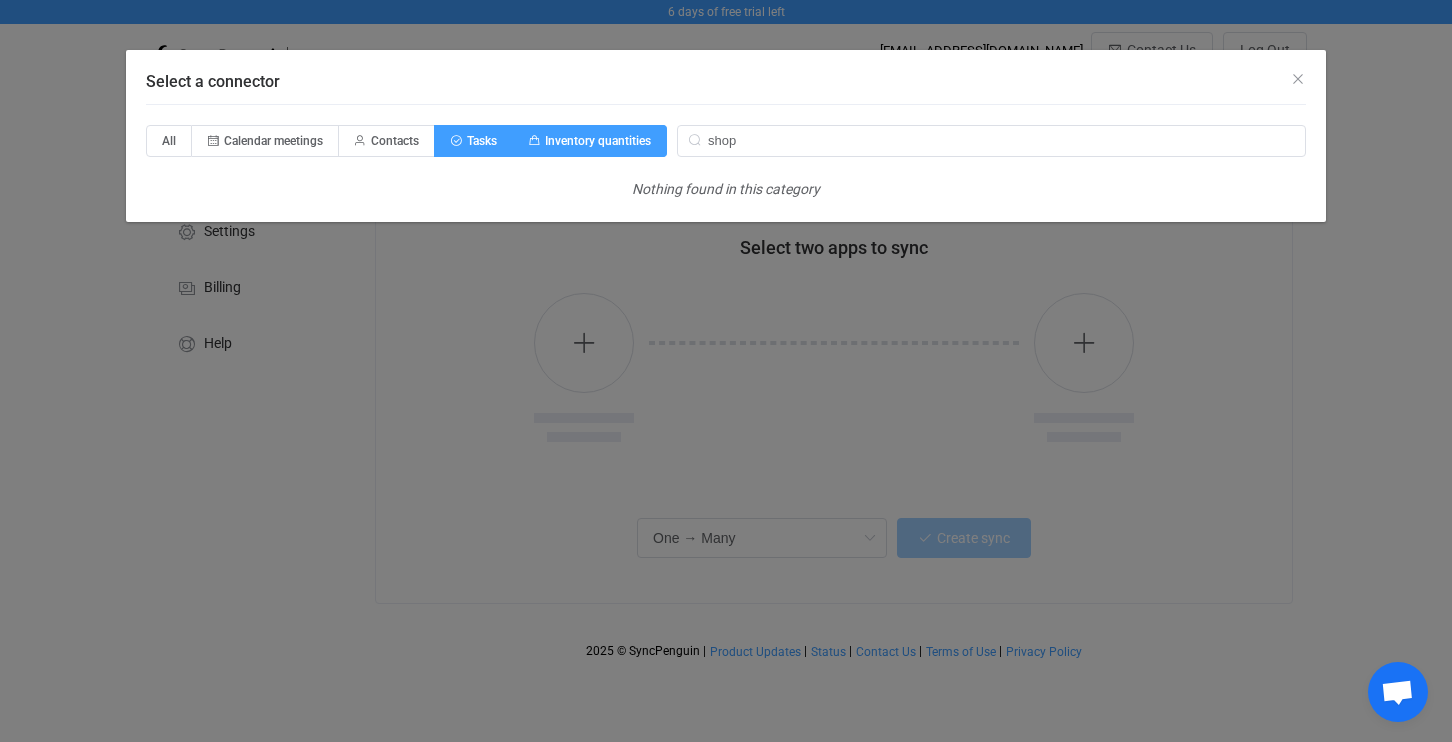 radio on "false" 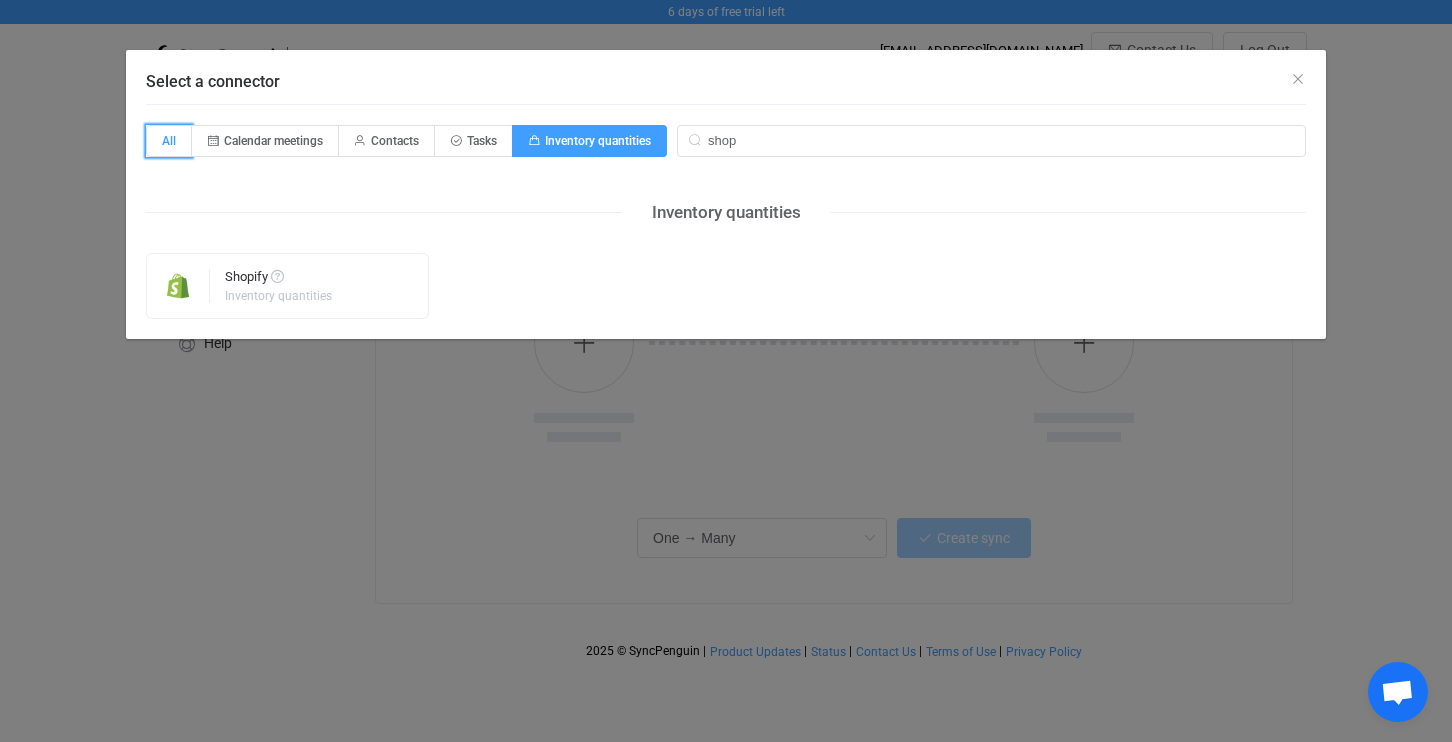 click on "All" at bounding box center (169, 141) 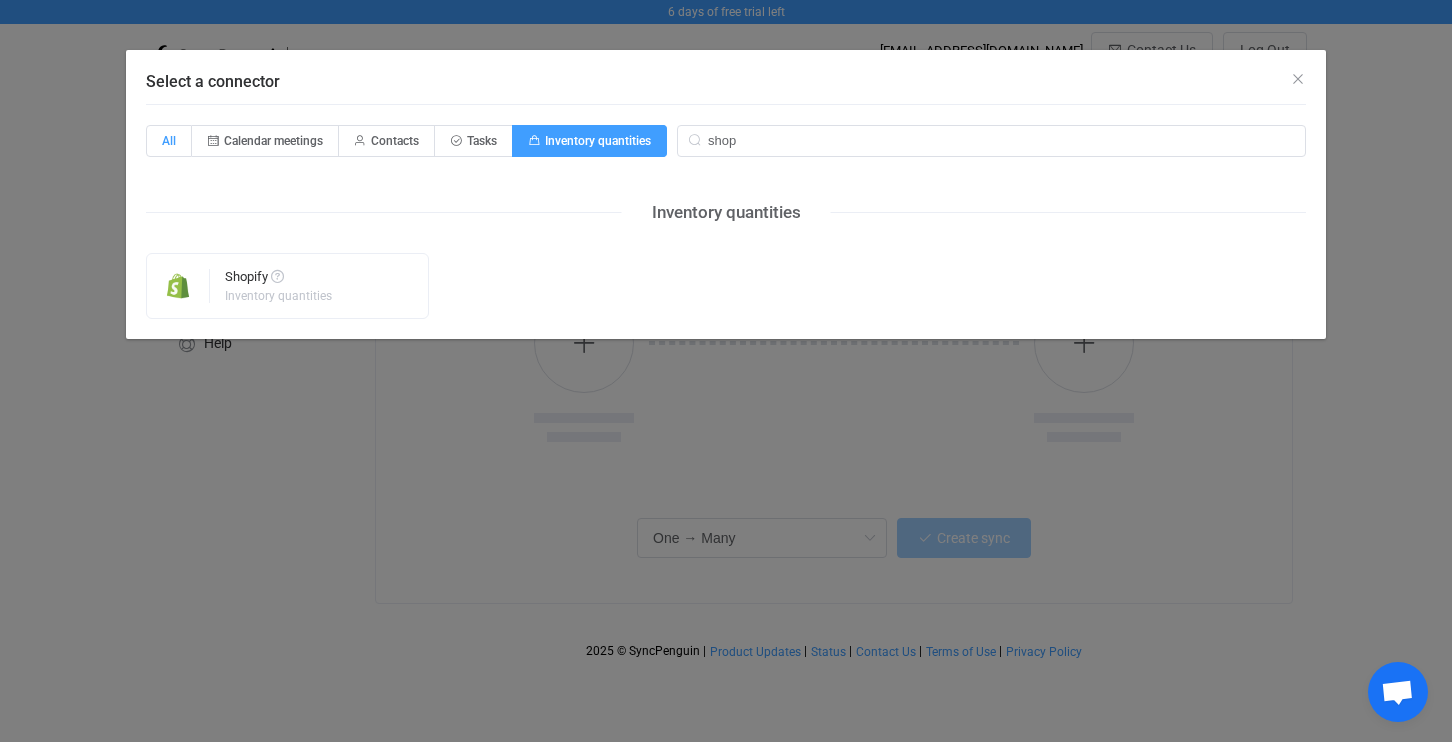 click on "All" at bounding box center [157, 134] 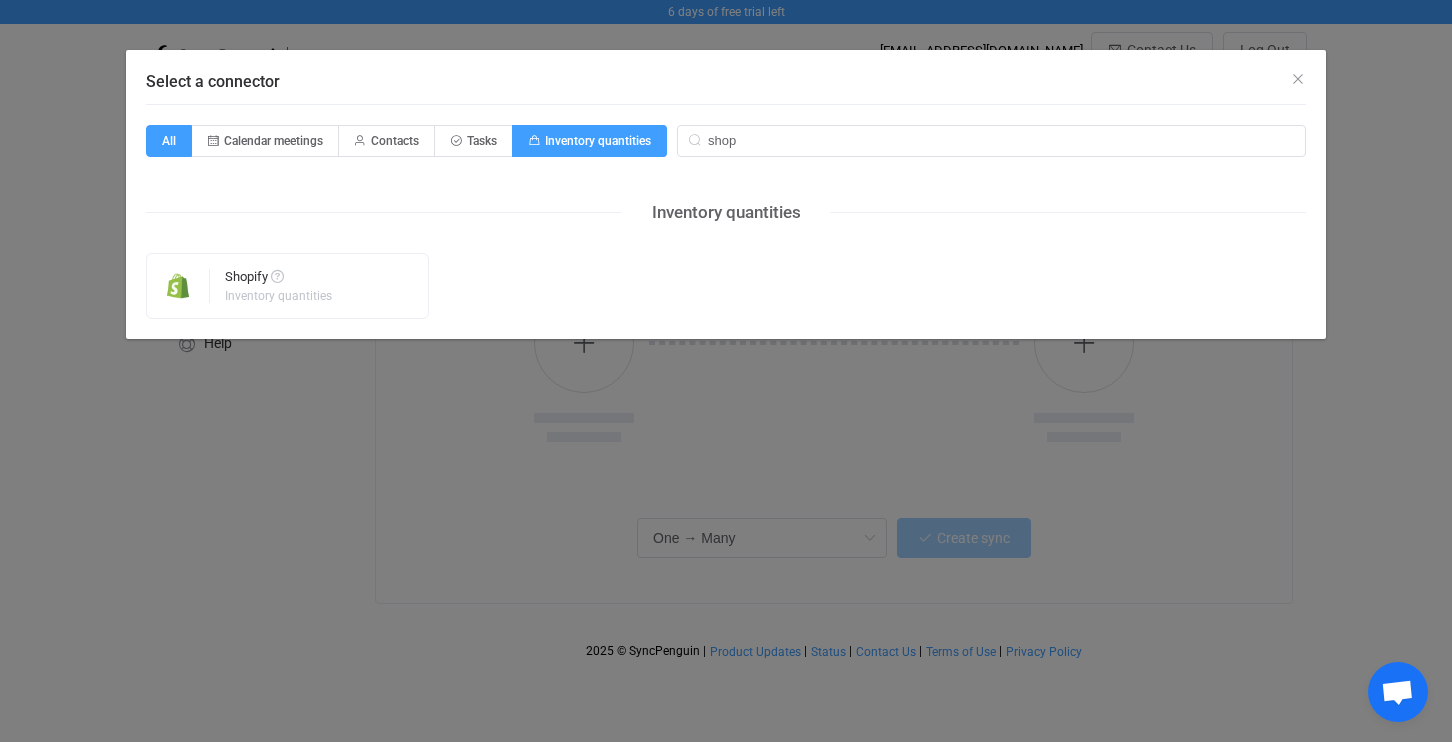 radio on "false" 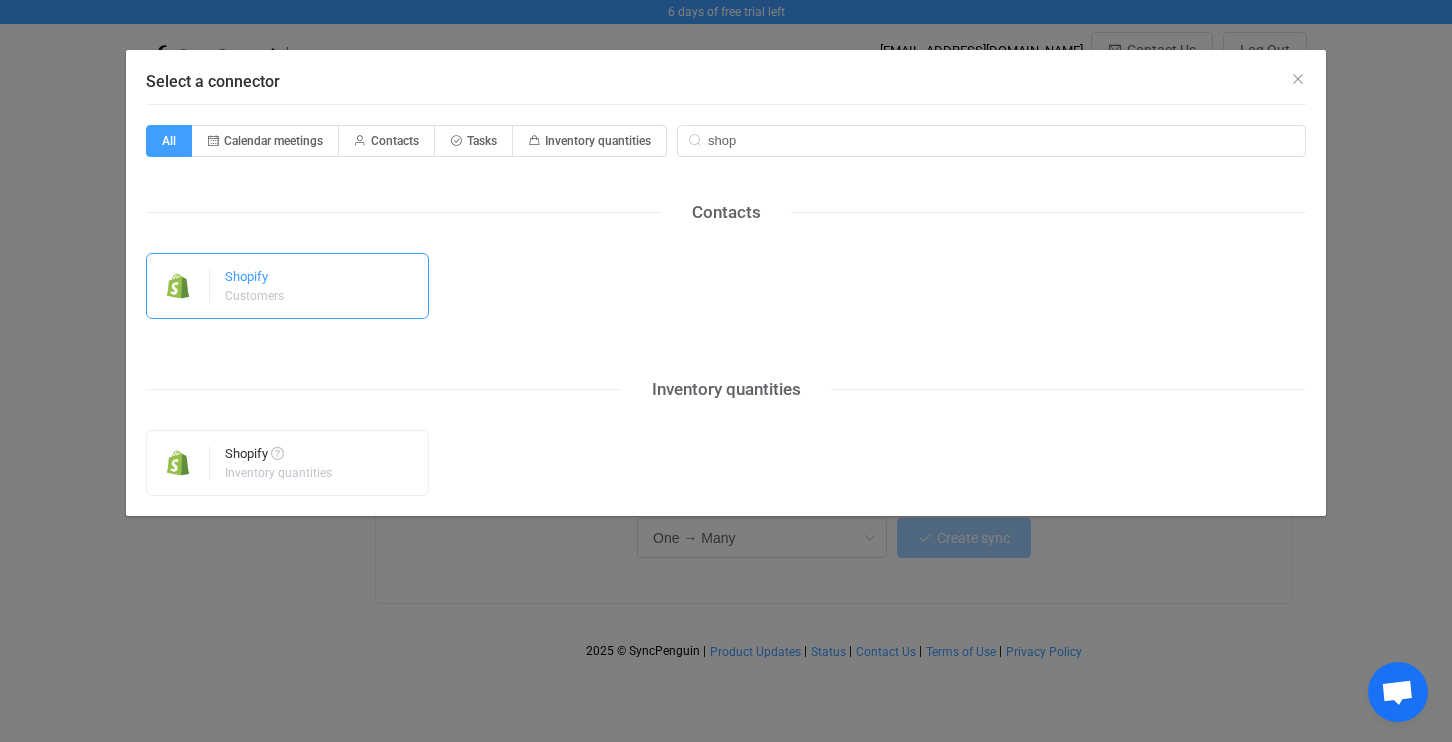 click on "Shopify
Customers" at bounding box center [287, 286] 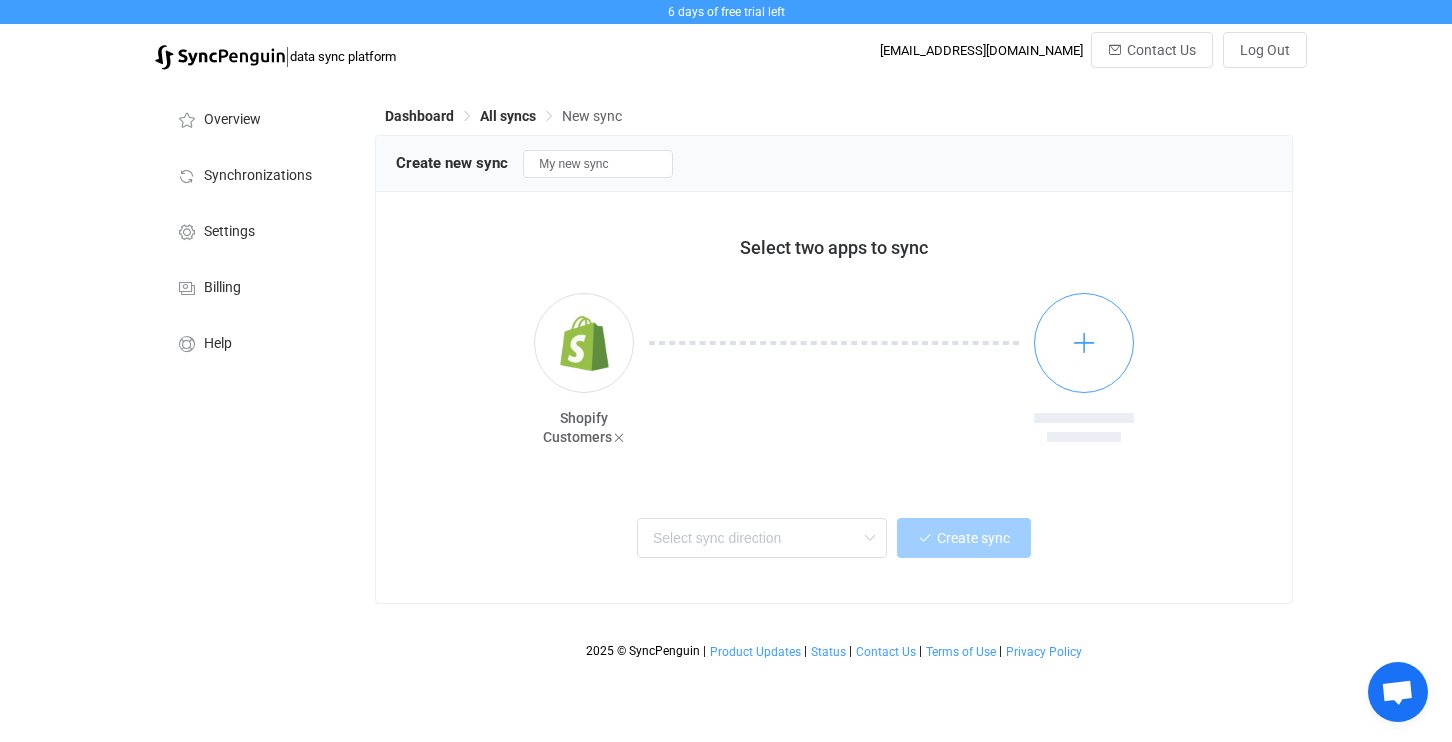 click at bounding box center (1084, 343) 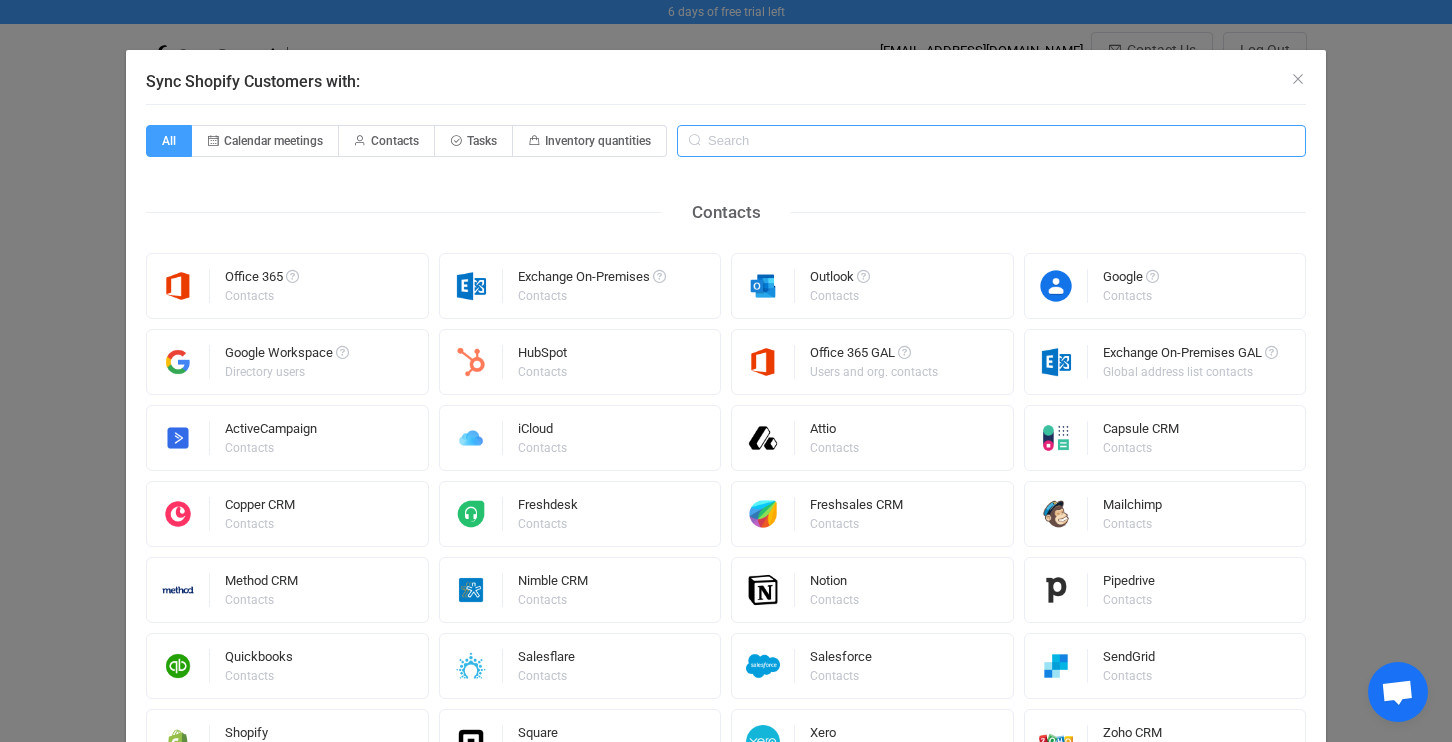 click at bounding box center (991, 141) 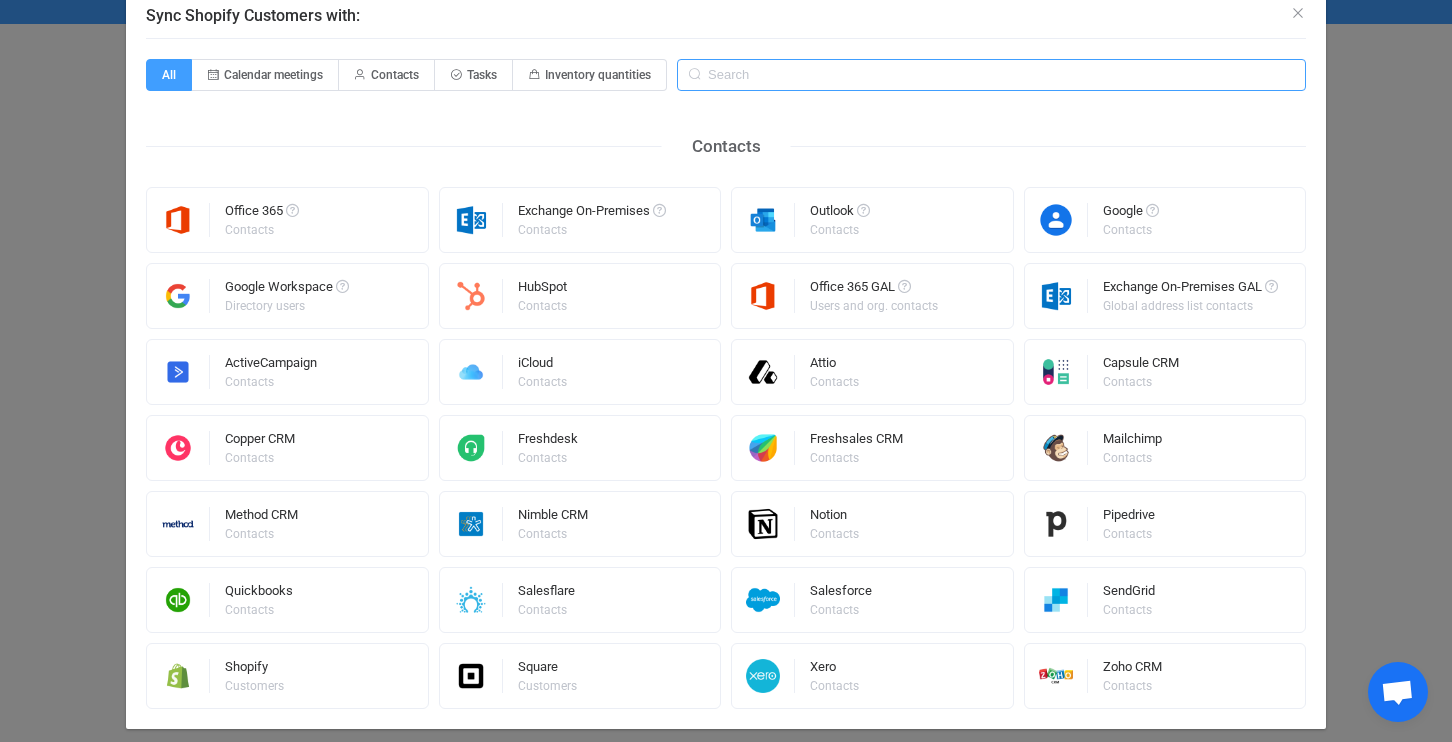scroll, scrollTop: 0, scrollLeft: 0, axis: both 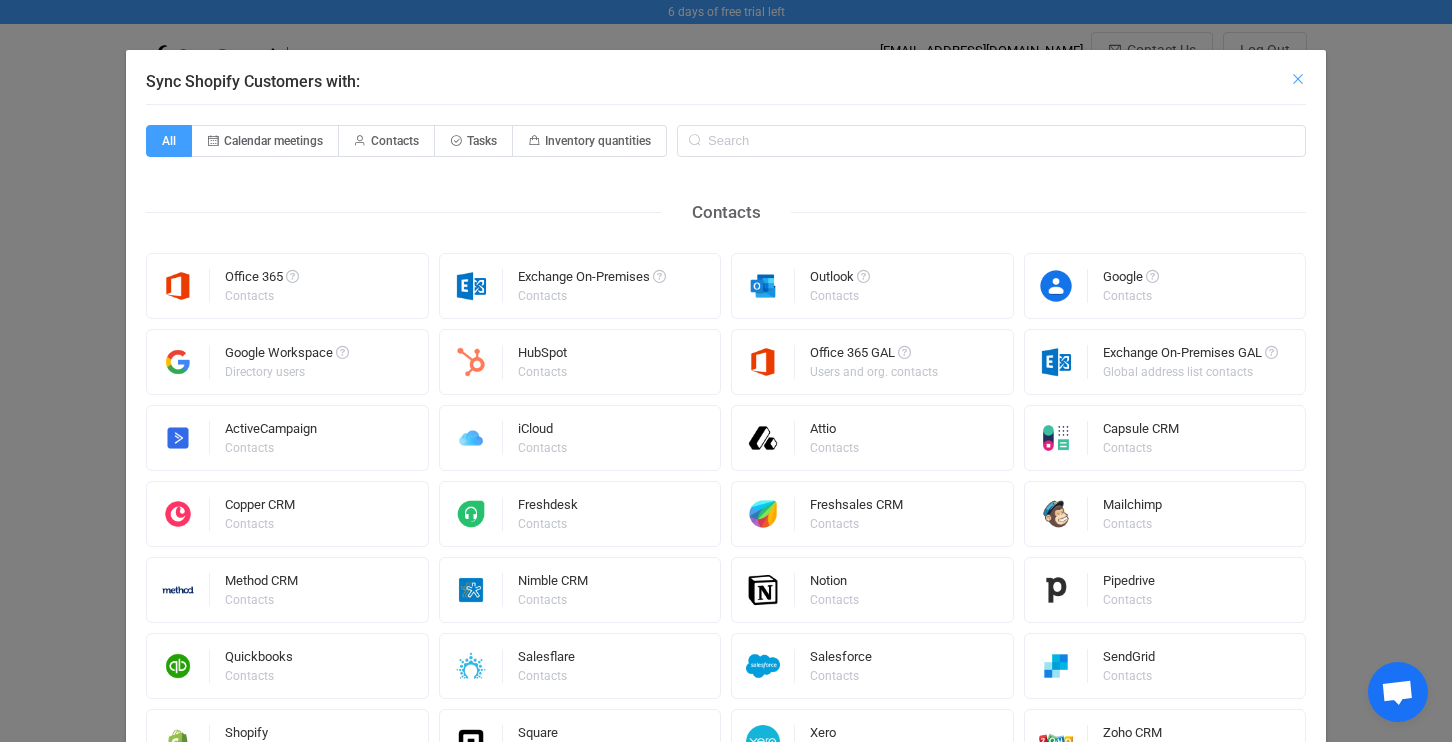 click at bounding box center [1298, 79] 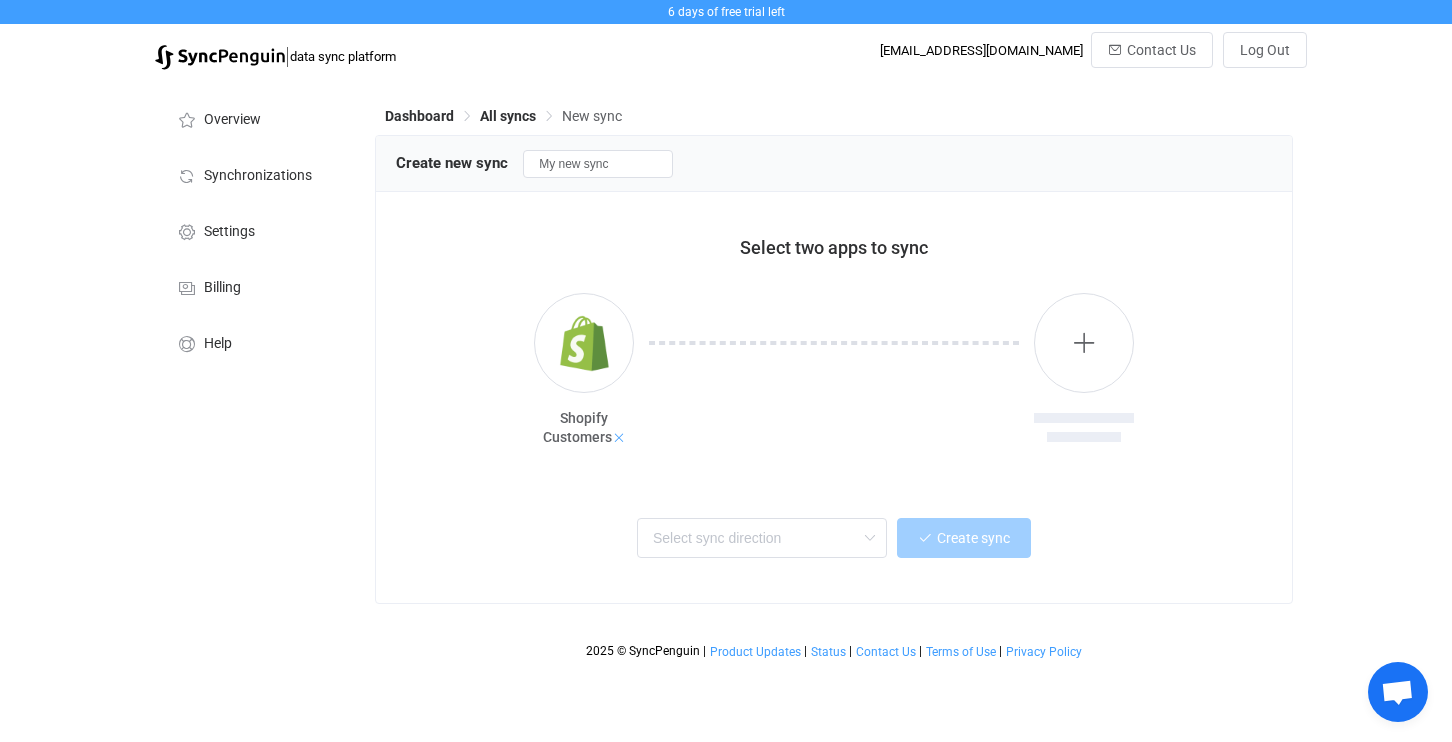 click at bounding box center (619, 438) 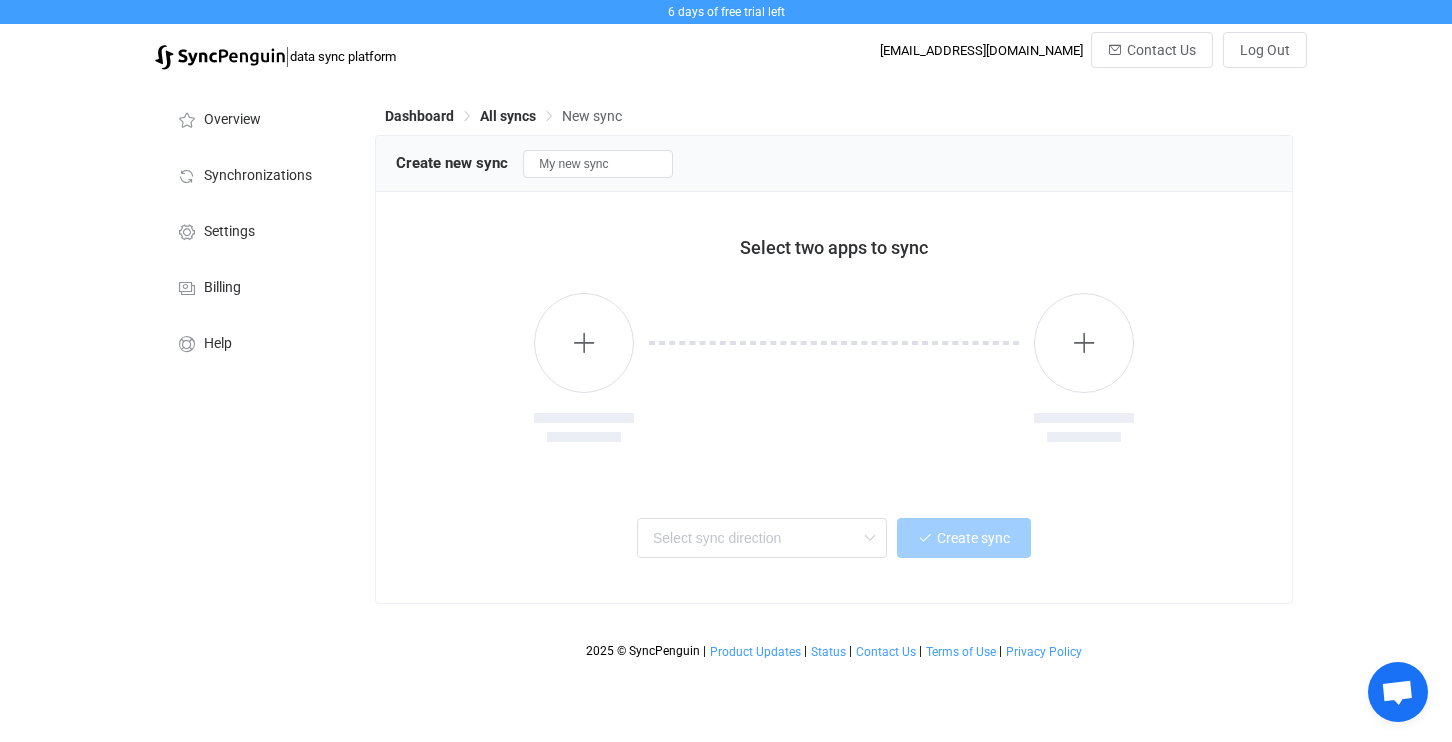 drag, startPoint x: 472, startPoint y: 260, endPoint x: 549, endPoint y: 238, distance: 80.08121 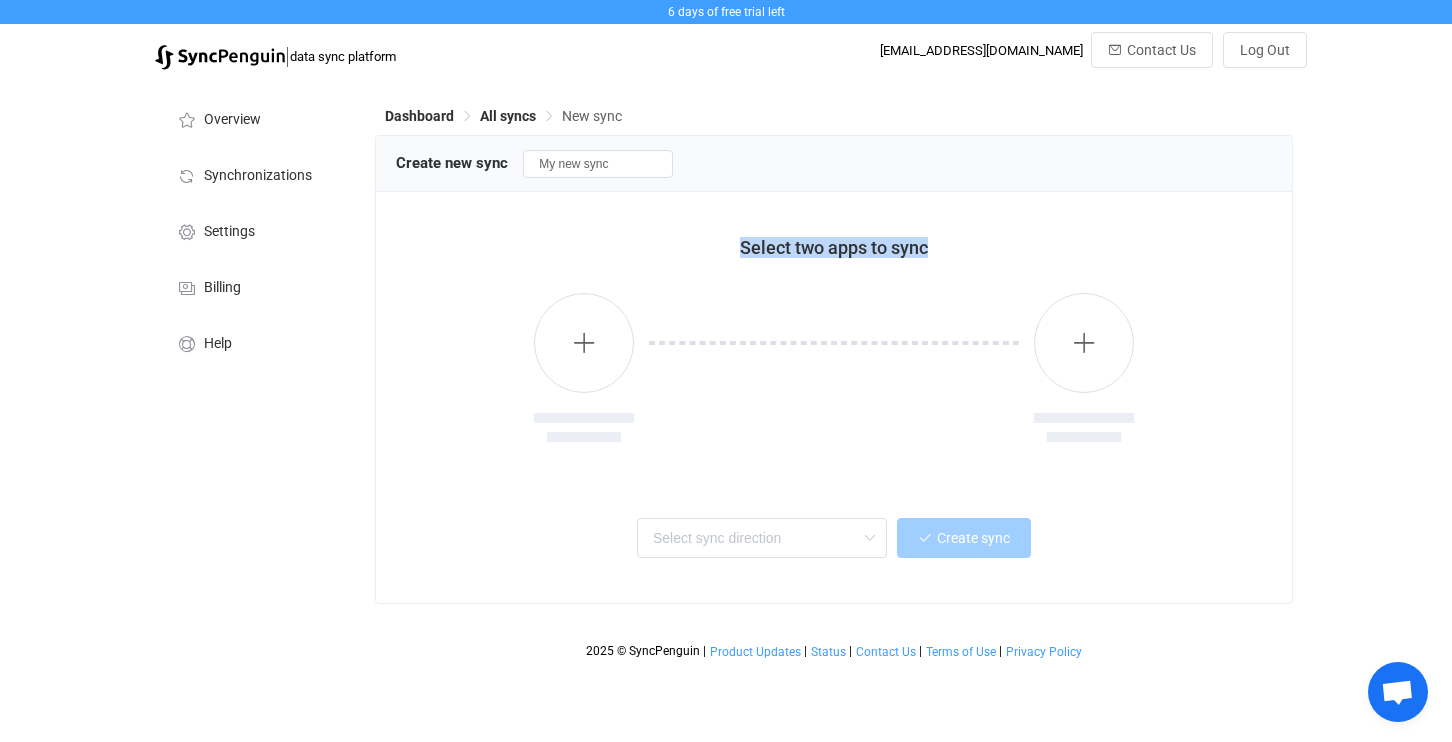 drag, startPoint x: 704, startPoint y: 230, endPoint x: 1184, endPoint y: 470, distance: 536.6563 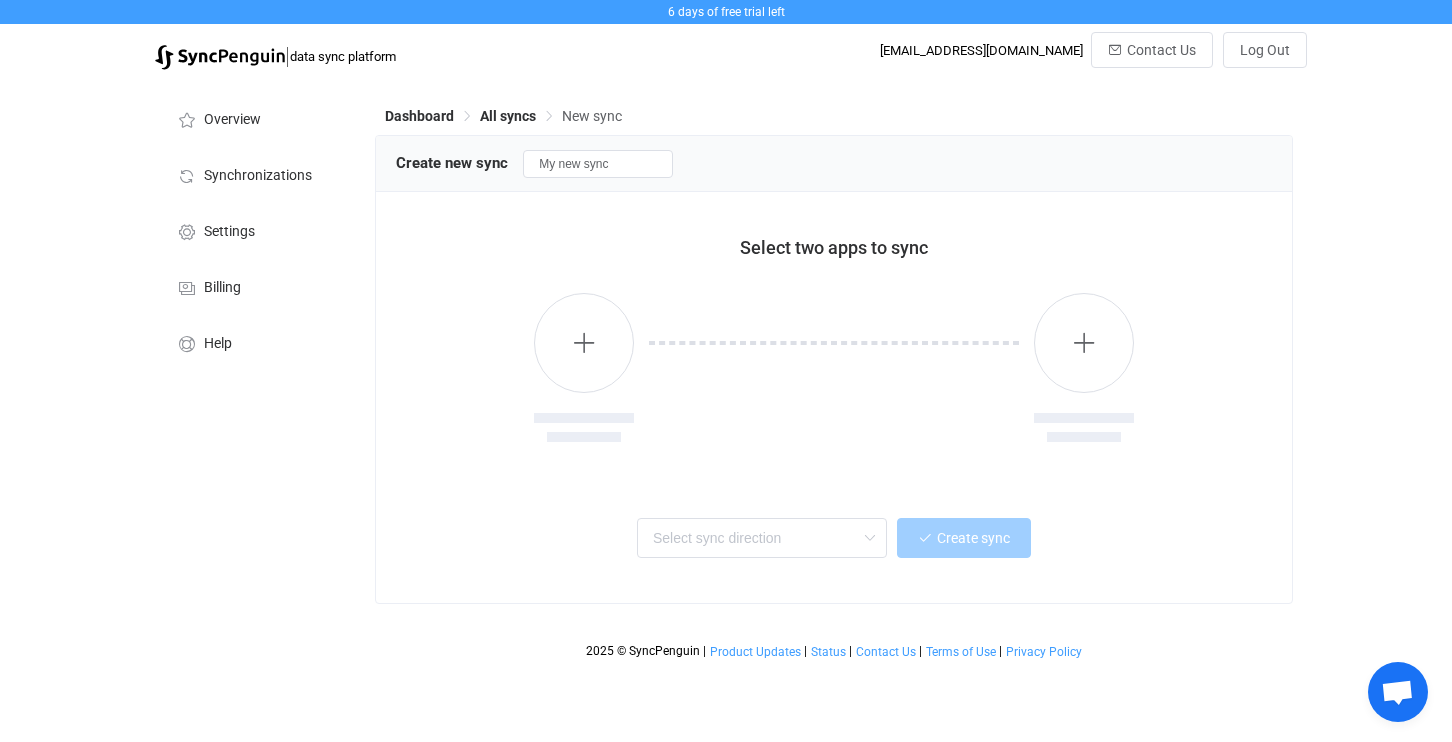 click at bounding box center [834, 370] 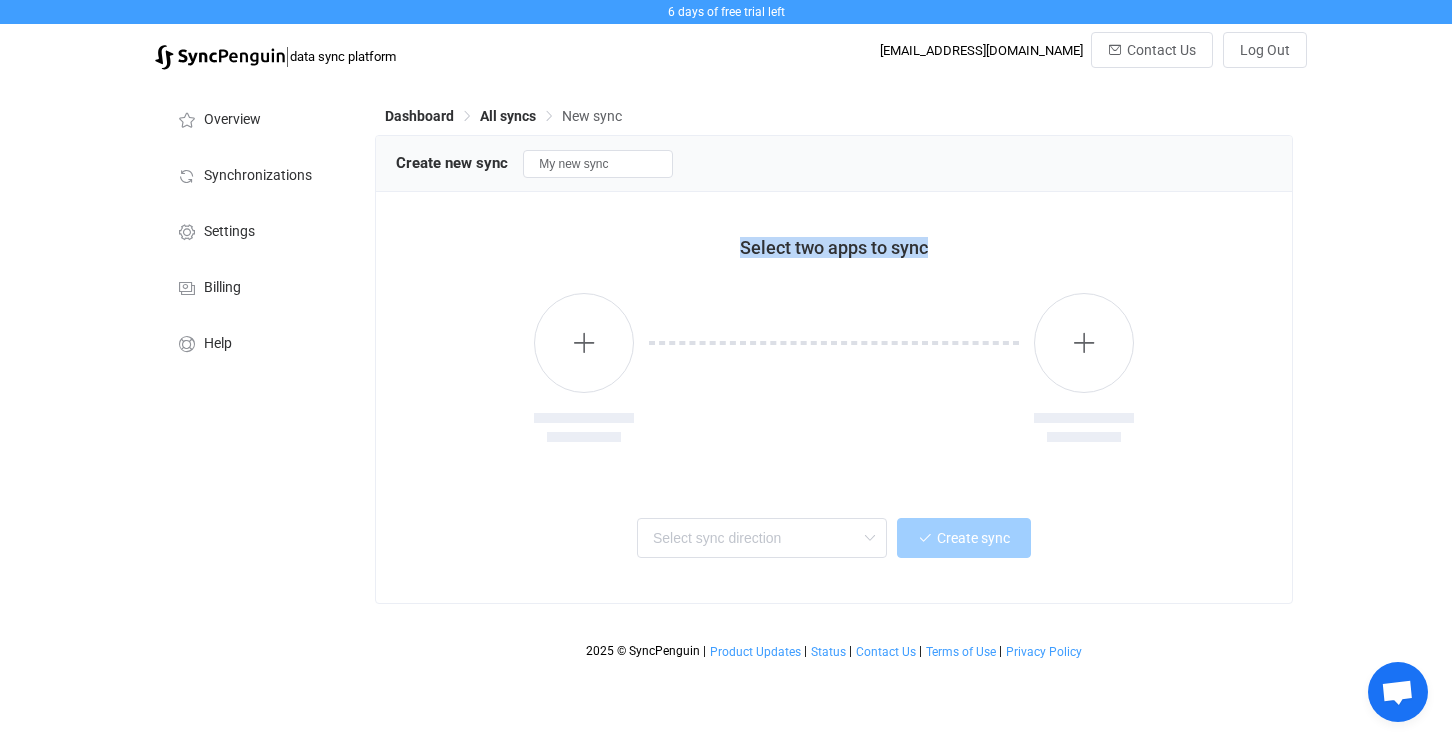 drag, startPoint x: 1195, startPoint y: 493, endPoint x: 665, endPoint y: 195, distance: 608.0329 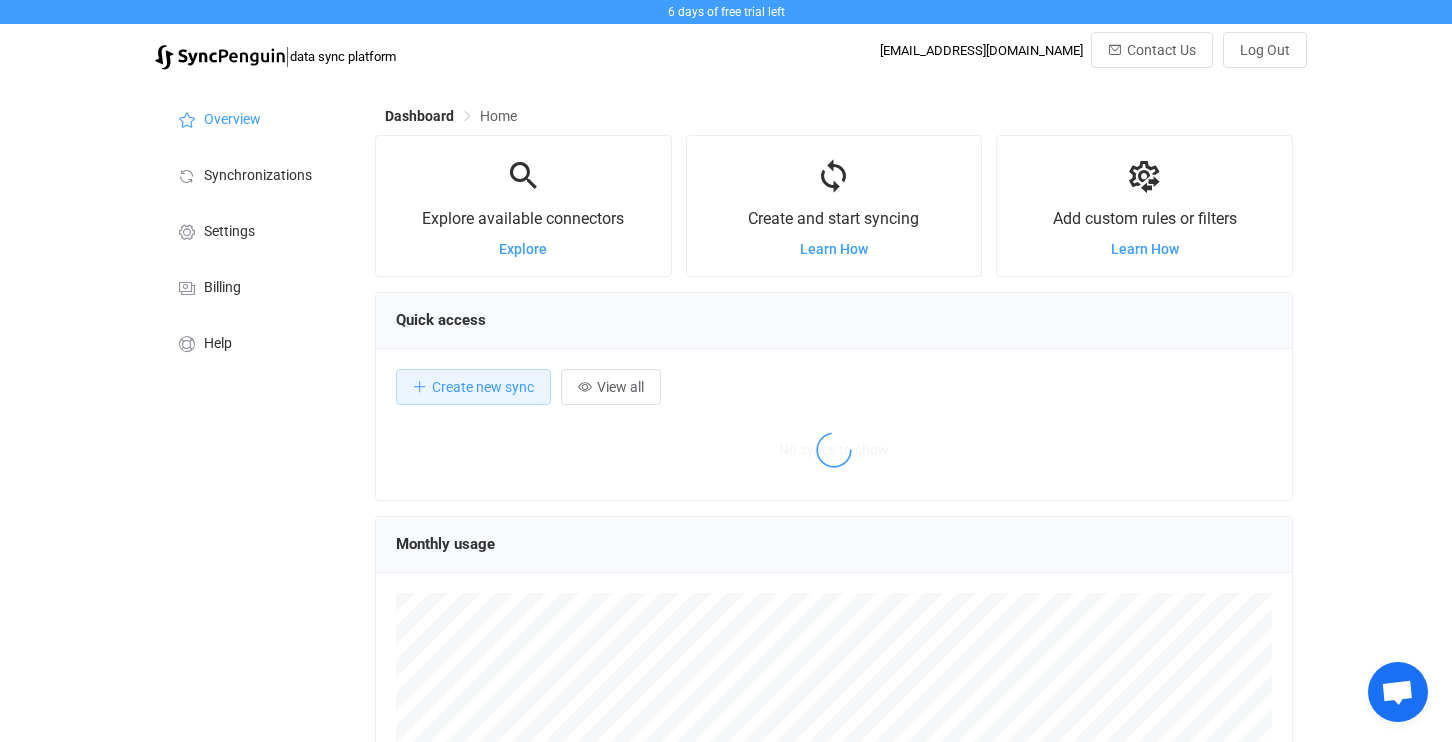 scroll, scrollTop: 89, scrollLeft: 0, axis: vertical 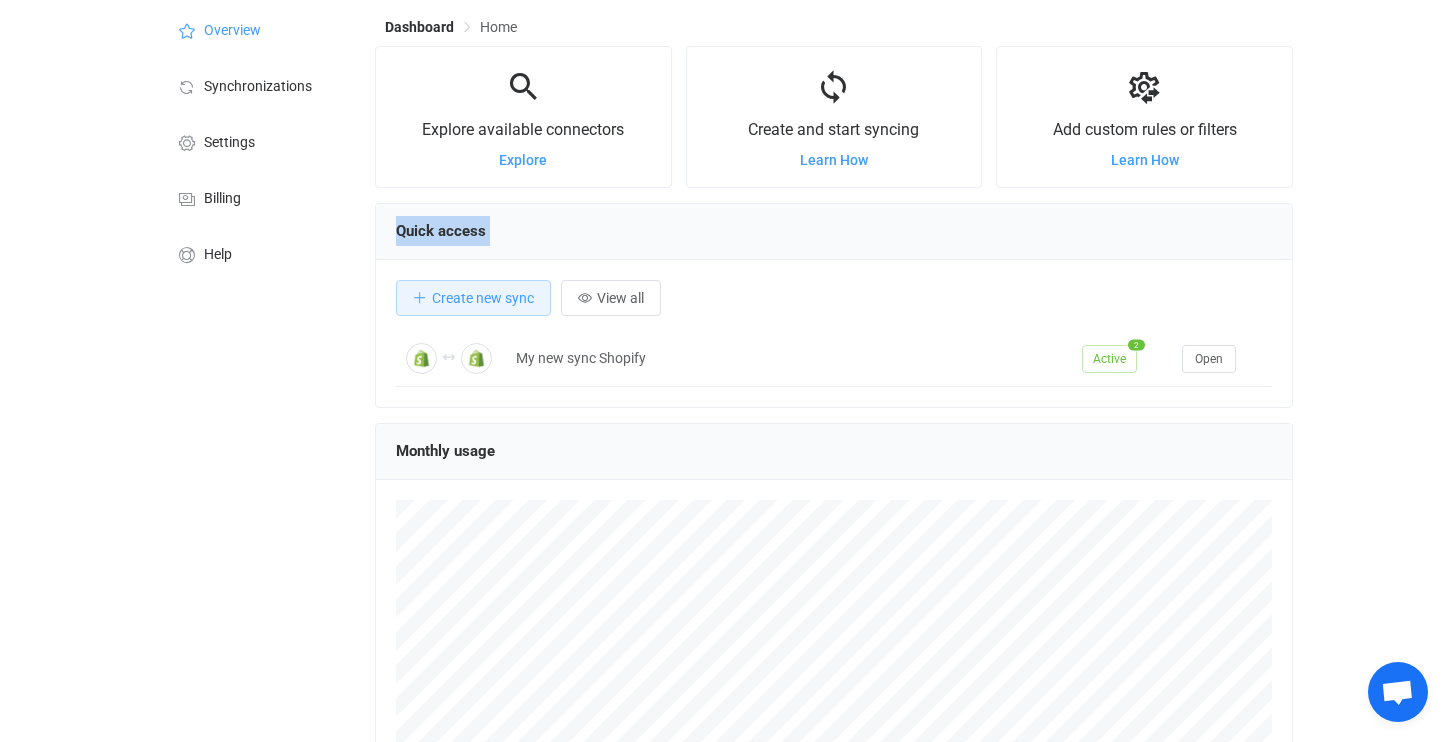 drag, startPoint x: 378, startPoint y: 221, endPoint x: 1331, endPoint y: 360, distance: 963.0836 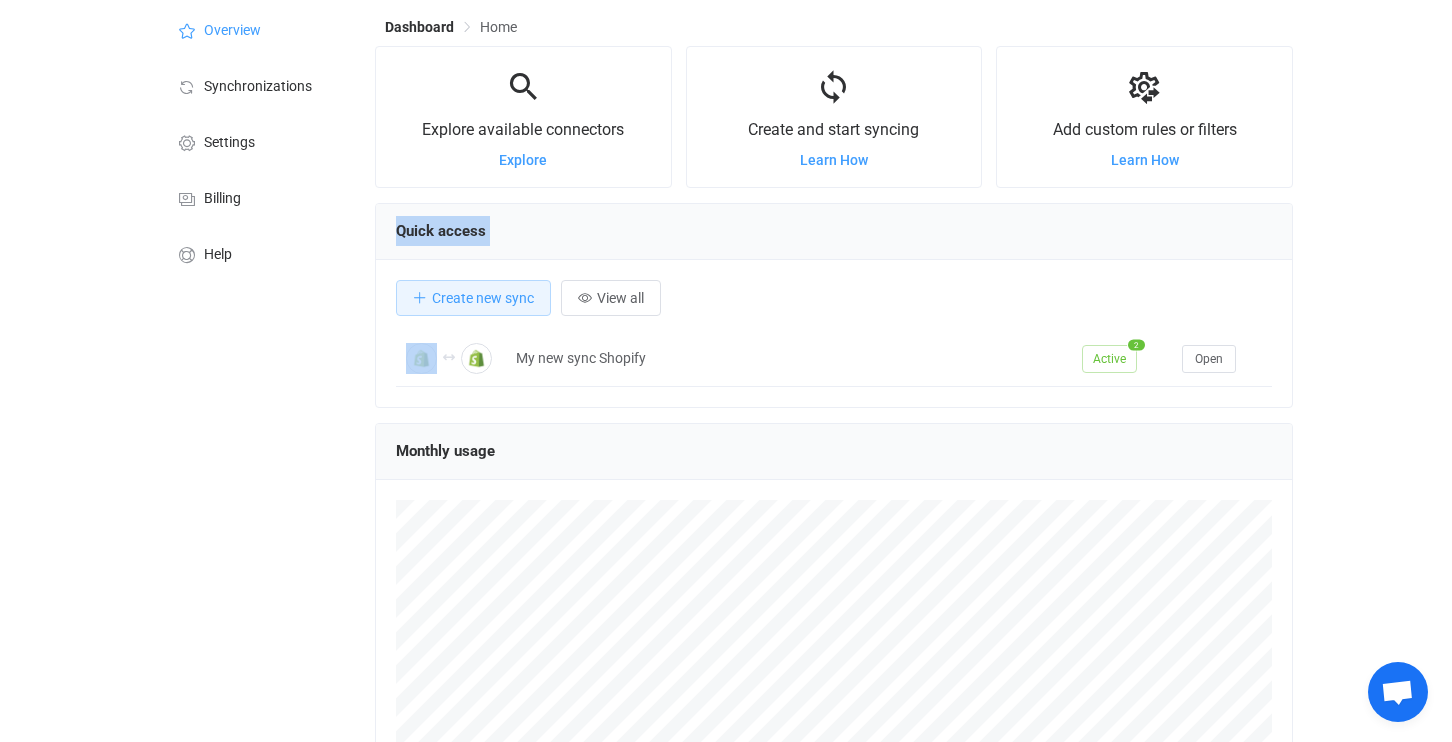 drag, startPoint x: 393, startPoint y: 221, endPoint x: 777, endPoint y: 304, distance: 392.86768 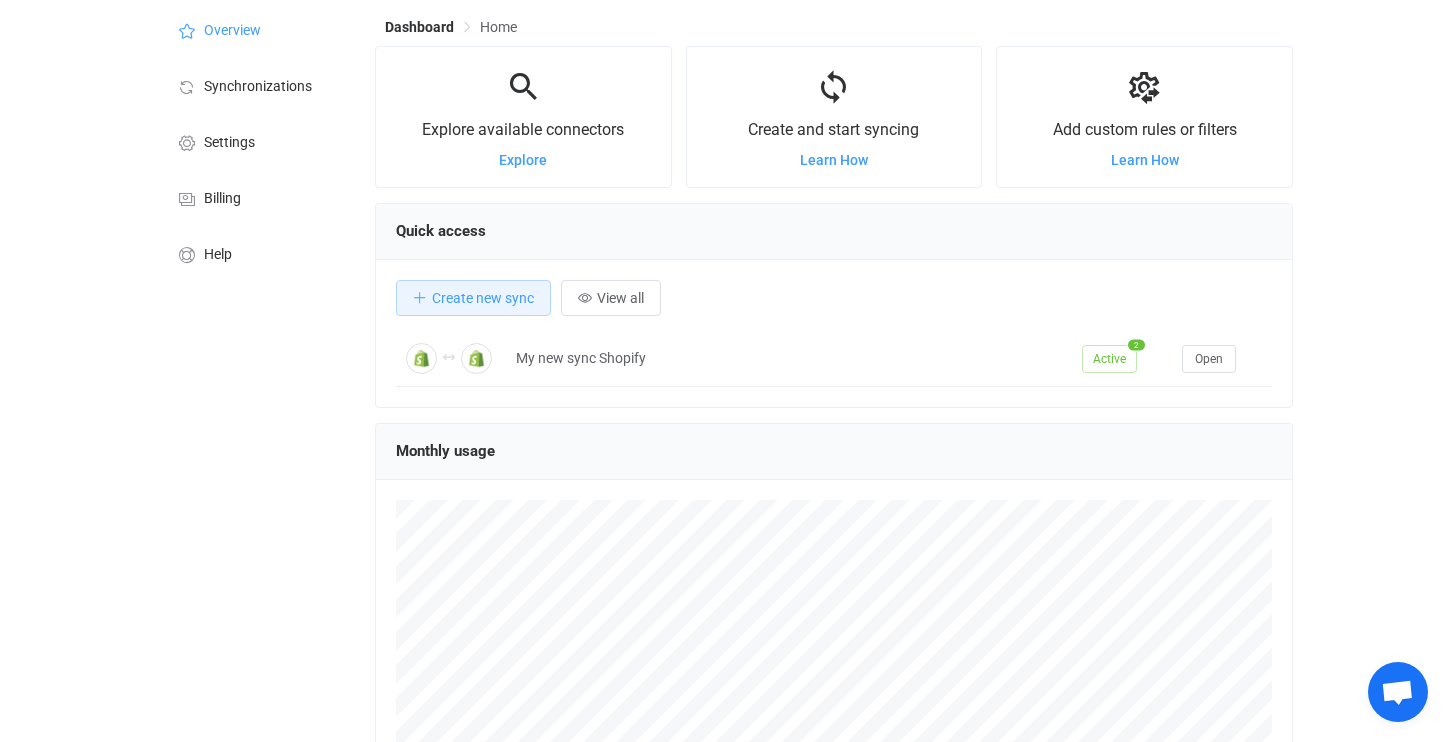 click at bounding box center [1144, 87] 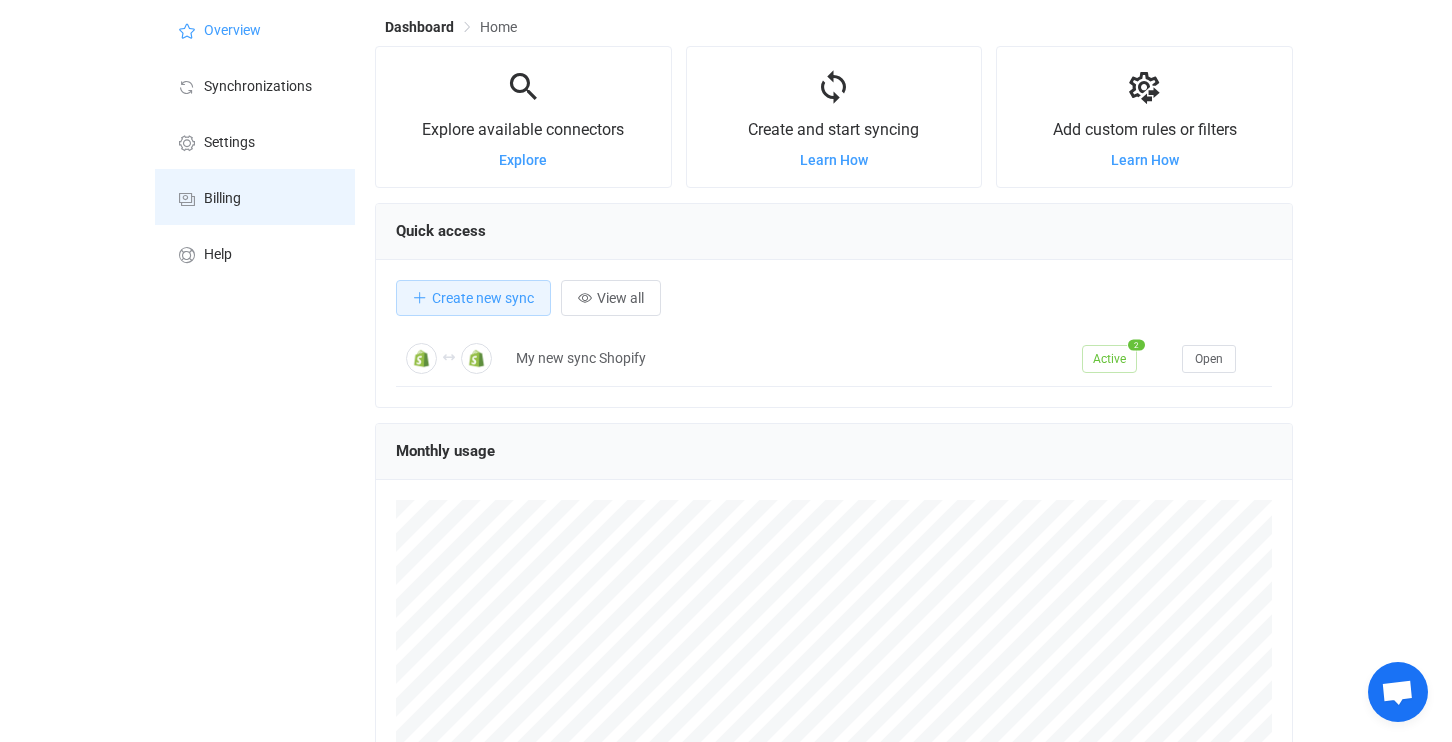 click on "Billing" at bounding box center (255, 197) 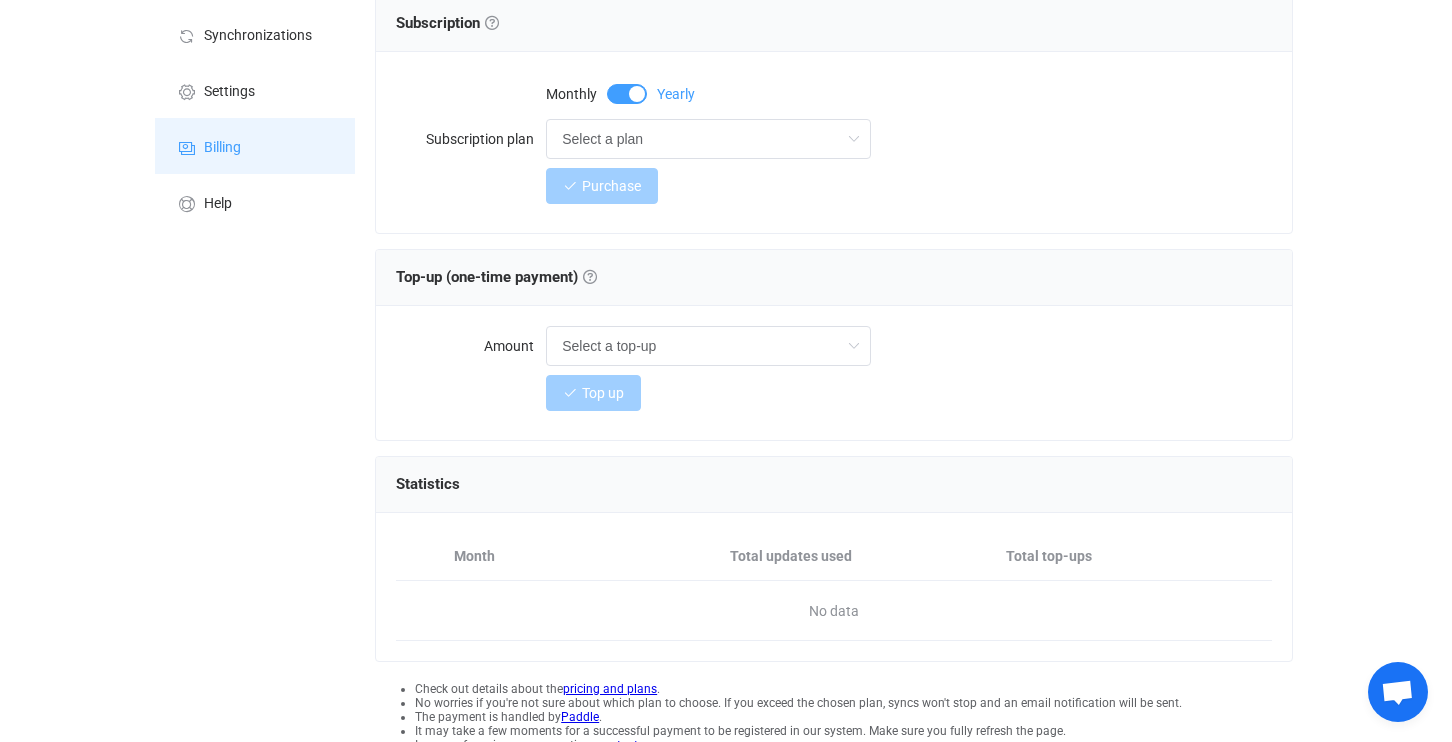 scroll, scrollTop: 192, scrollLeft: 0, axis: vertical 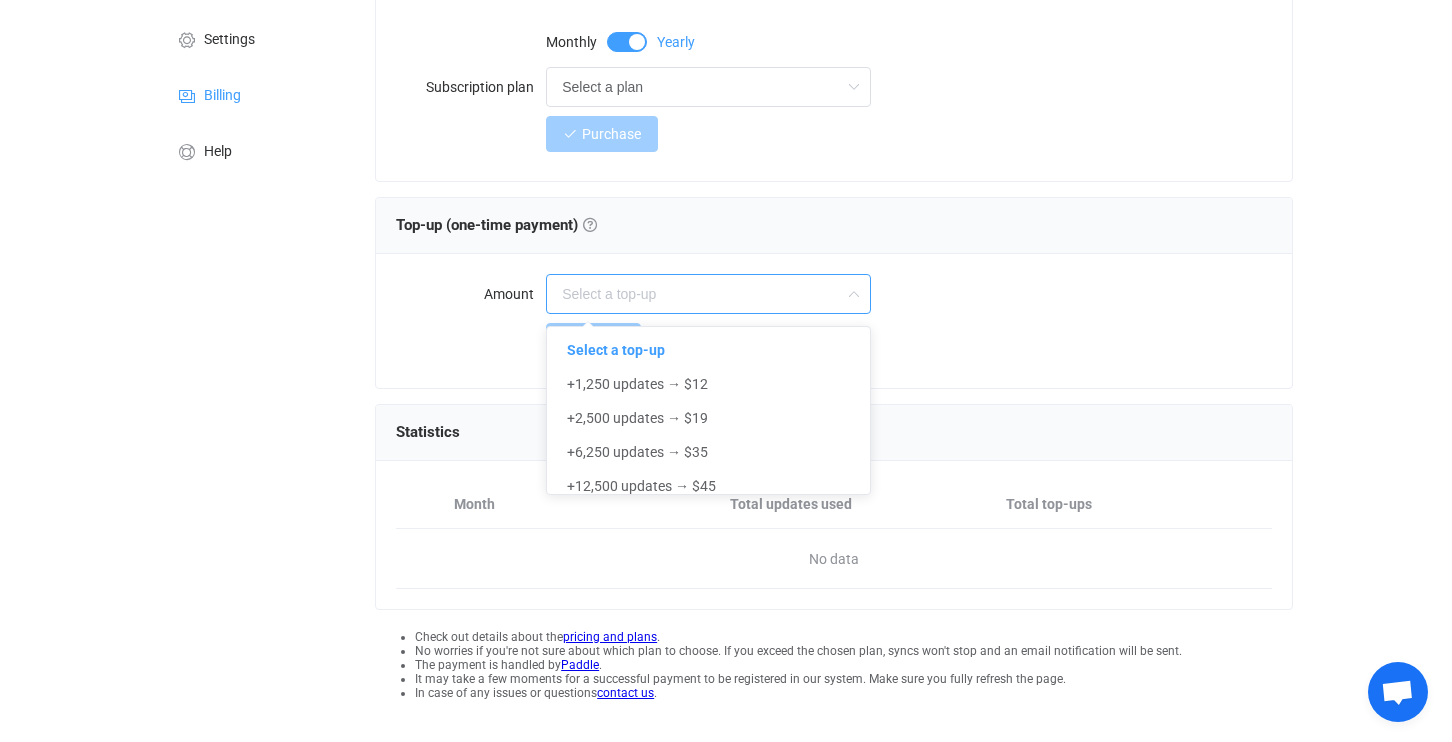 click at bounding box center [708, 294] 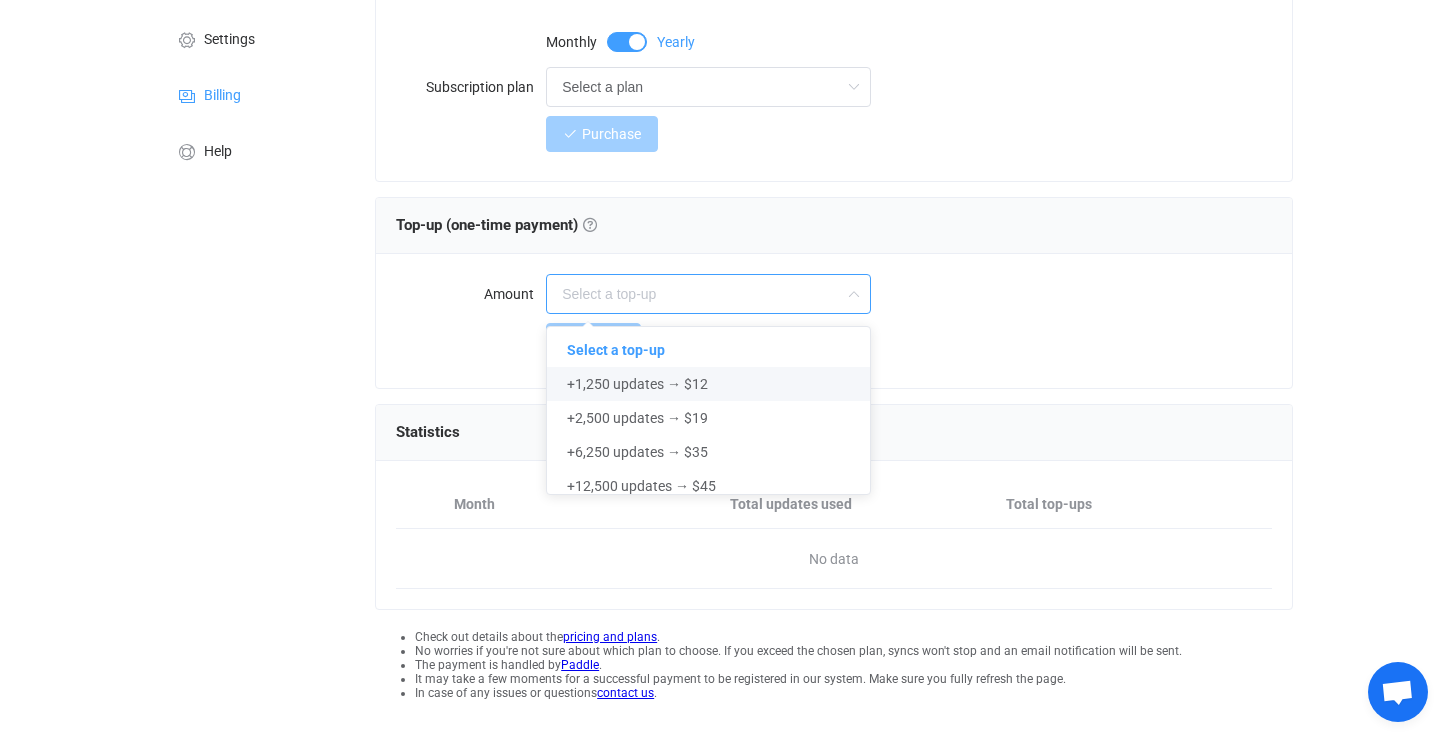 click on "+1,250 updates → $12" at bounding box center (716, 384) 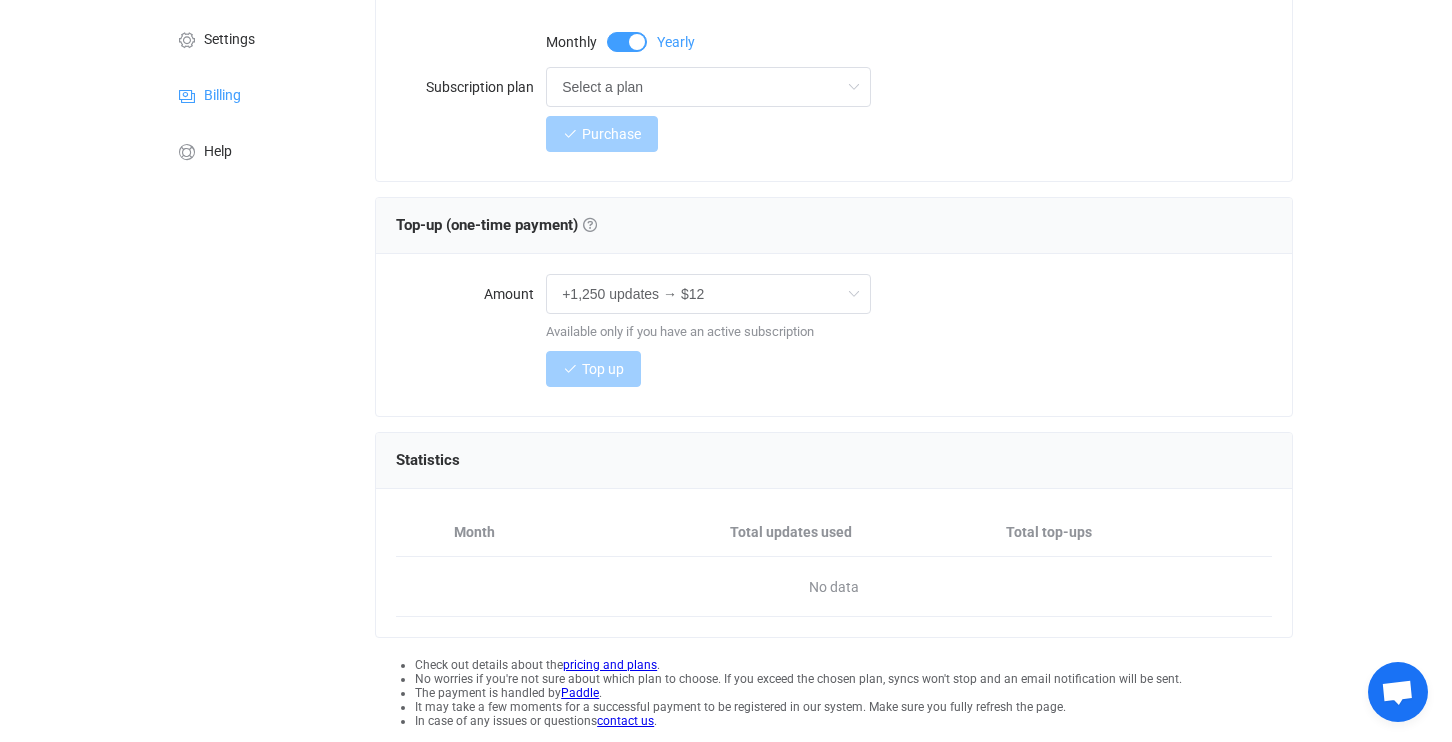 click on "Top up" at bounding box center [909, 369] 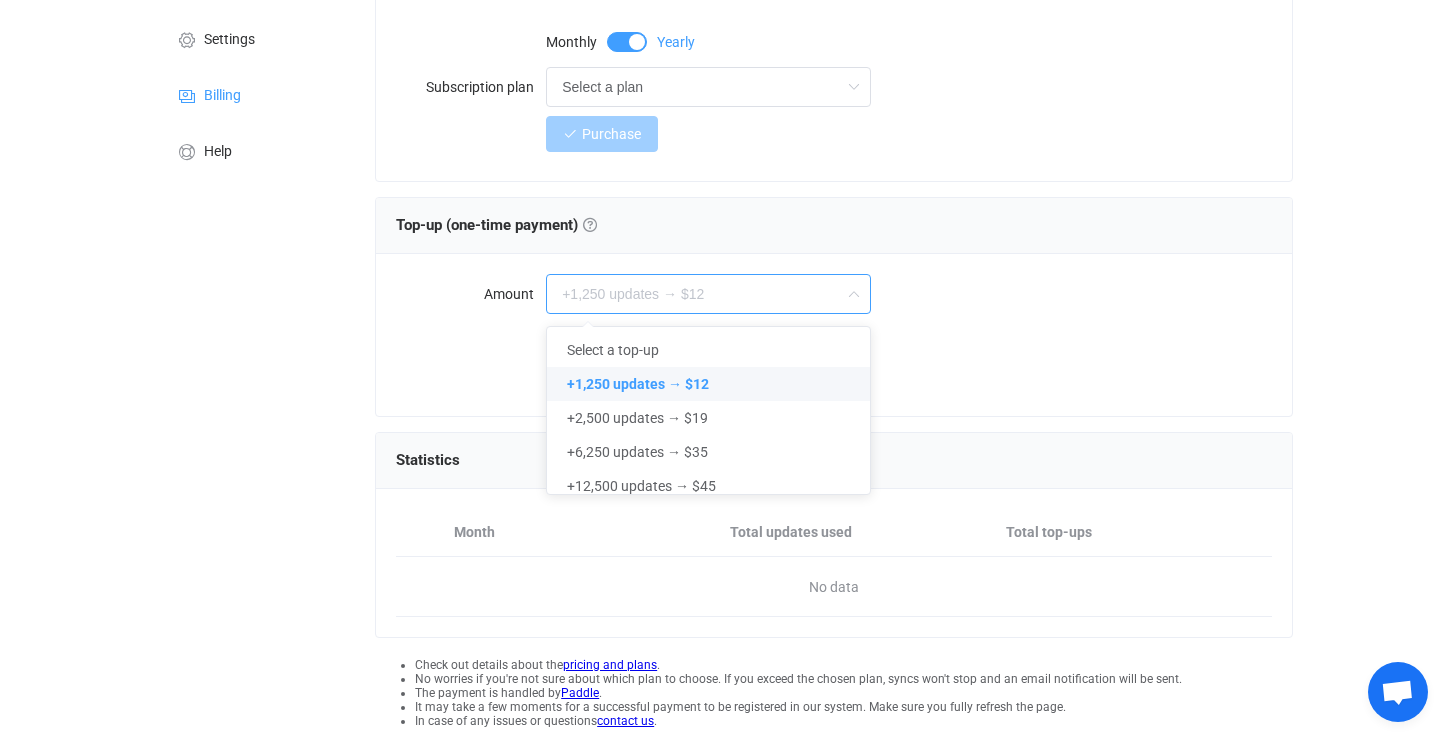 click at bounding box center (708, 294) 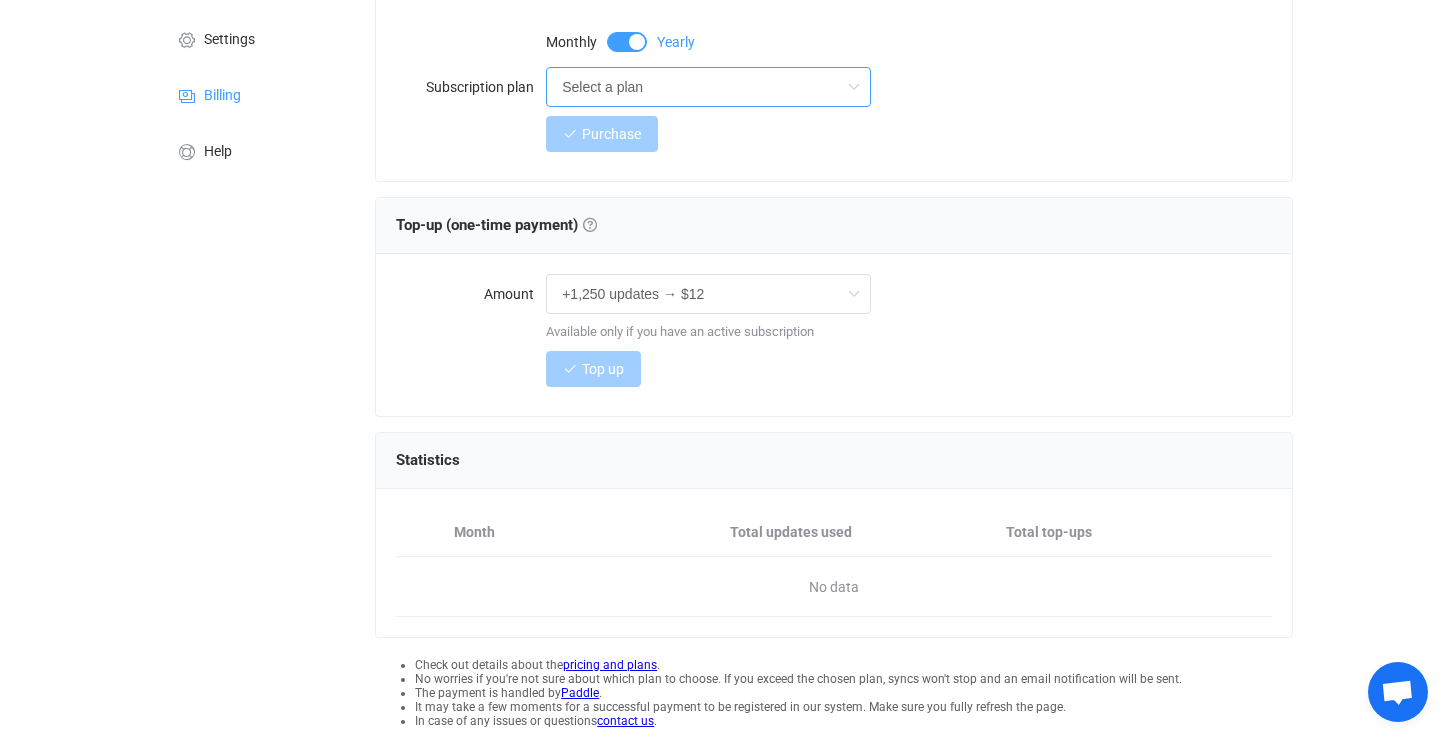 click on "Select a plan" at bounding box center (708, 87) 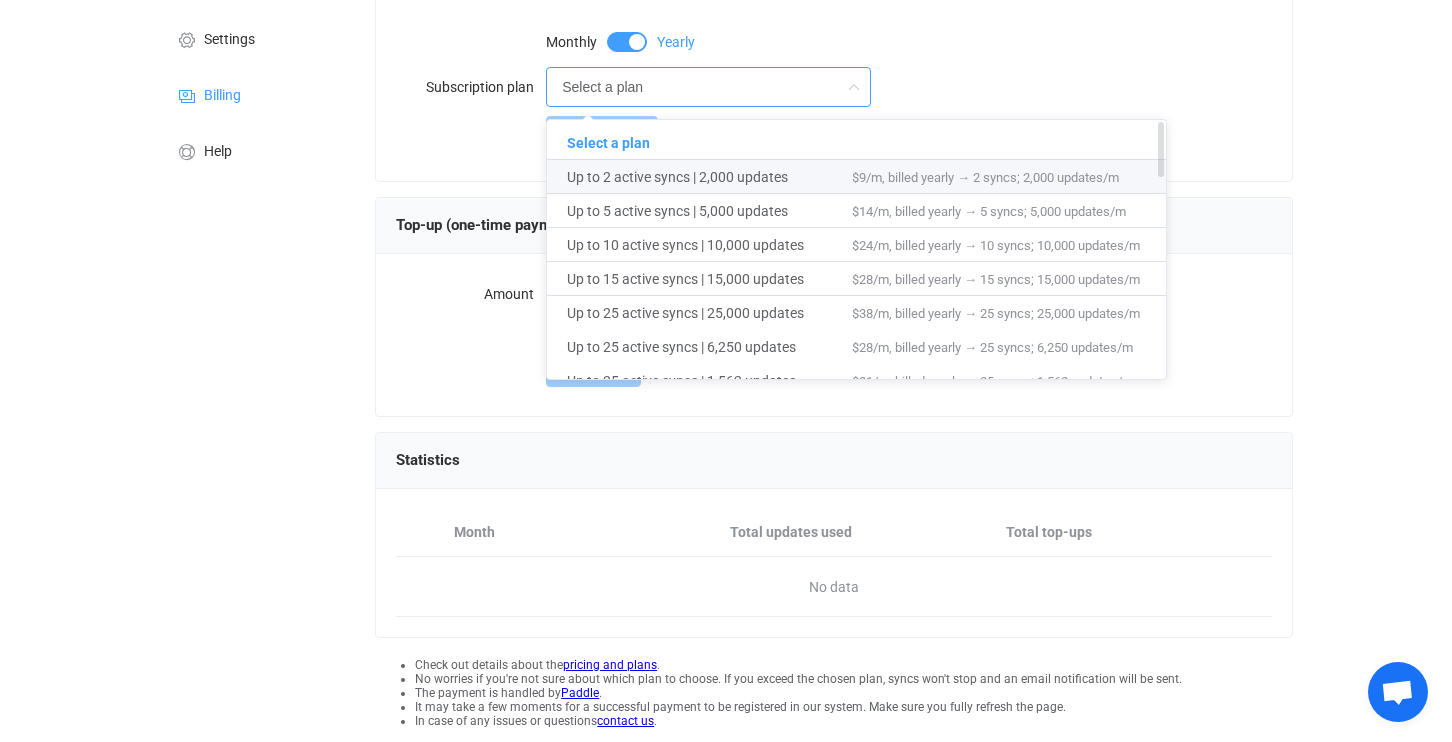 click on "Up to 2 active syncs | 2,000 updates" at bounding box center (709, 177) 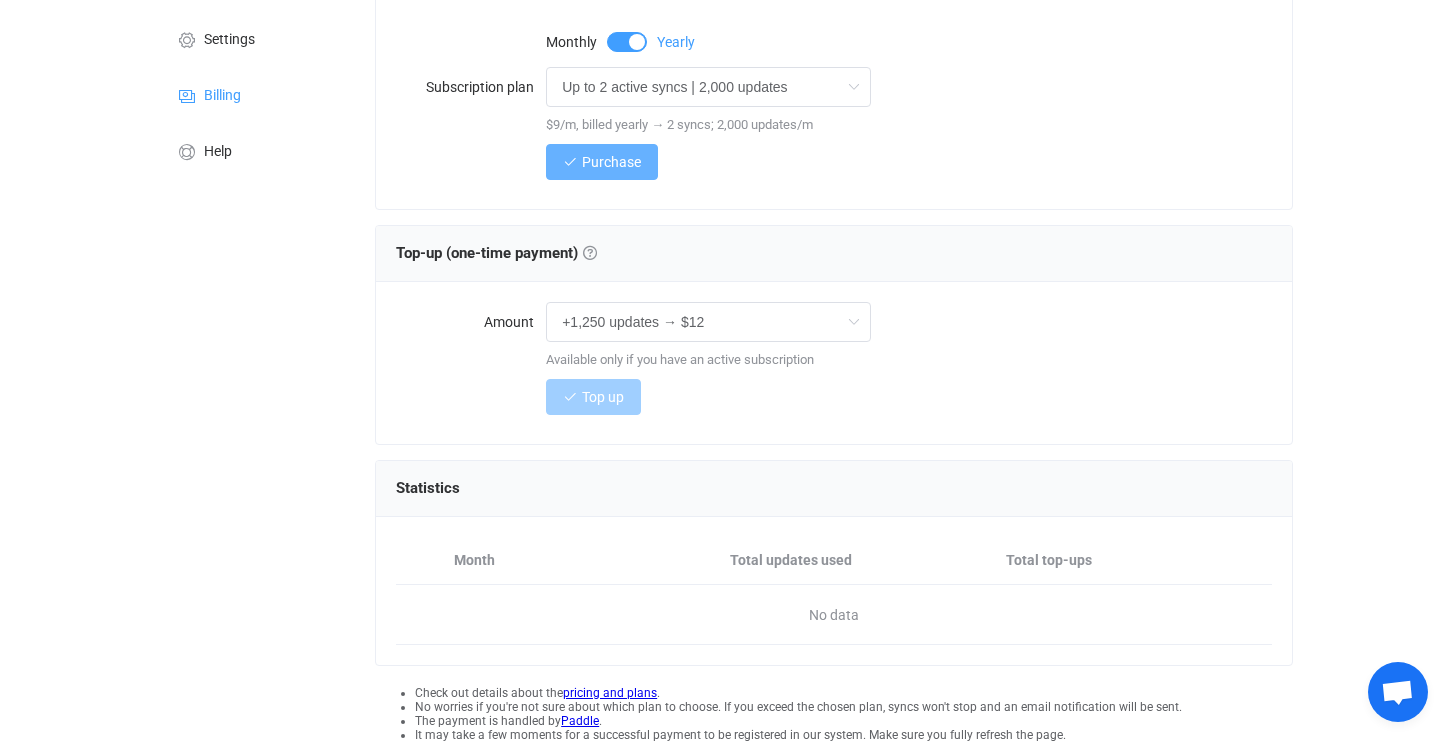 click on "Purchase" at bounding box center (611, 162) 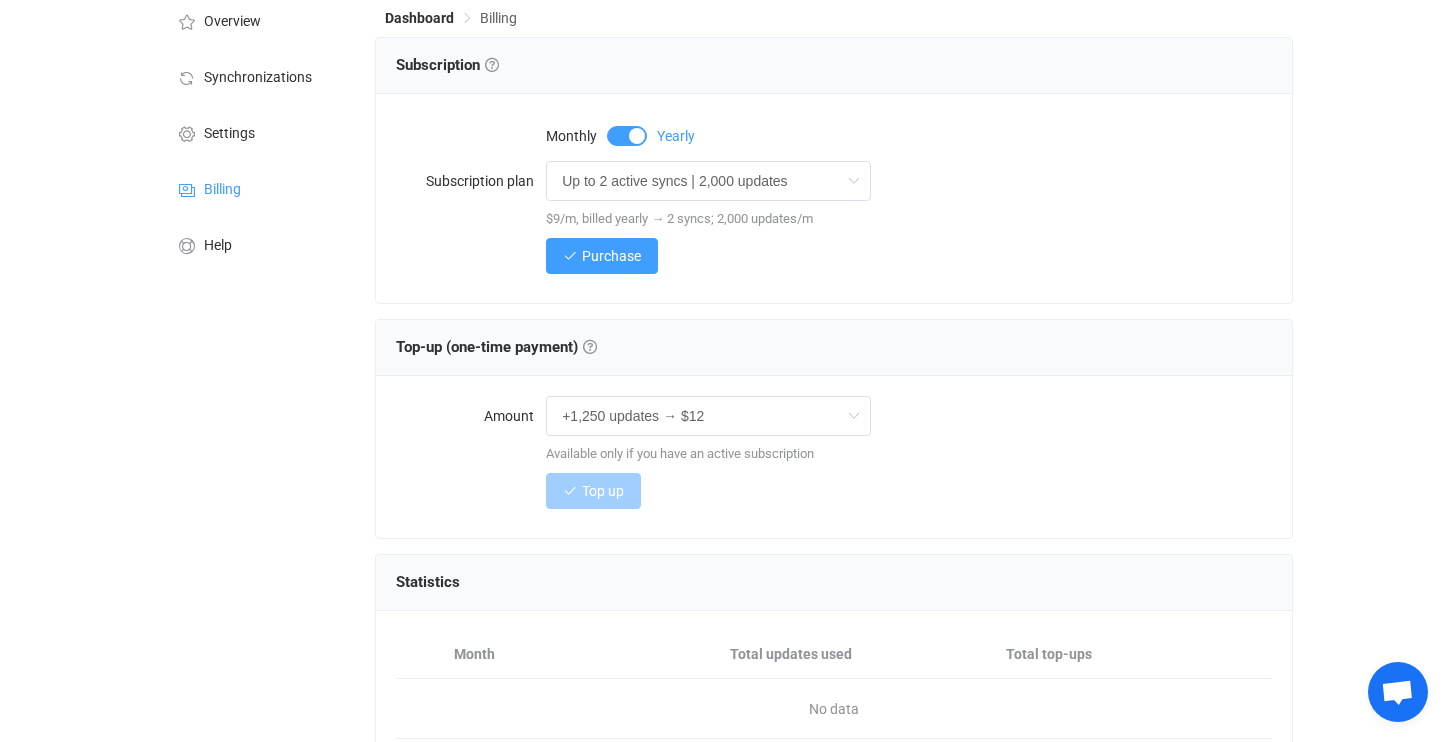 scroll, scrollTop: 90, scrollLeft: 0, axis: vertical 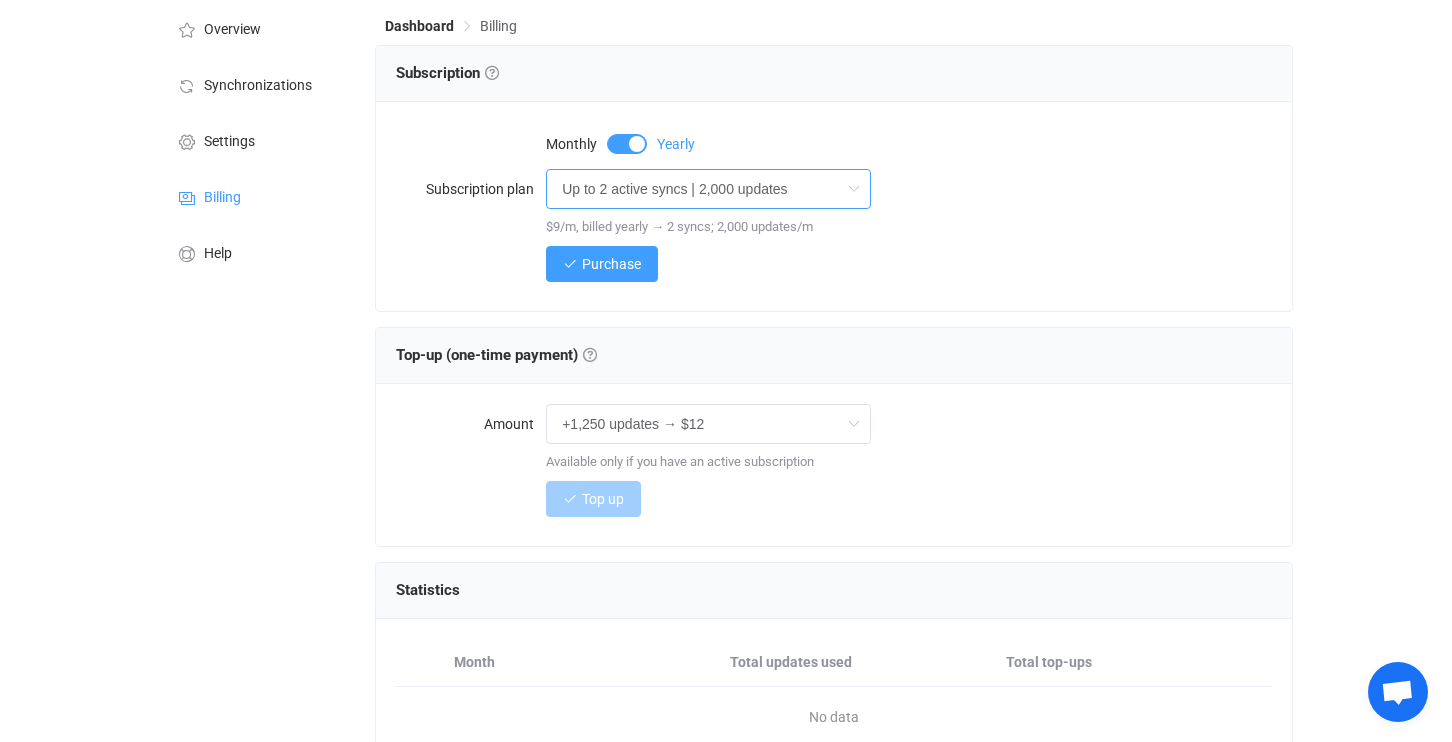 click on "Up to 2 active syncs | 2,000 updates" at bounding box center (708, 189) 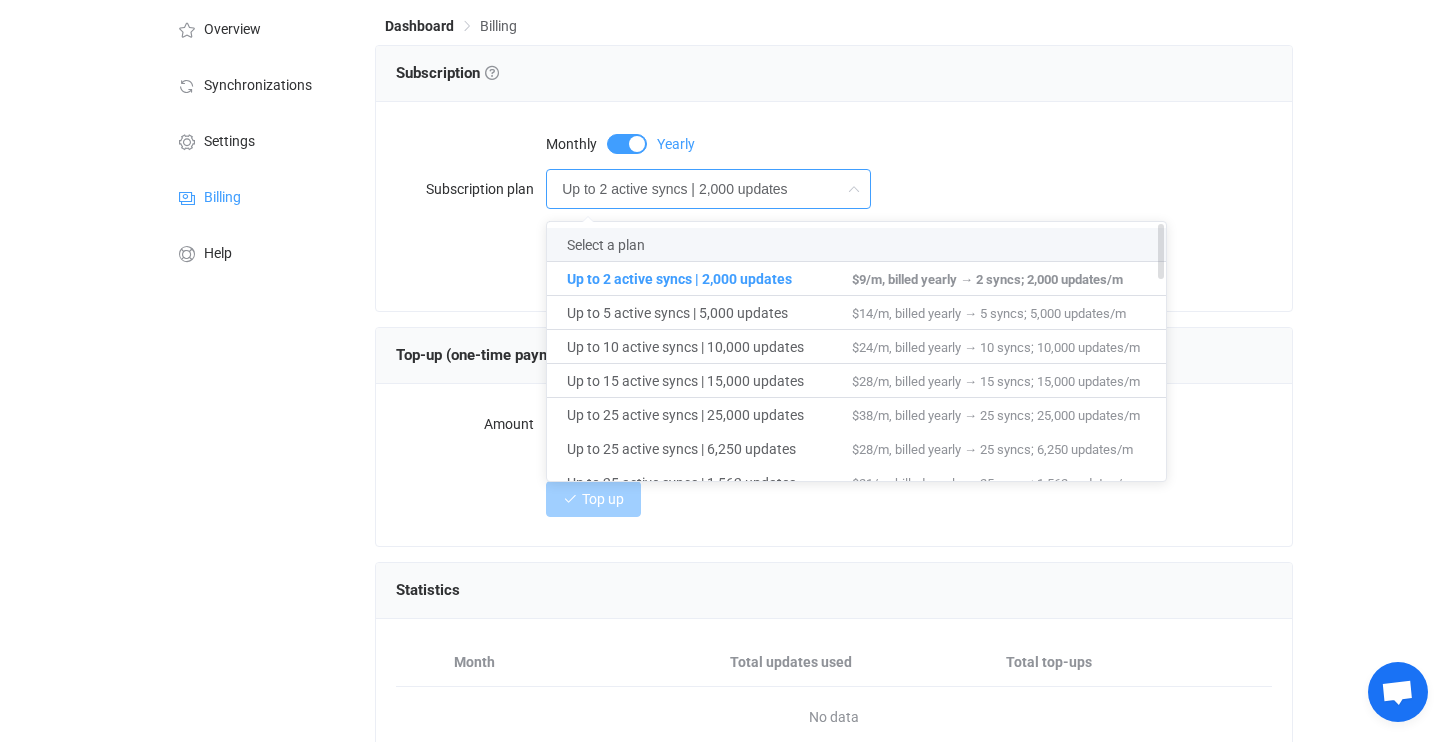 click on "Select a plan" at bounding box center [709, 245] 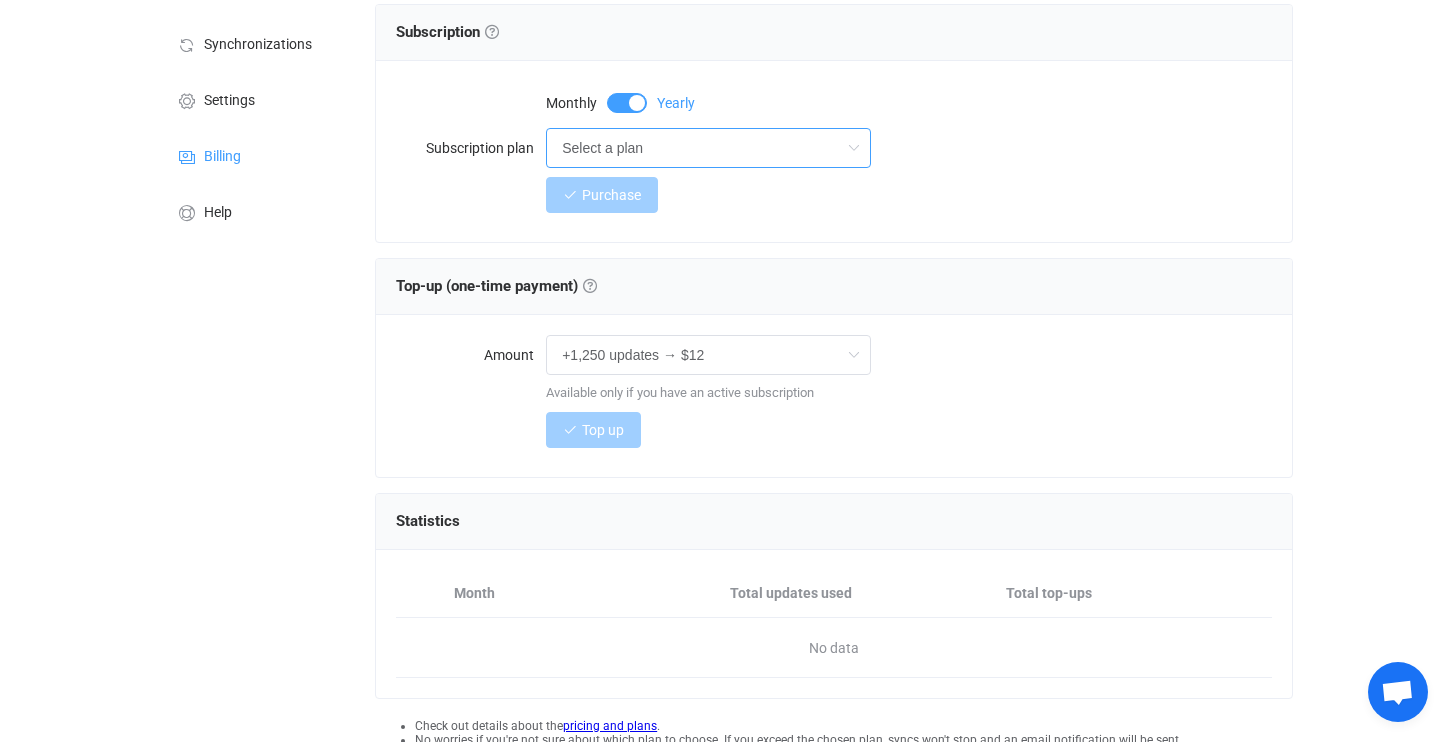 scroll, scrollTop: 0, scrollLeft: 0, axis: both 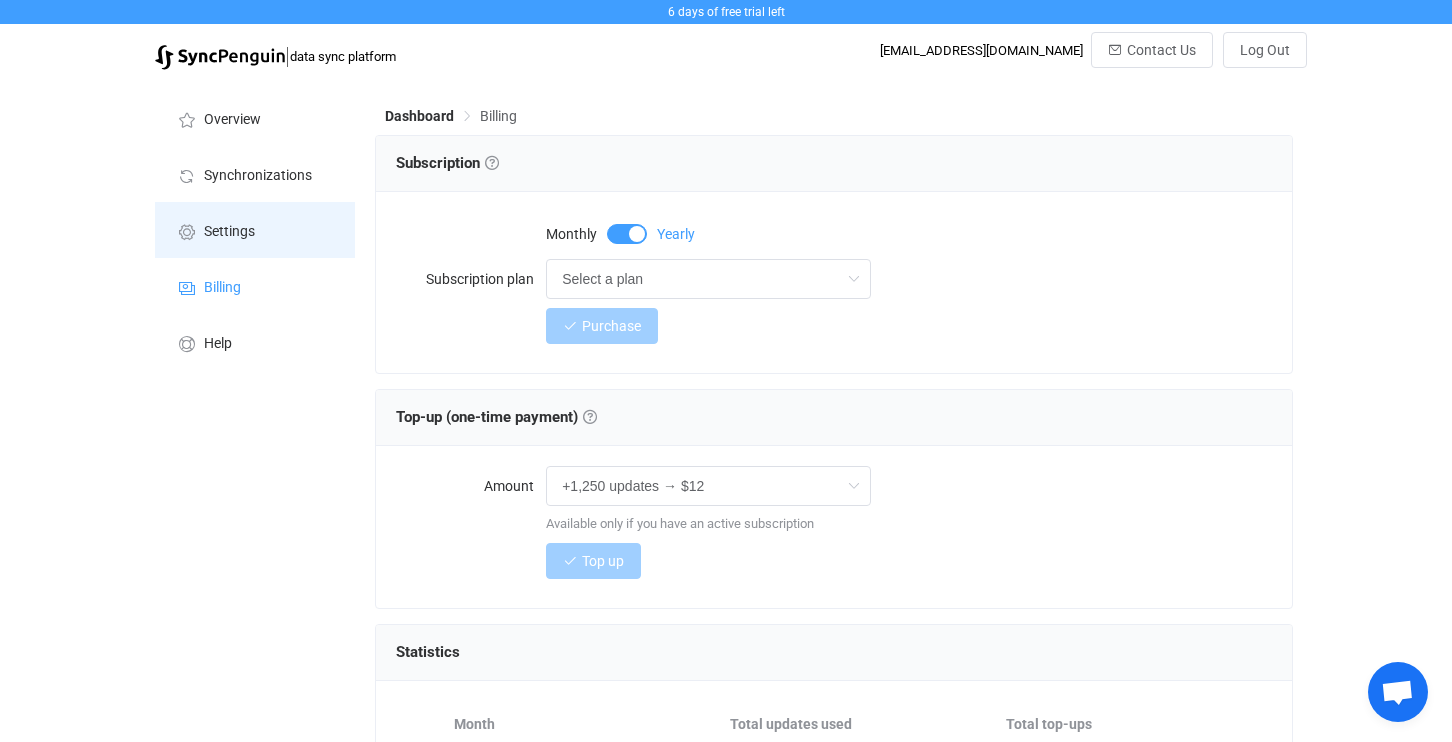 click on "Settings" at bounding box center (255, 230) 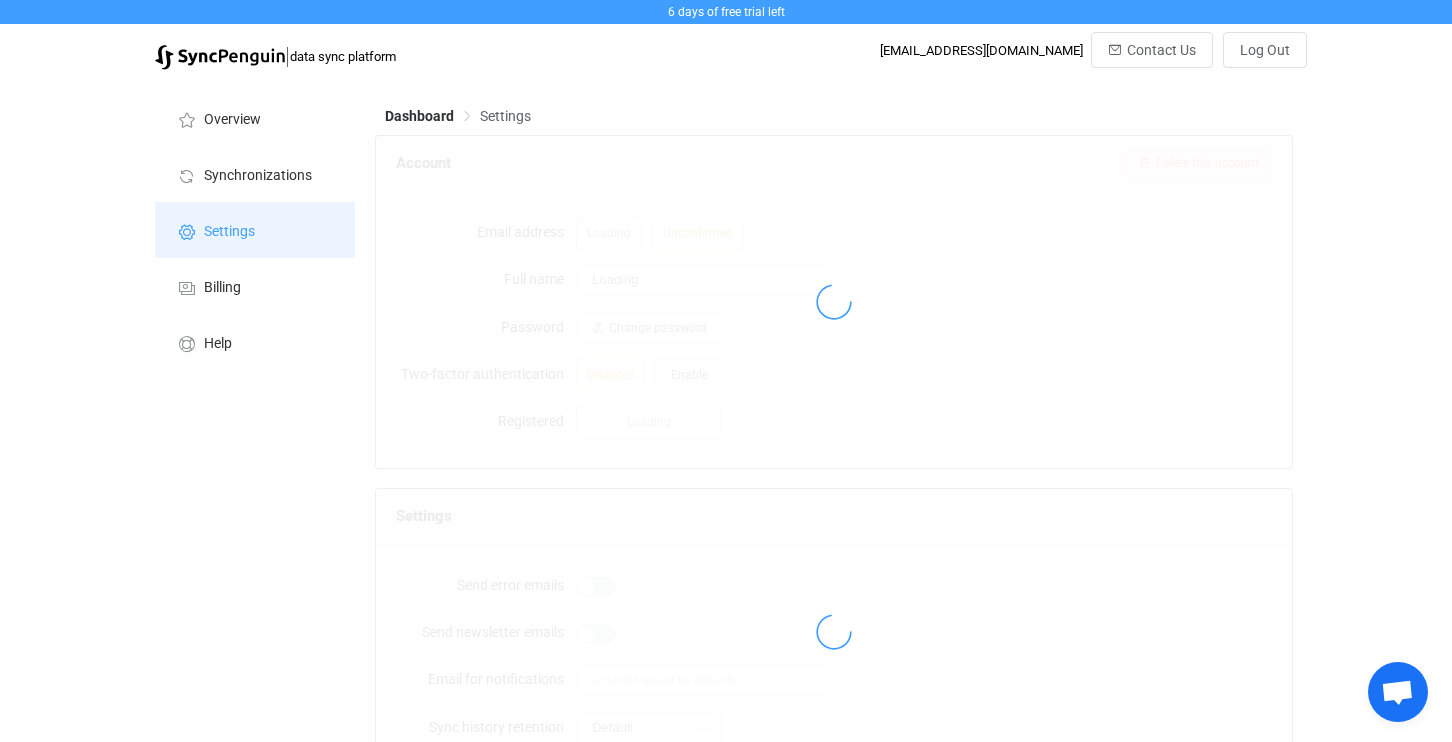 type on "Osama Hossain Rohan" 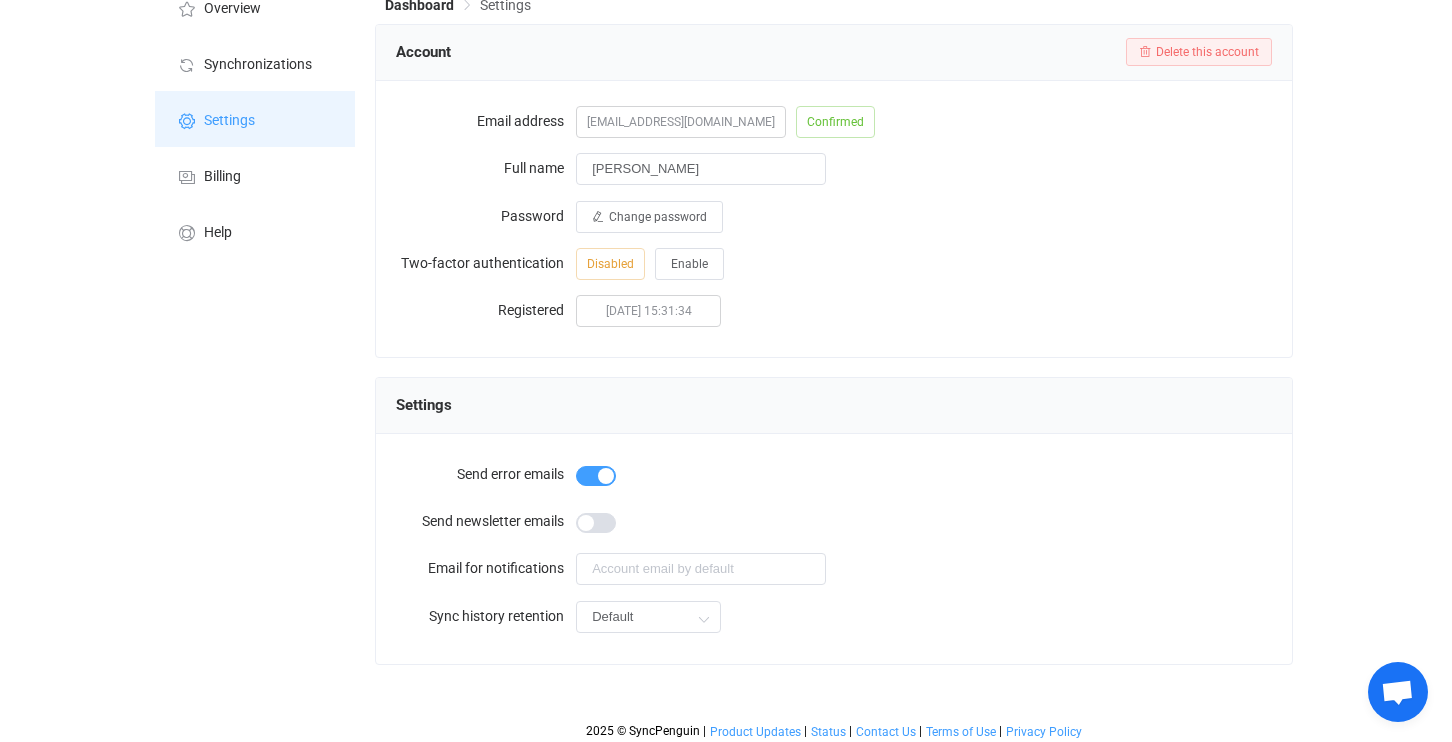 scroll, scrollTop: 0, scrollLeft: 0, axis: both 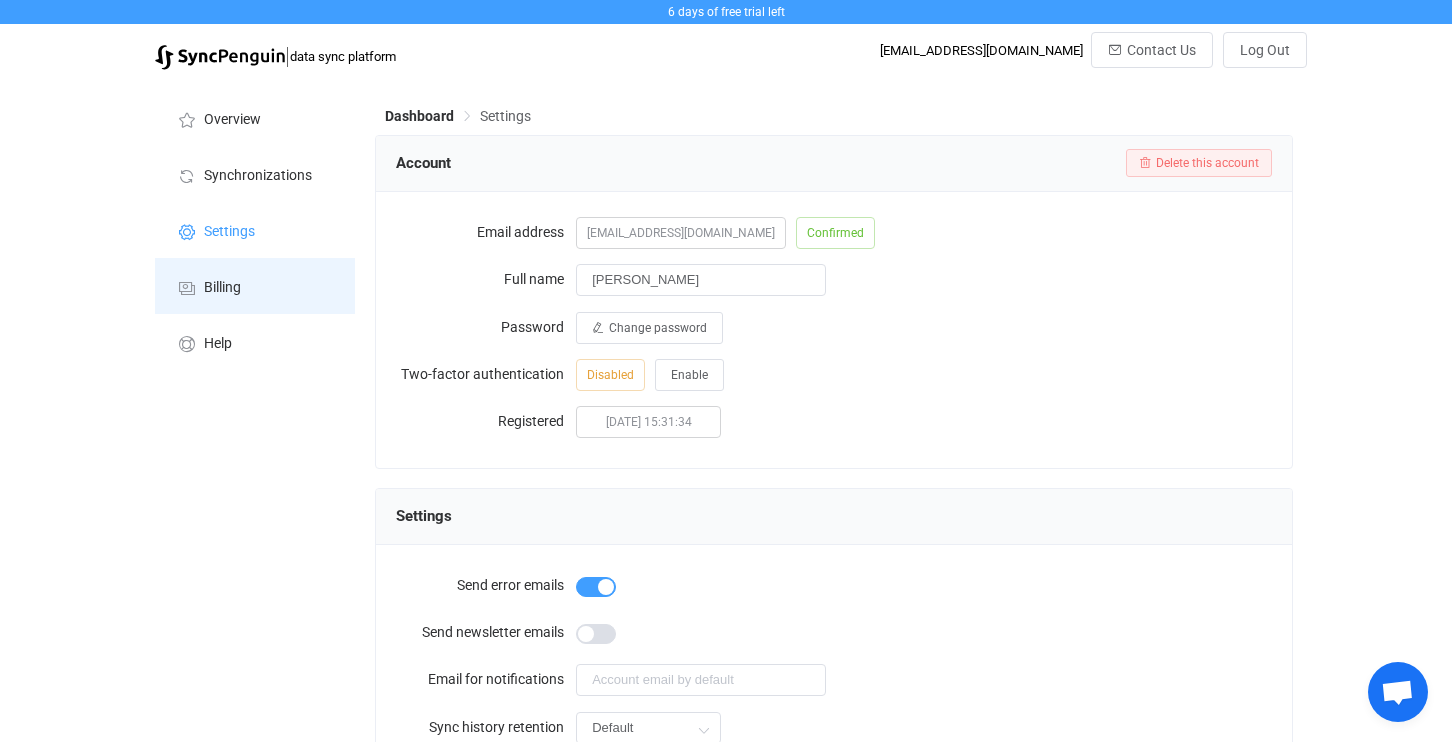 click at bounding box center [187, 288] 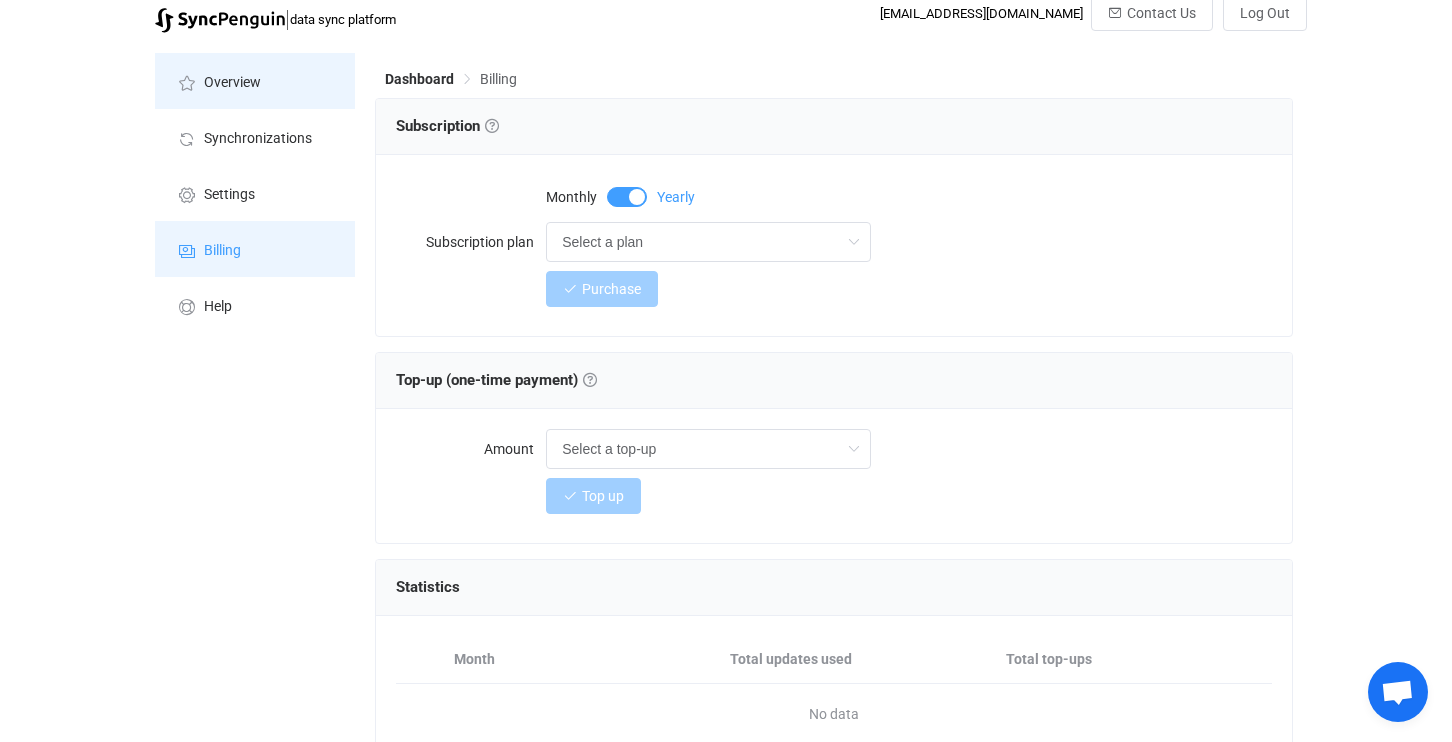 scroll, scrollTop: 0, scrollLeft: 0, axis: both 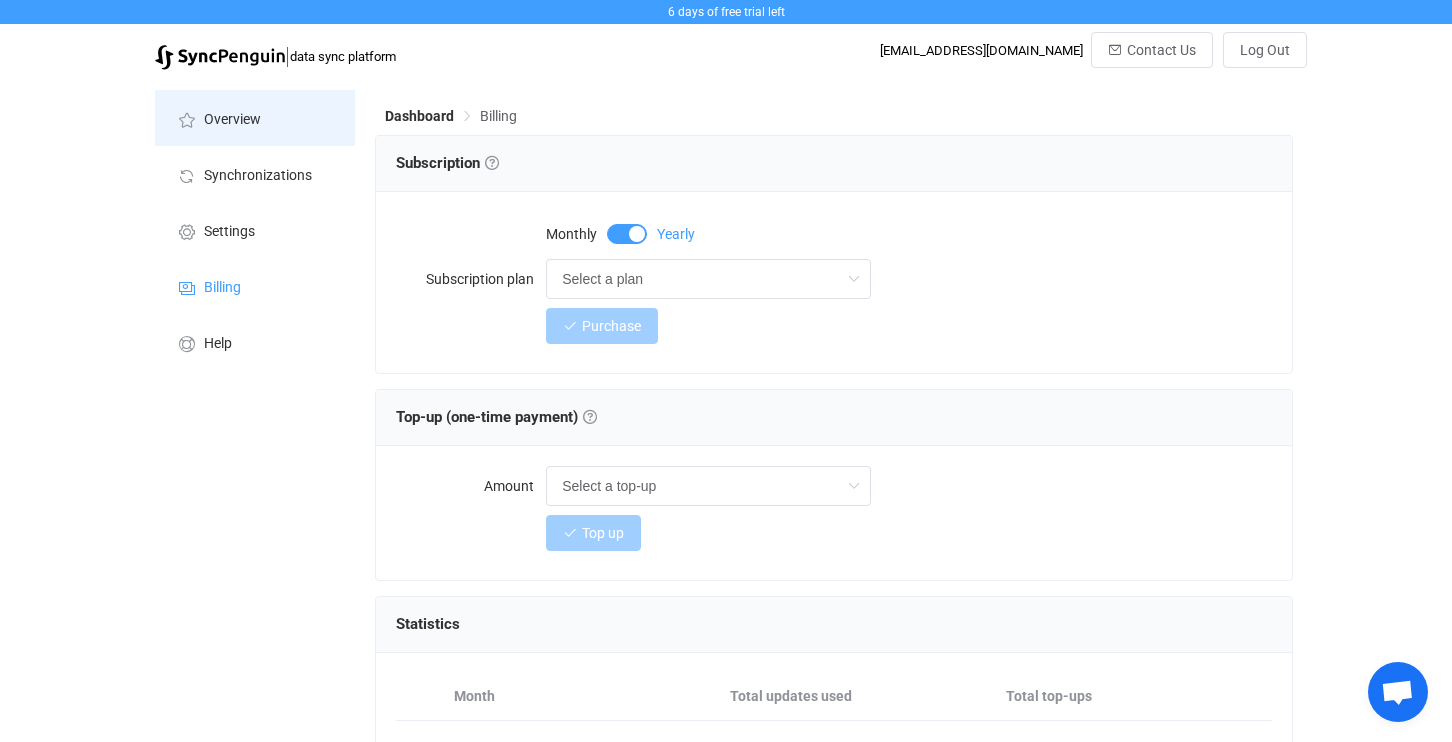 click on "Overview" at bounding box center (255, 118) 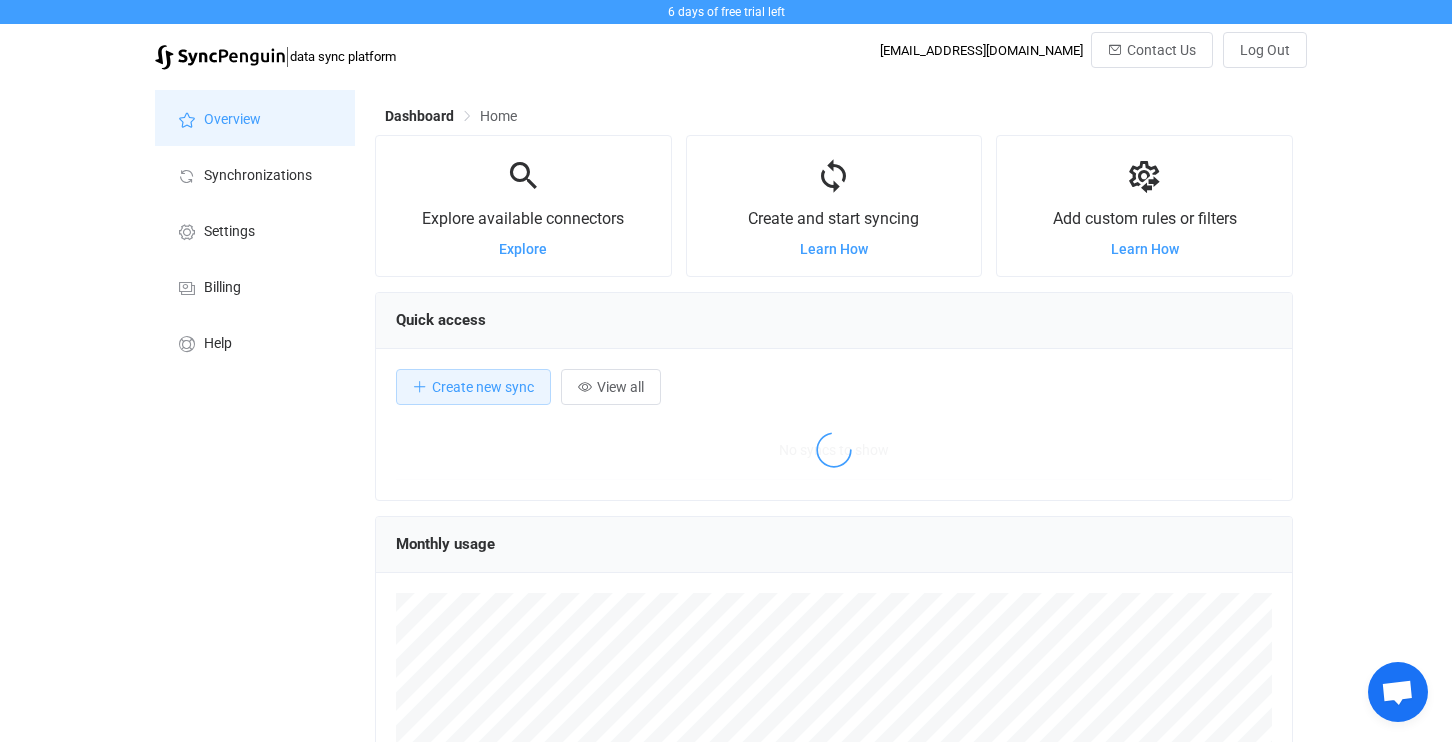scroll, scrollTop: 0, scrollLeft: 0, axis: both 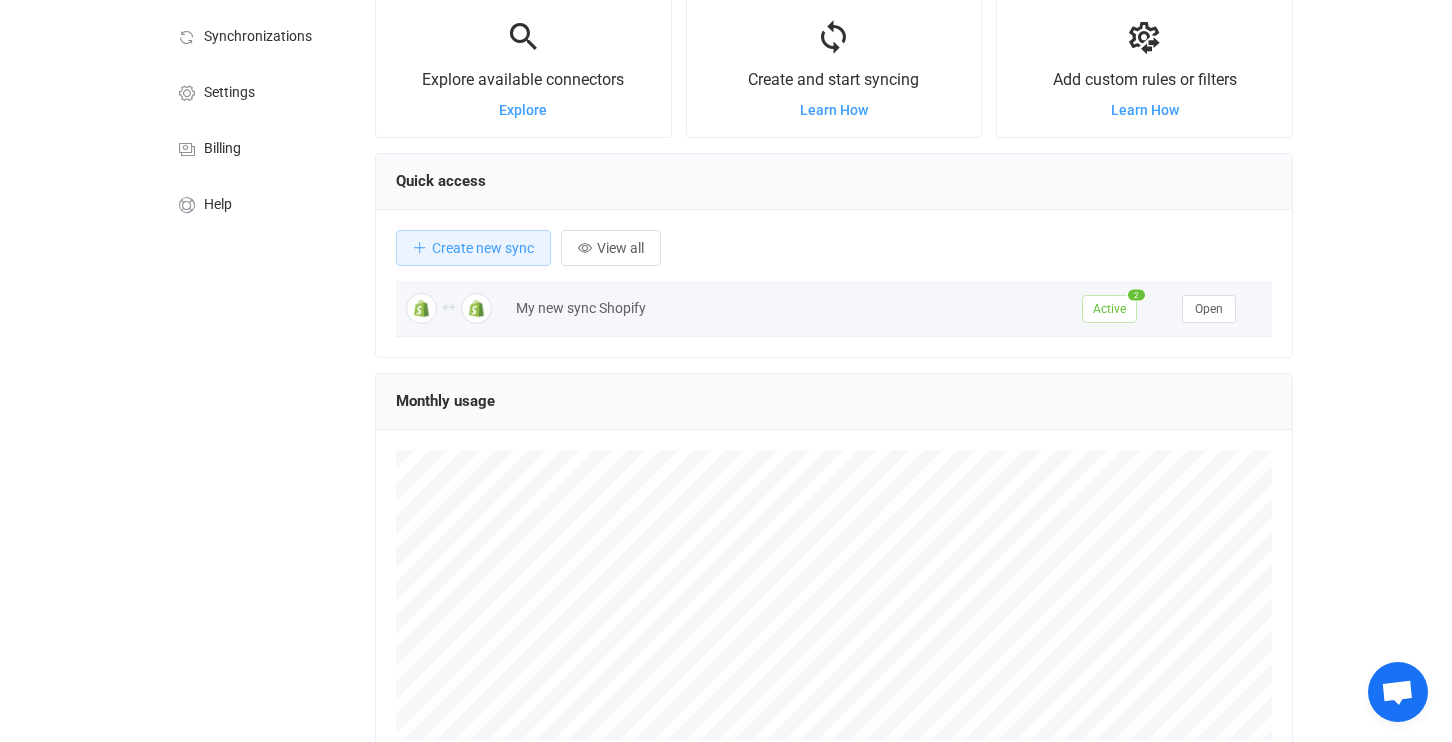 click on "Active" at bounding box center (1109, 309) 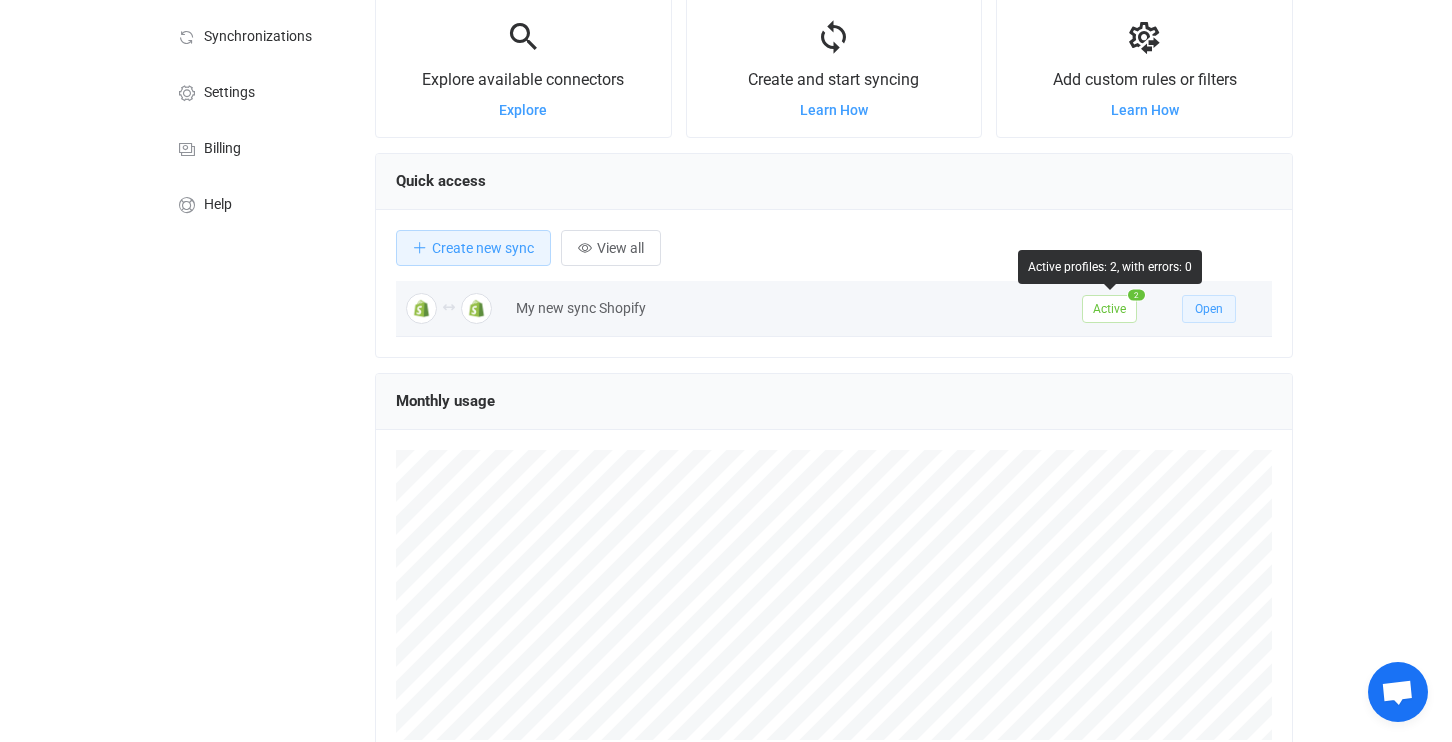 click on "Open" at bounding box center [1209, 309] 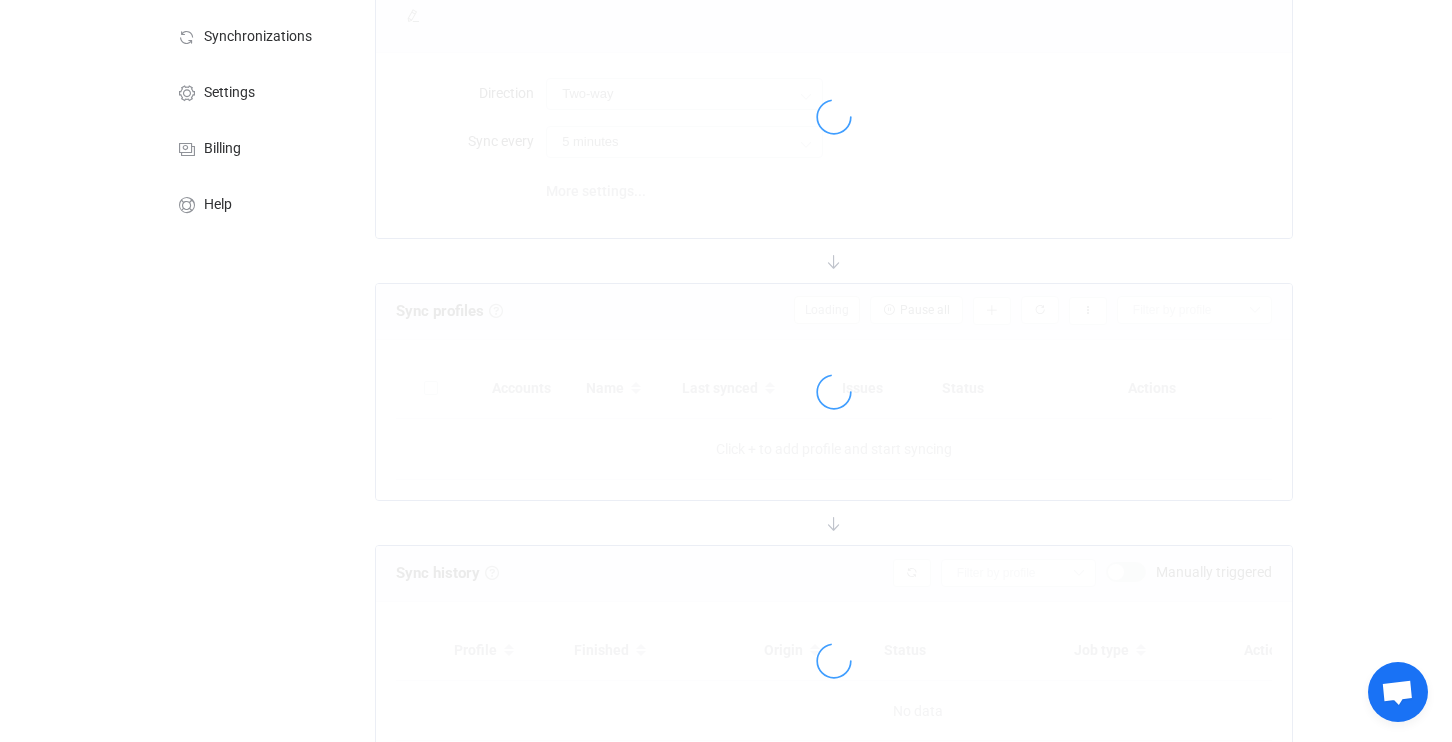 scroll, scrollTop: 0, scrollLeft: 0, axis: both 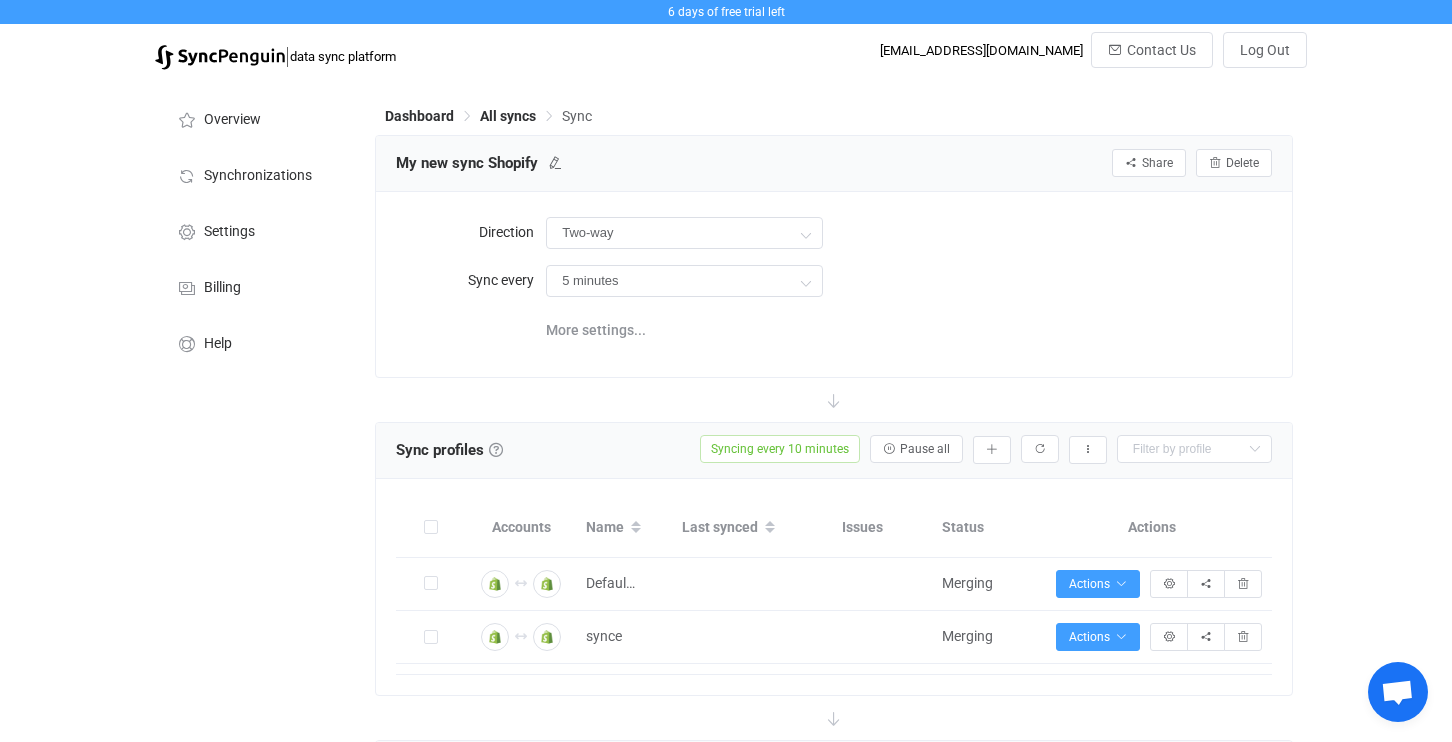 type on "10 minutes" 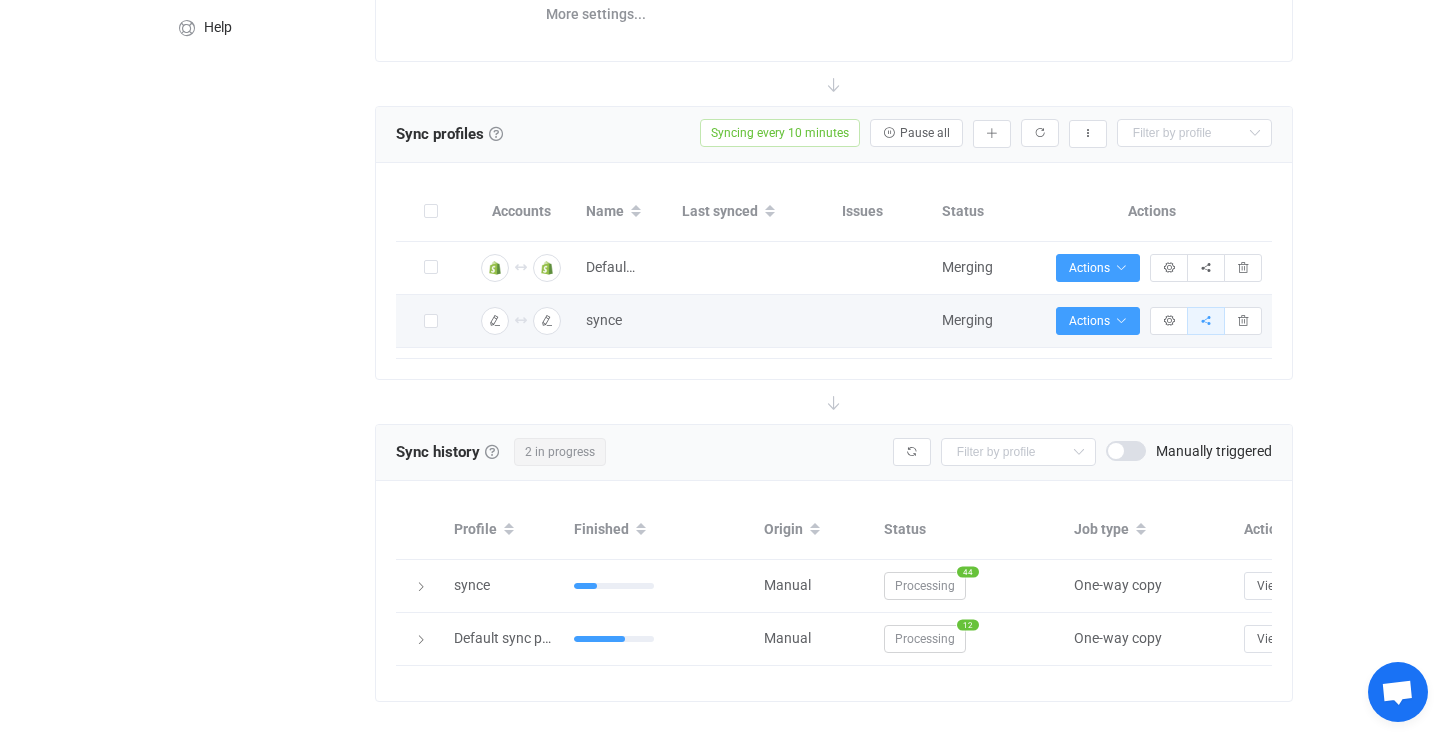 scroll, scrollTop: 353, scrollLeft: 0, axis: vertical 